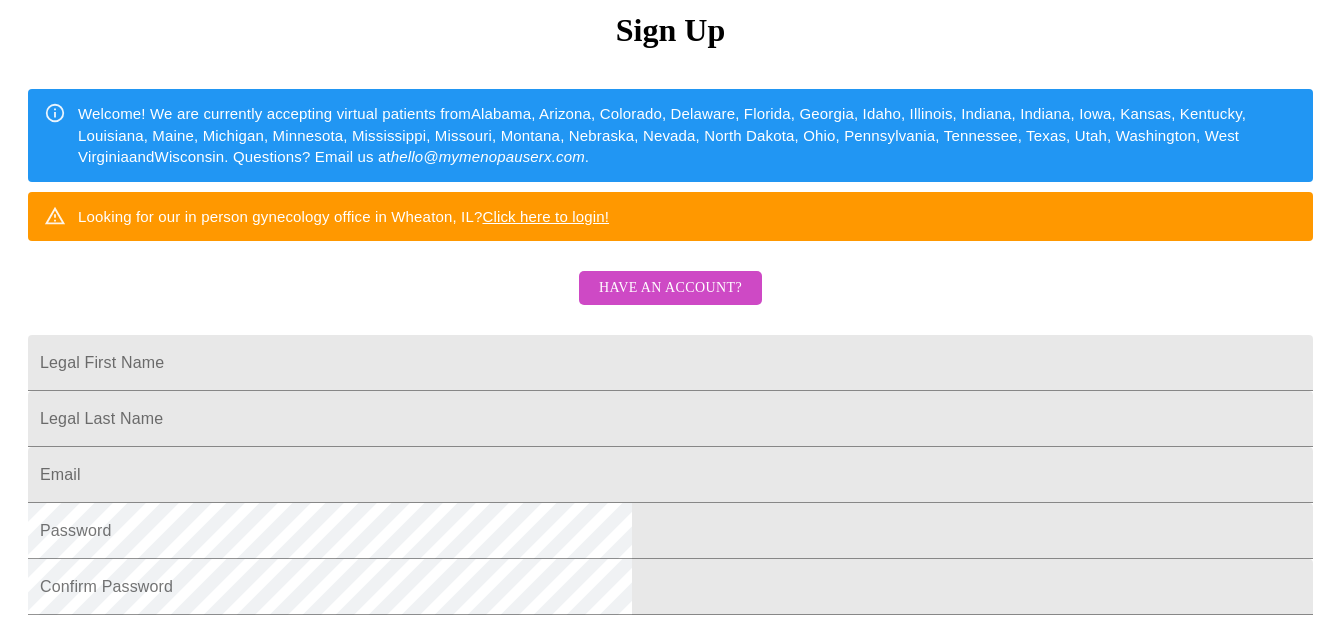 scroll, scrollTop: 201, scrollLeft: 0, axis: vertical 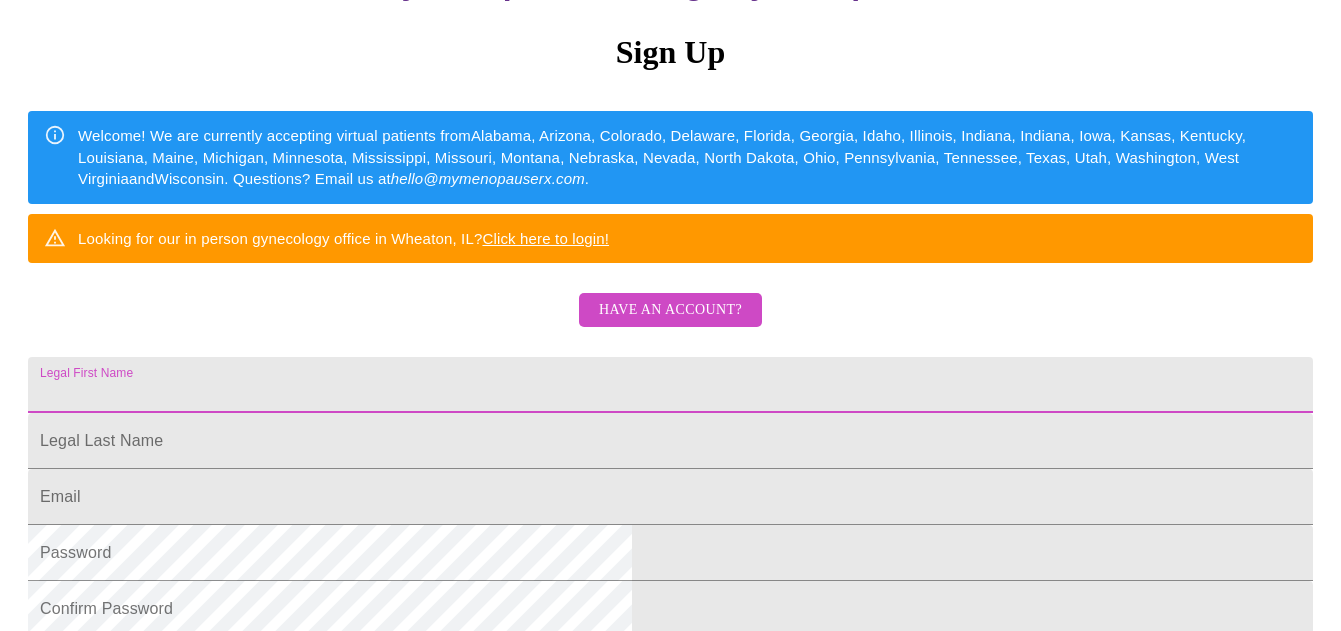 click on "Legal First Name" at bounding box center (670, 385) 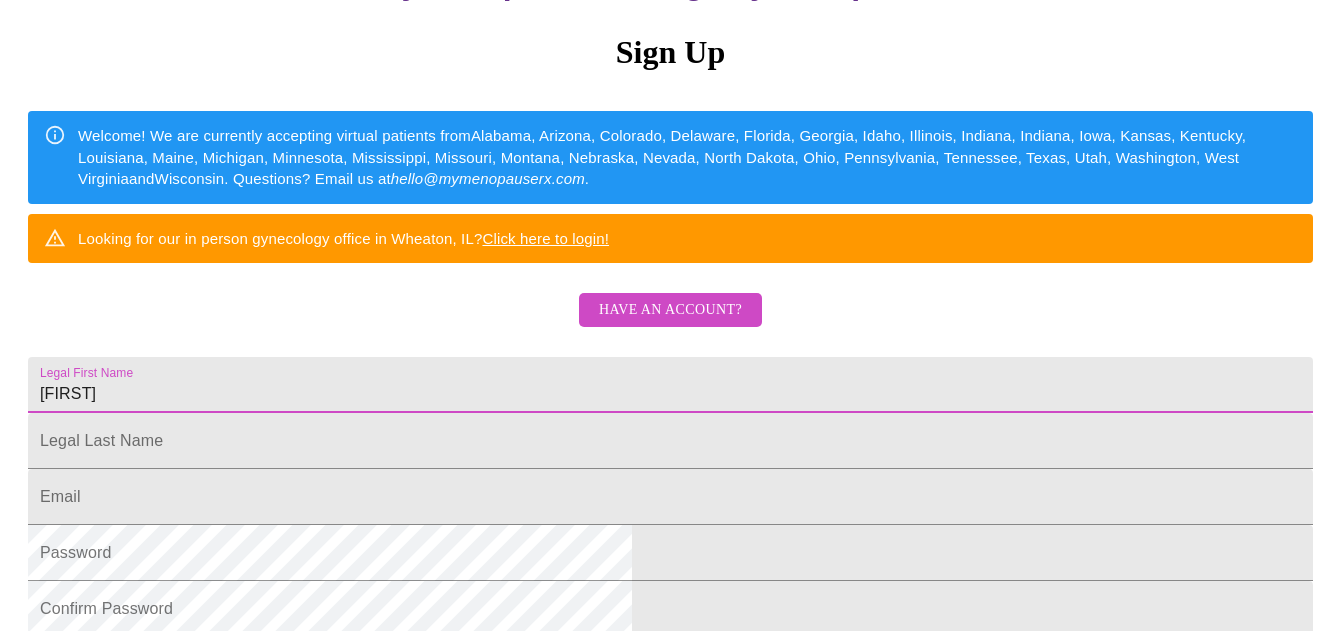 type on "[FIRST]" 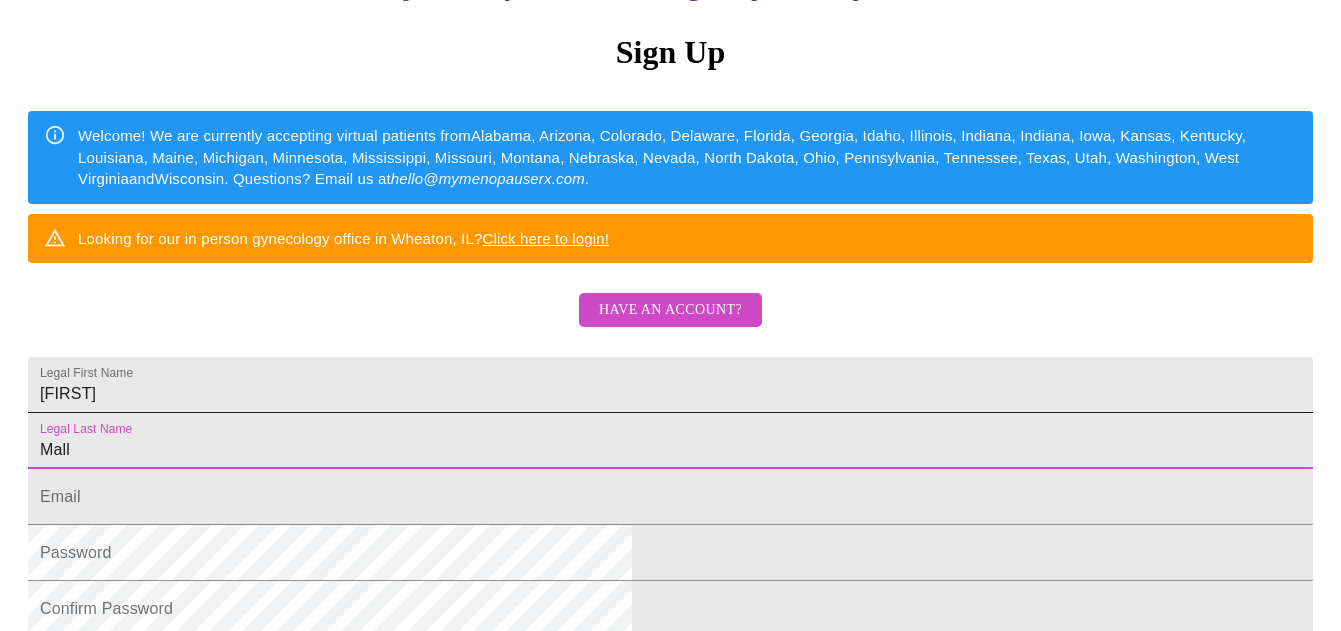 type on "Mall" 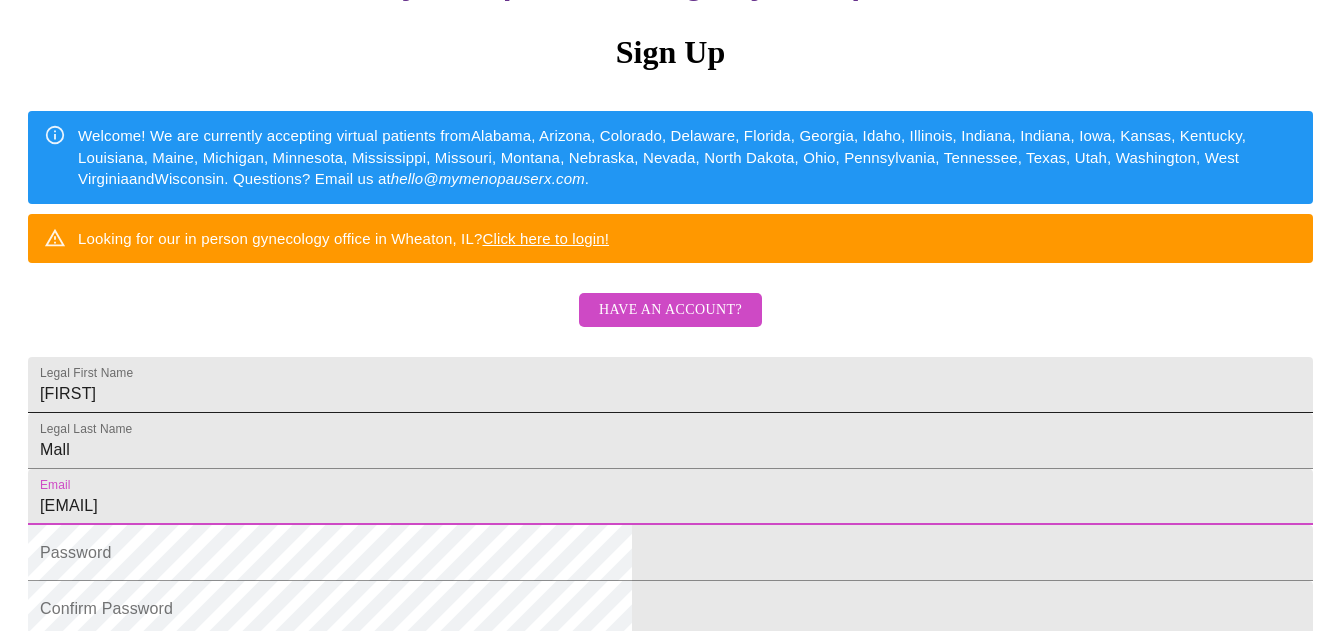 type on "[EMAIL]" 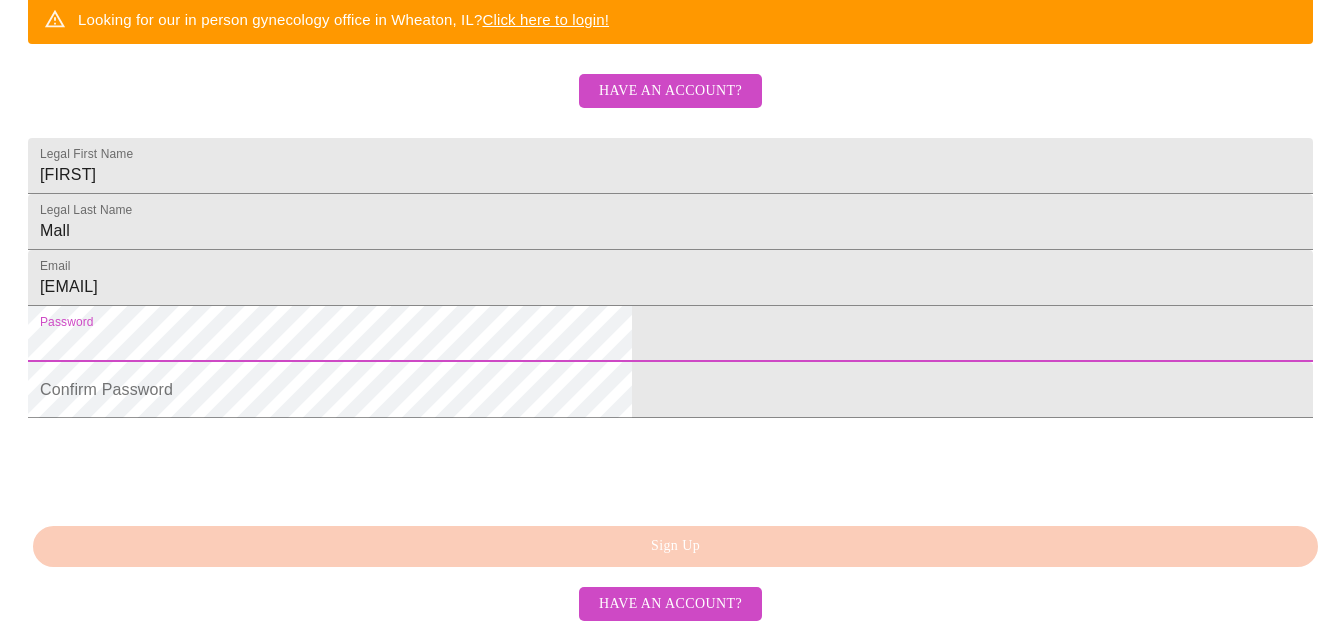 click on "Welcome! We are currently accepting virtual patients from  Alabama, Arizona, Colorado, Delaware, Florida, Georgia, Idaho, Illinois, Indiana, Indiana, Iowa, Kansas, Kentucky, Louisiana, Maine, Michigan, Minnesota, Mississippi, Missouri, Montana, Nebraska, Nevada, North Dakota, Ohio, Pennsylvania, Tennessee, Texas, Utah, Washington, West Virginia  and  Wisconsin . Questions? Email us at  [EMAIL] . Looking for our in person gynecology office in Wheaton, IL?  Click here to login! Have an account? Legal First Name [FIRST] Legal Last Name [LAST] Email [EMAIL] Password Confirm Password Sign Up Have an account?" at bounding box center (670, -34) 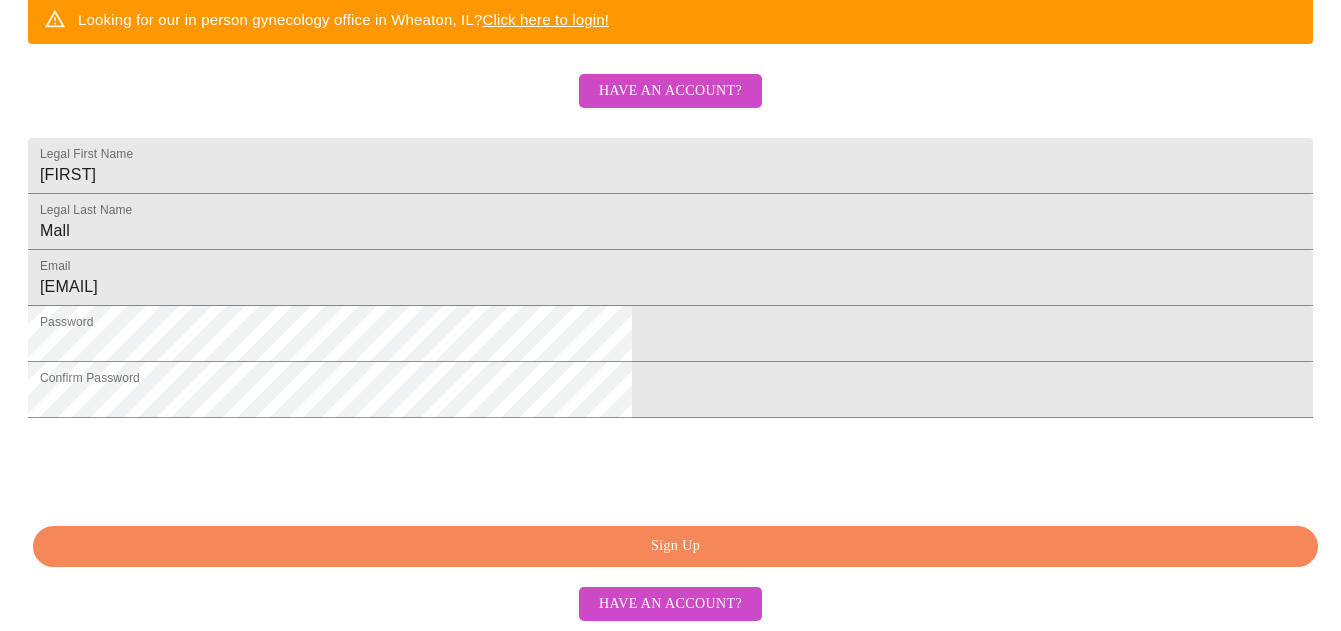 scroll, scrollTop: 572, scrollLeft: 0, axis: vertical 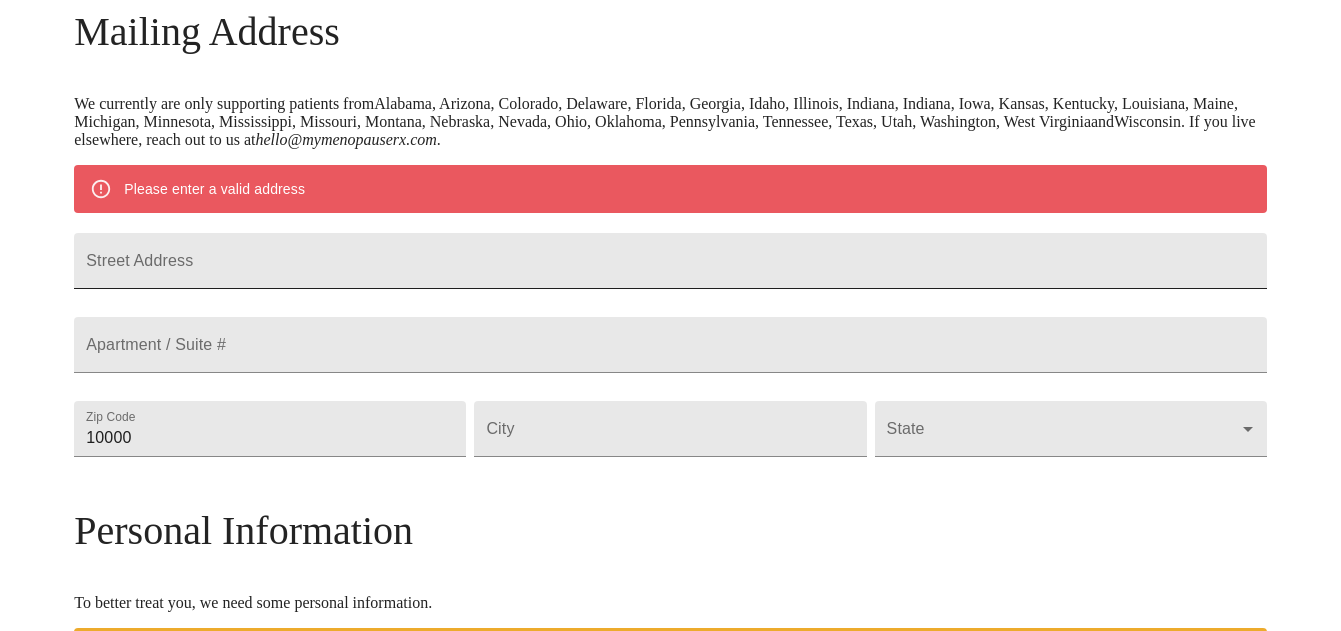 click on "Street Address" at bounding box center [670, 261] 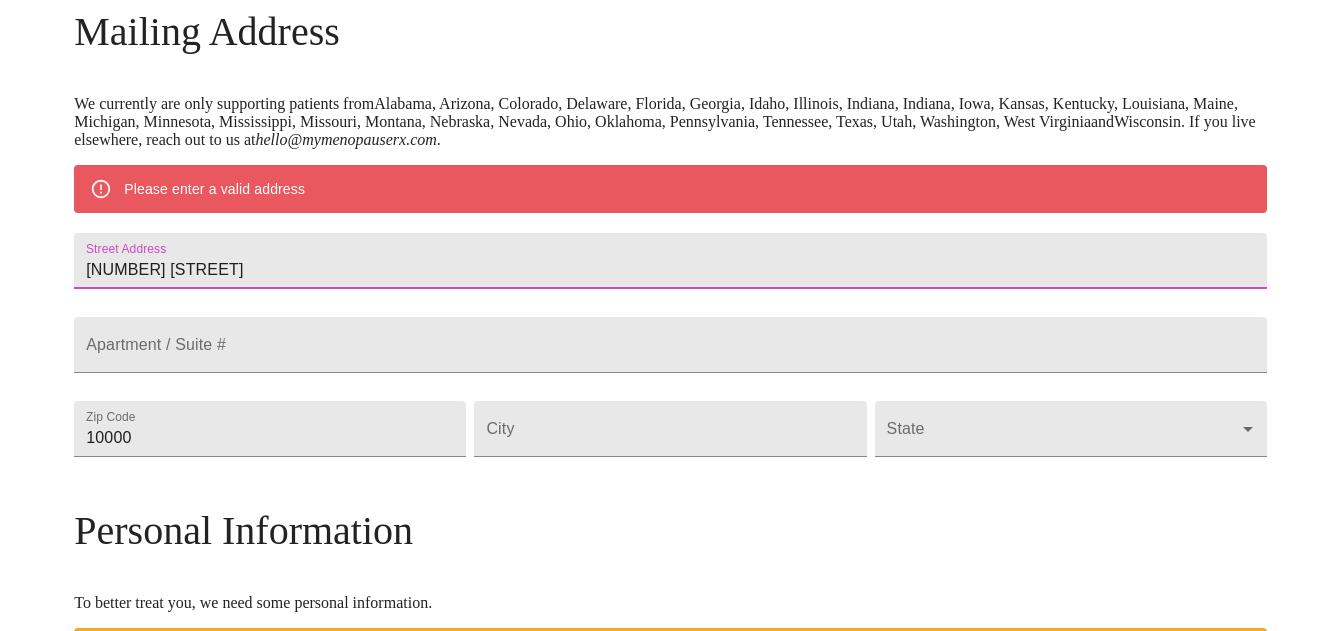 type on "[NUMBER] [STREET]" 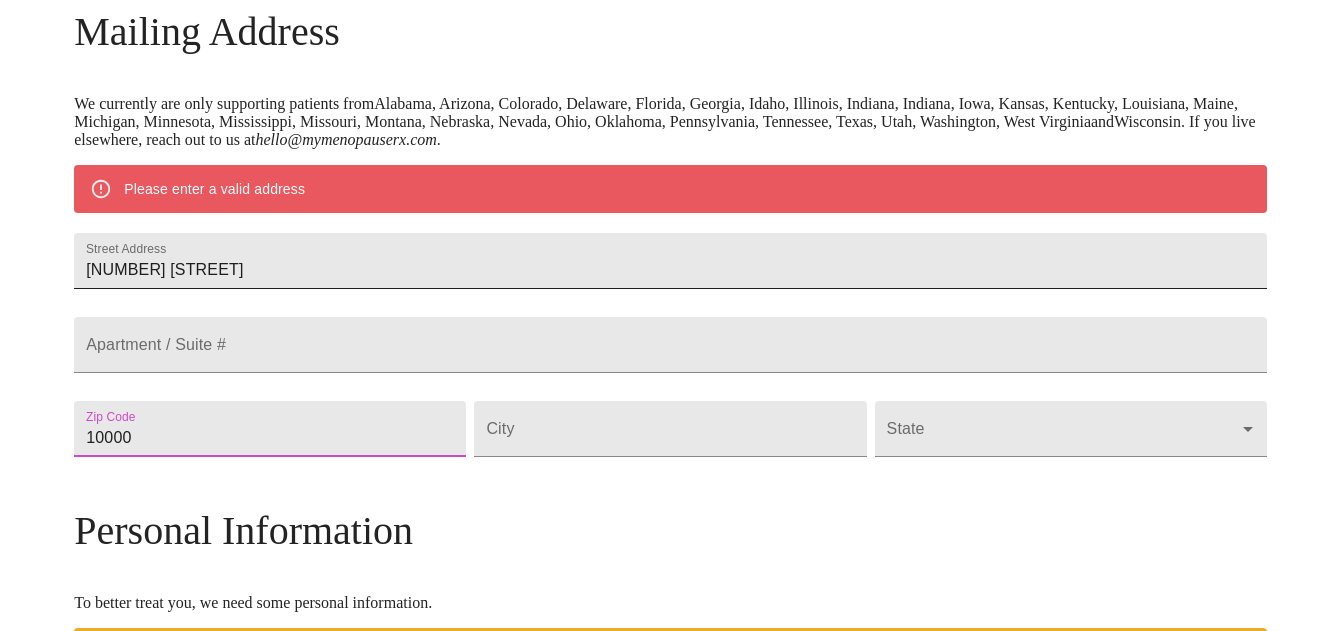 type on "[POSTAL_CODE]" 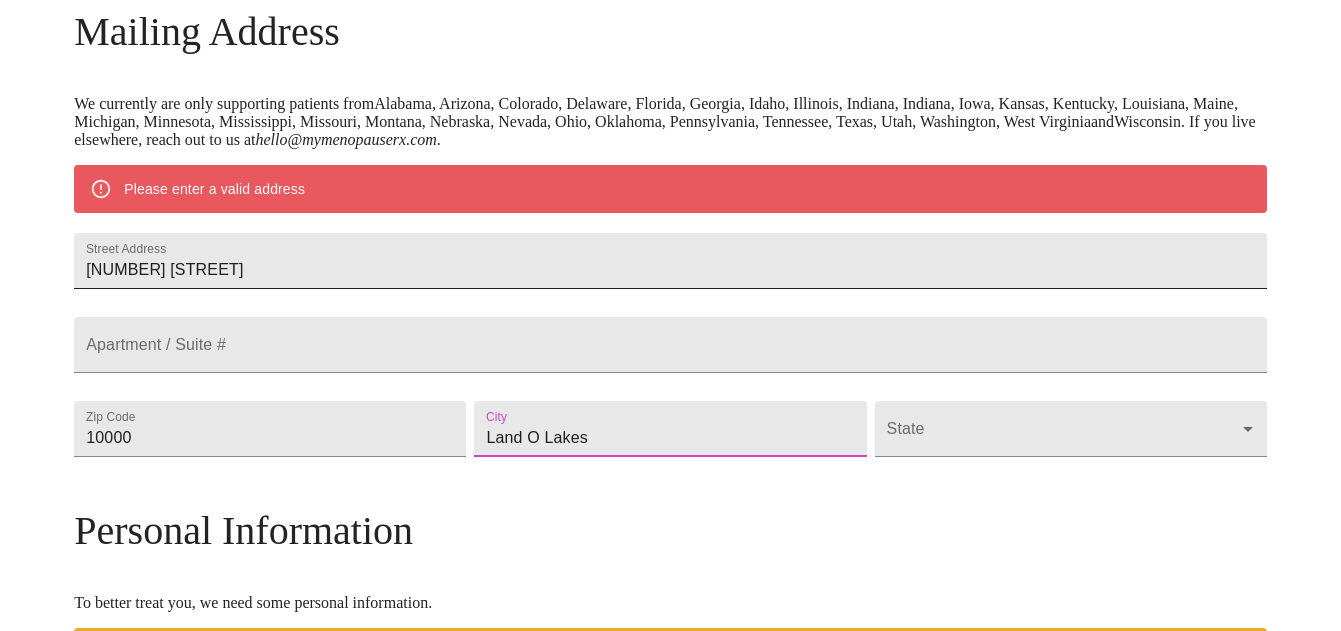type on "Land O Lakes" 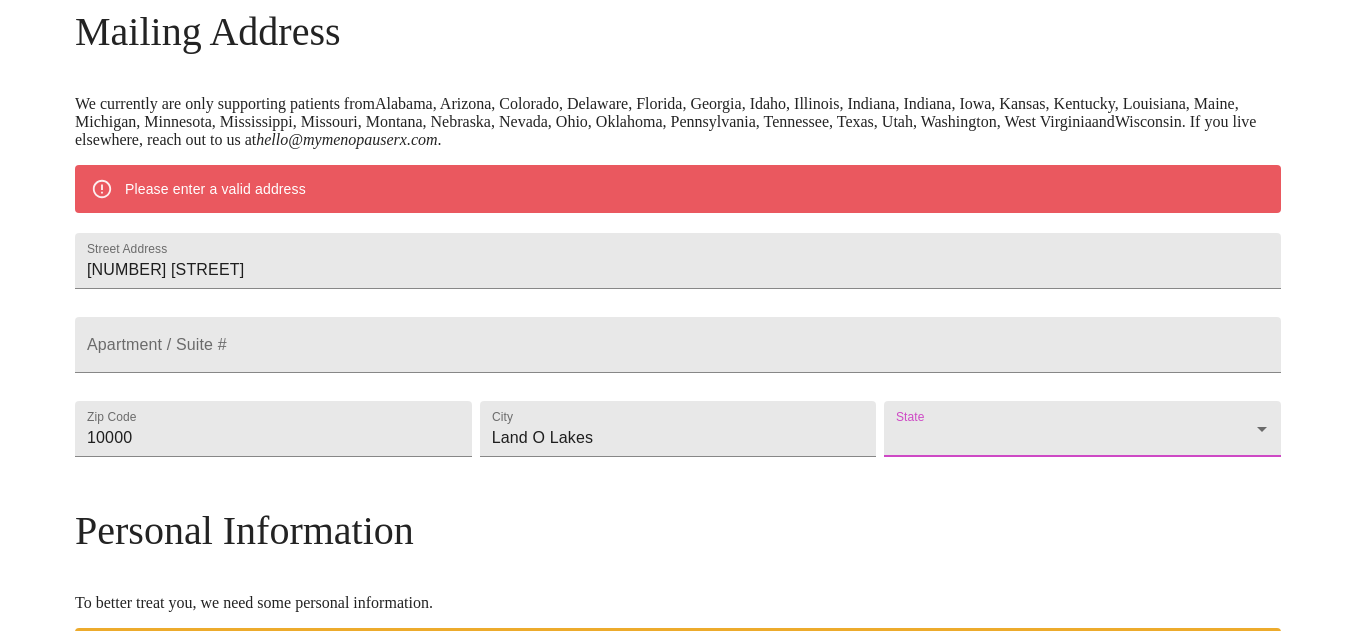 click on "Welcome! We are currently accepting virtual patients from  Alabama, Arizona, Colorado, Delaware, Florida, Georgia, Idaho, Illinois, Indiana, Indiana, Iowa, Kansas, Kentucky, Louisiana, Maine, Michigan, Minnesota, Mississippi, Missouri, Montana, Nebraska, Nevada, Ohio, Oklahoma, Pennsylvania, Tennessee, Texas, Utah, Washington, West Virginia  and  Wisconsin . If you live elsewhere, reach out to us at  [EMAIL] . Please enter a valid address Street Address 2835 Girvan Dr Apartment / Suite # Zip Code 34638 City Land O Lakes State ​ Personal Information To better treat you, we need some personal information. We are currently only treating patients aged 38 and over Date of birth [MONTH]/[DAY]/[YEAR] Sex Female Female Phone Number (   )    - Receive Text Message Notifications Terms of Service & Privacy Policy By  Continuing  and our" at bounding box center (678, 465) 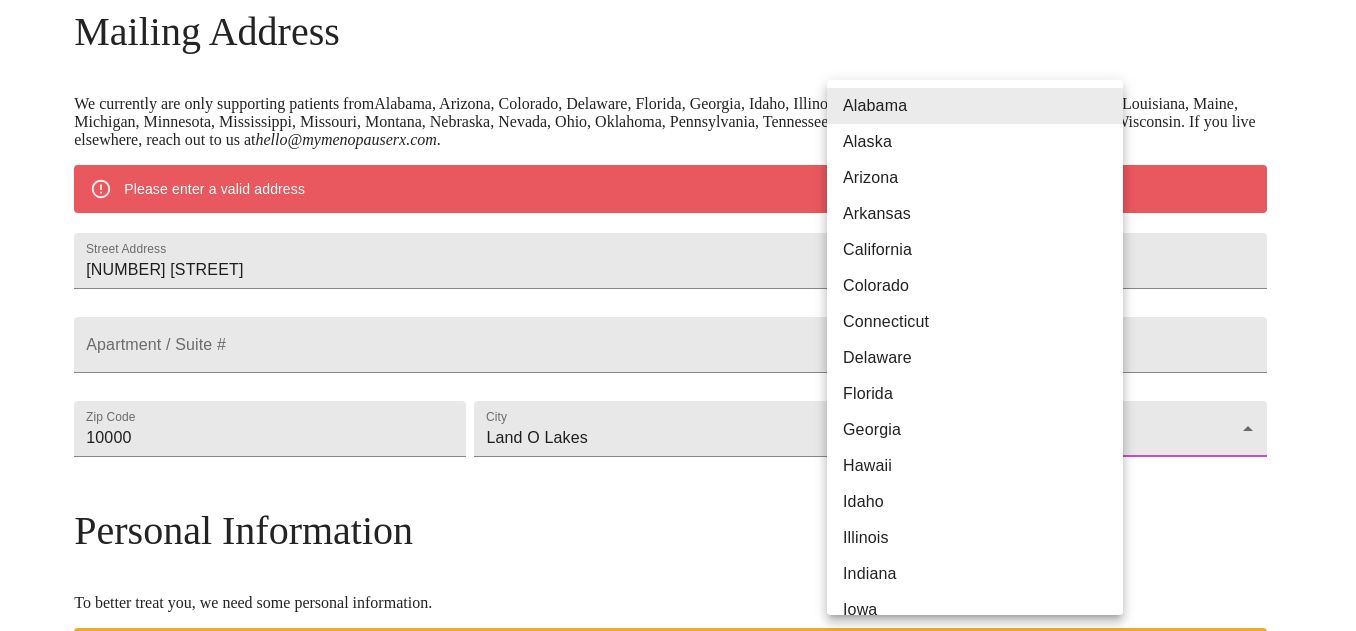 click on "Florida" at bounding box center [982, 394] 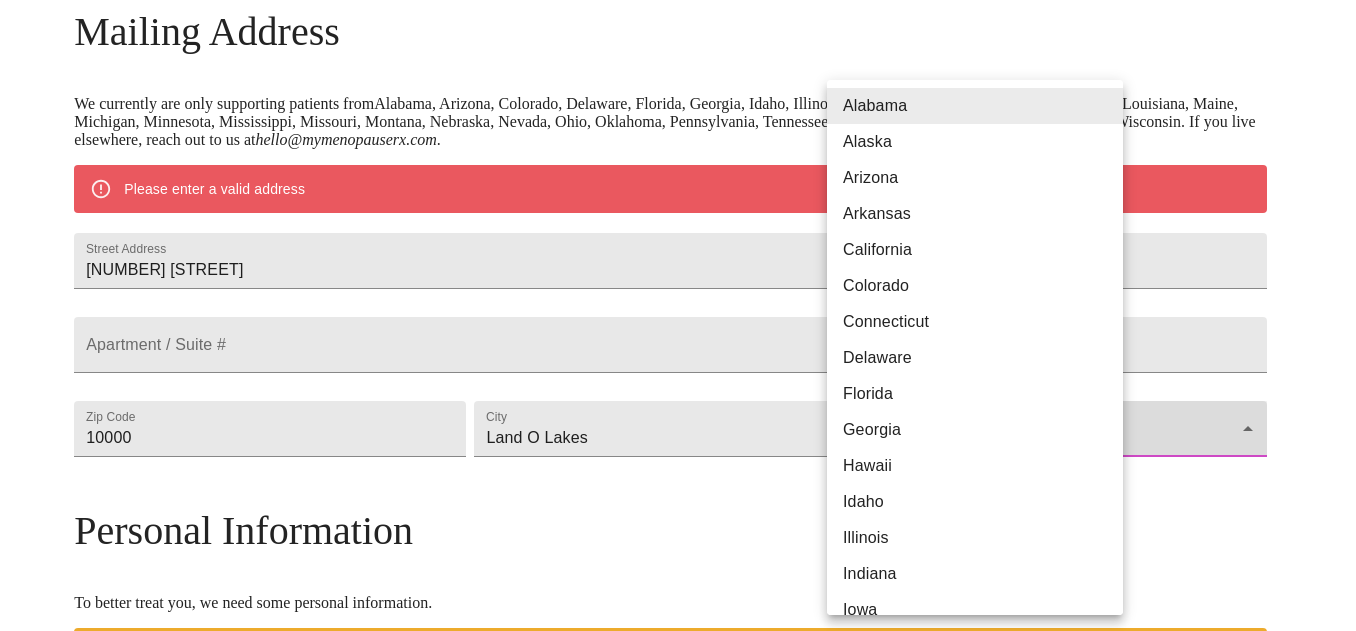 type on "Florida" 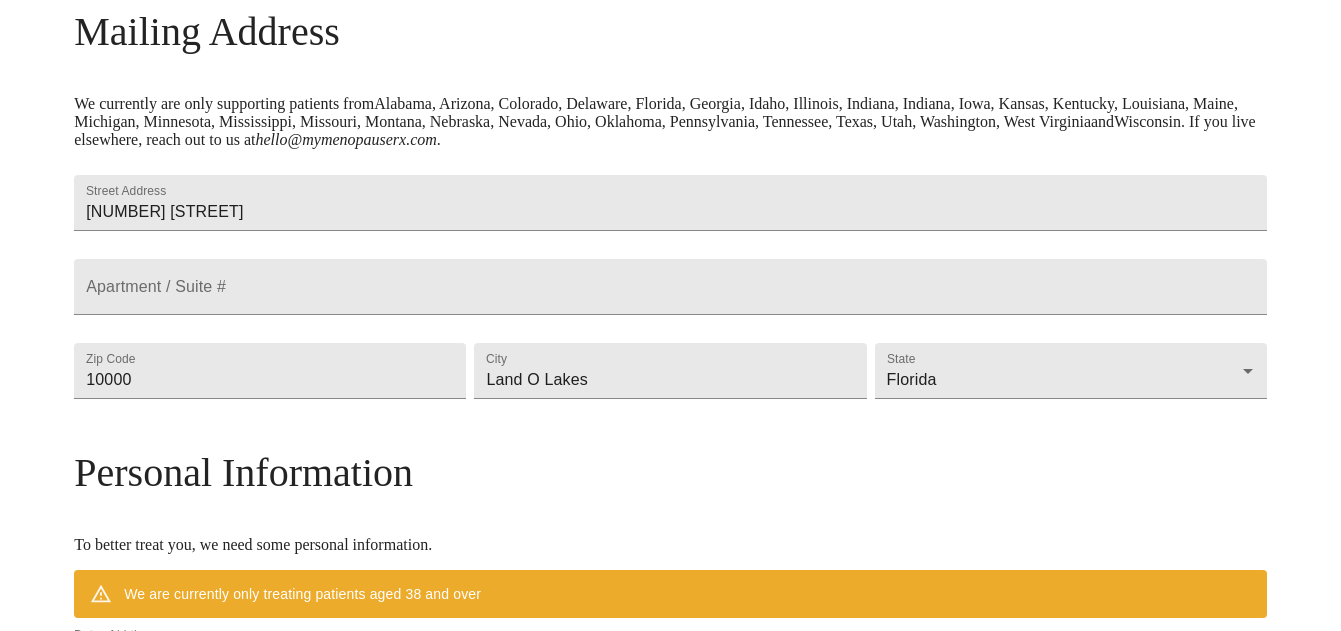 click on "City [LOCATION]" at bounding box center (670, 371) 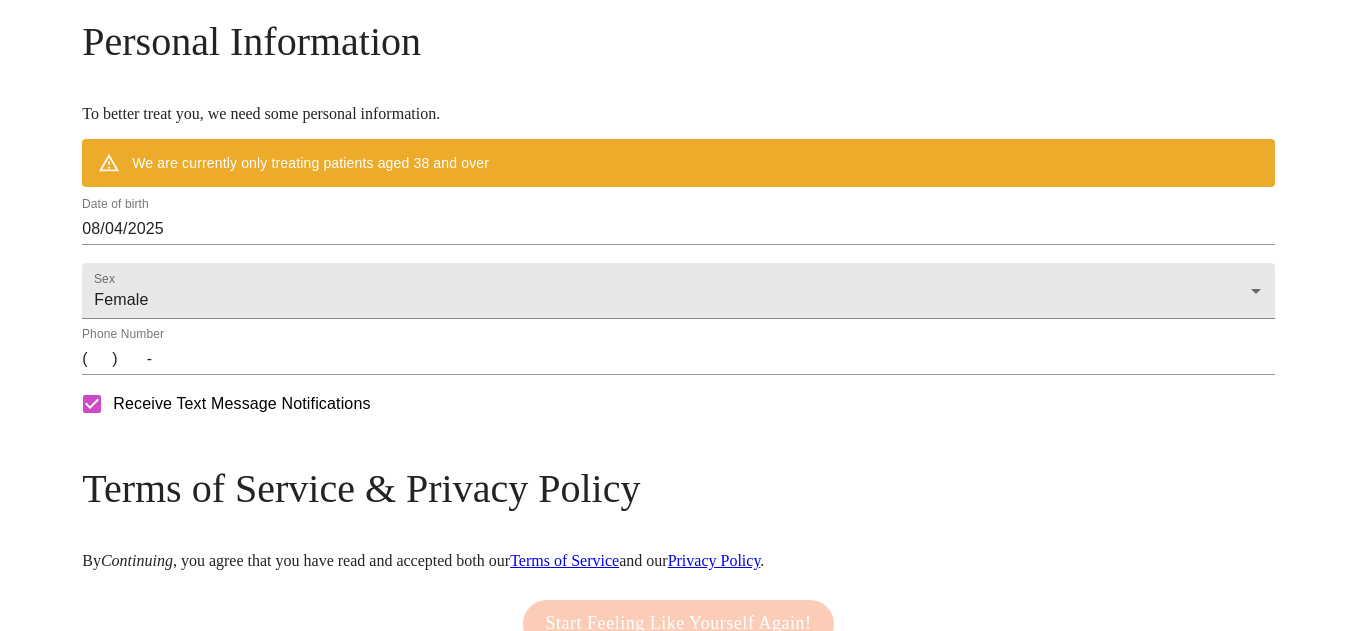 scroll, scrollTop: 754, scrollLeft: 0, axis: vertical 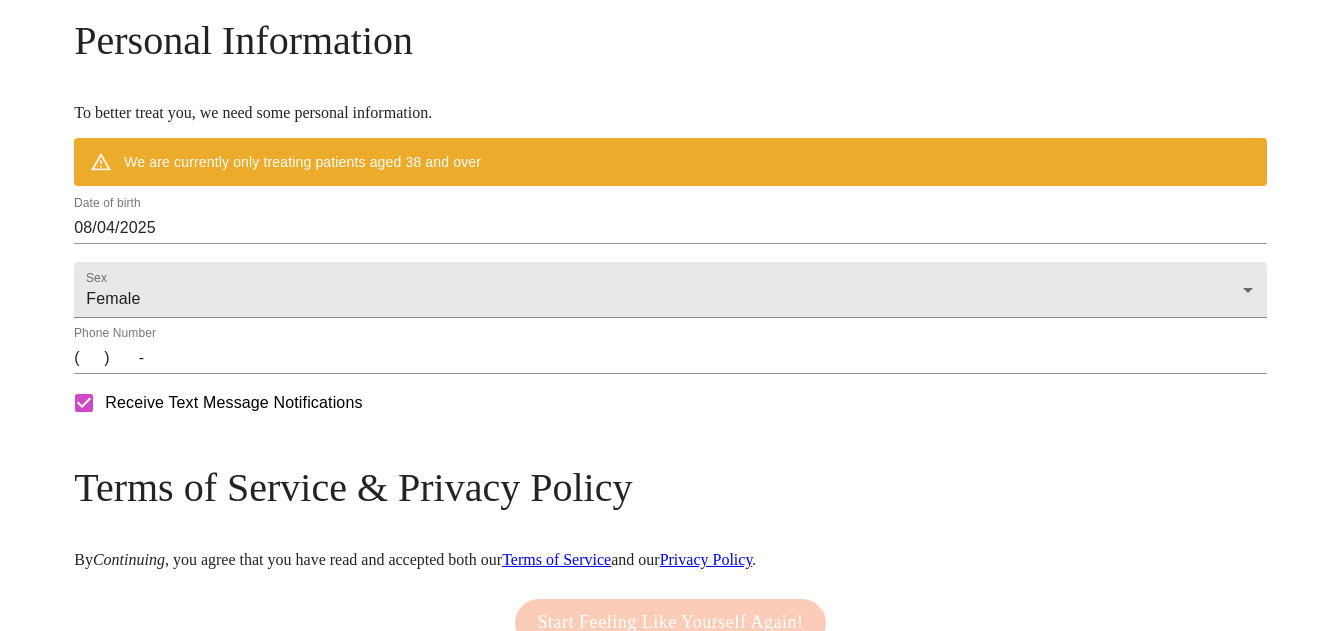 click on "08/04/2025" at bounding box center [670, 228] 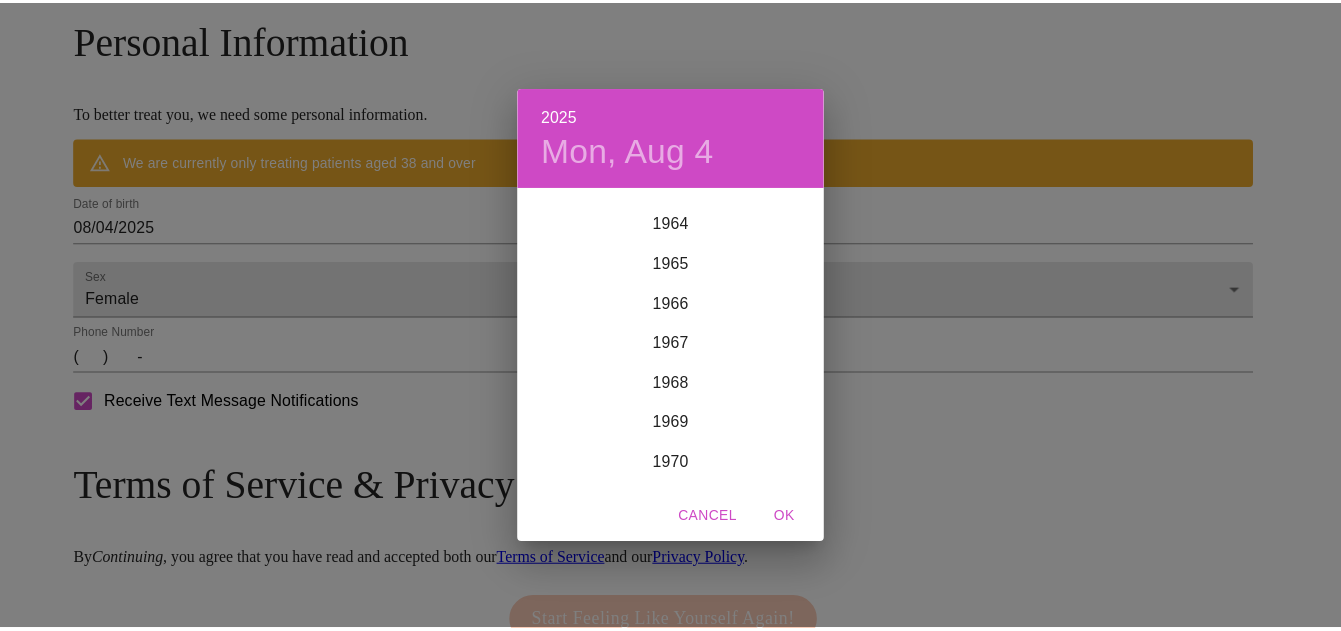 scroll, scrollTop: 3003, scrollLeft: 0, axis: vertical 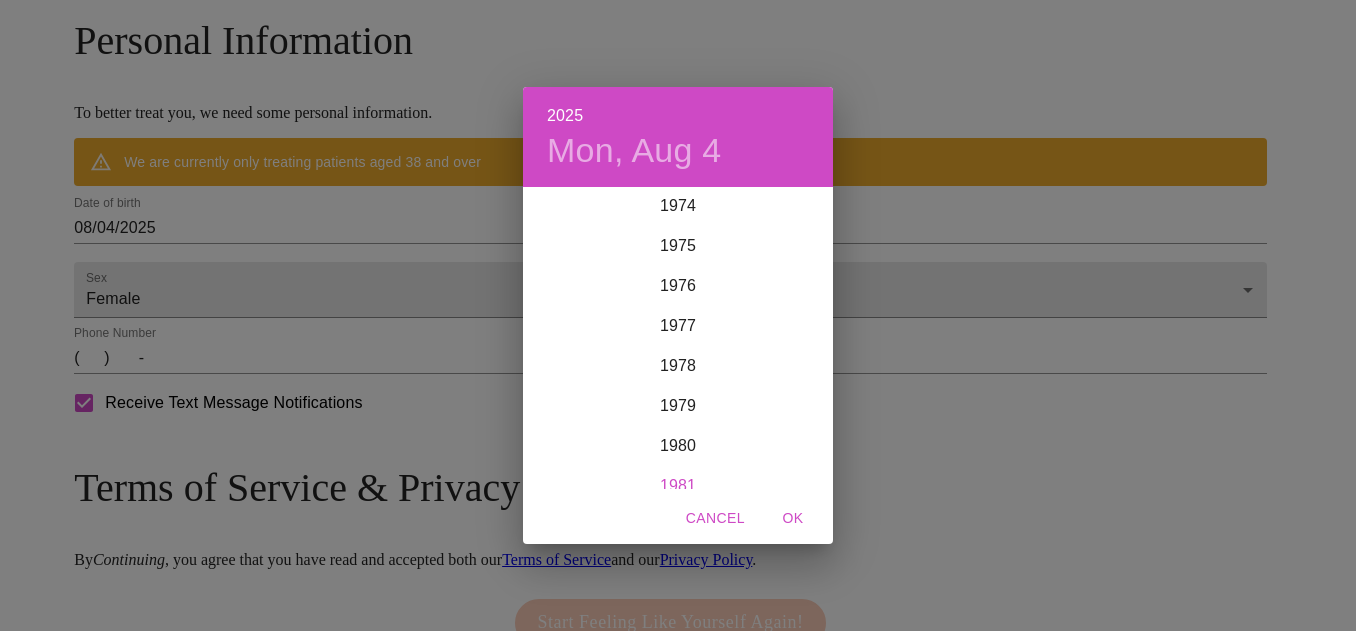 click on "1981" at bounding box center [678, 486] 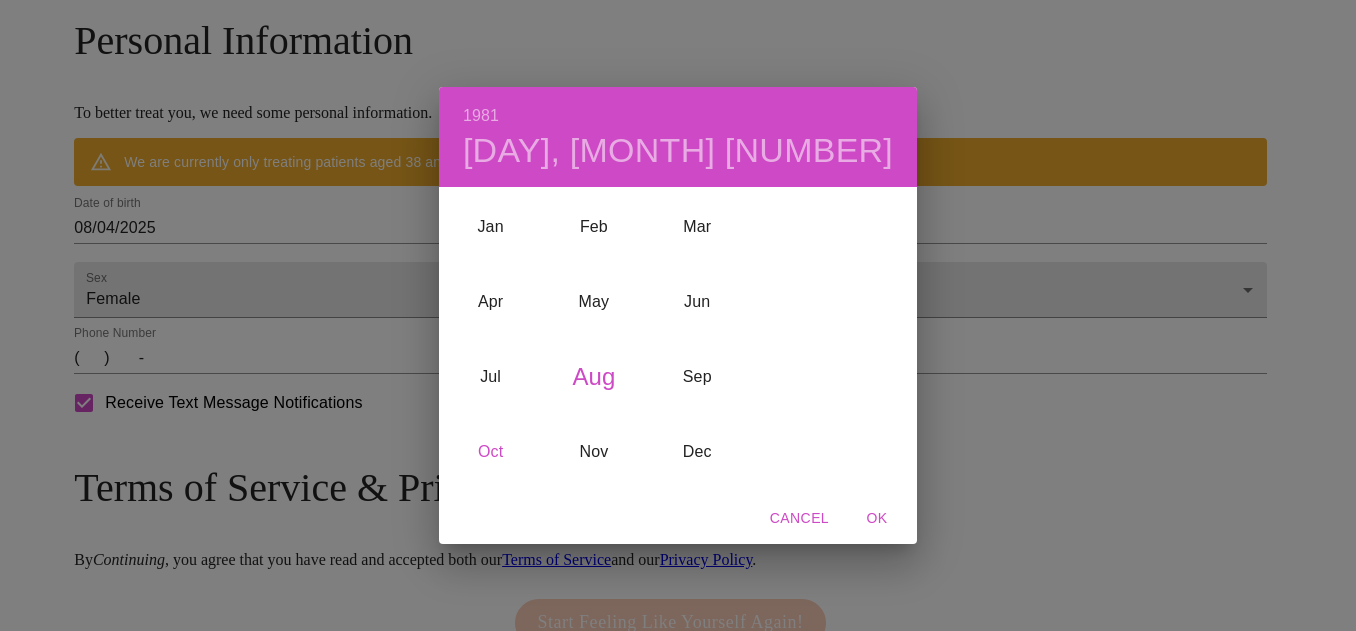 click on "Oct" at bounding box center (490, 451) 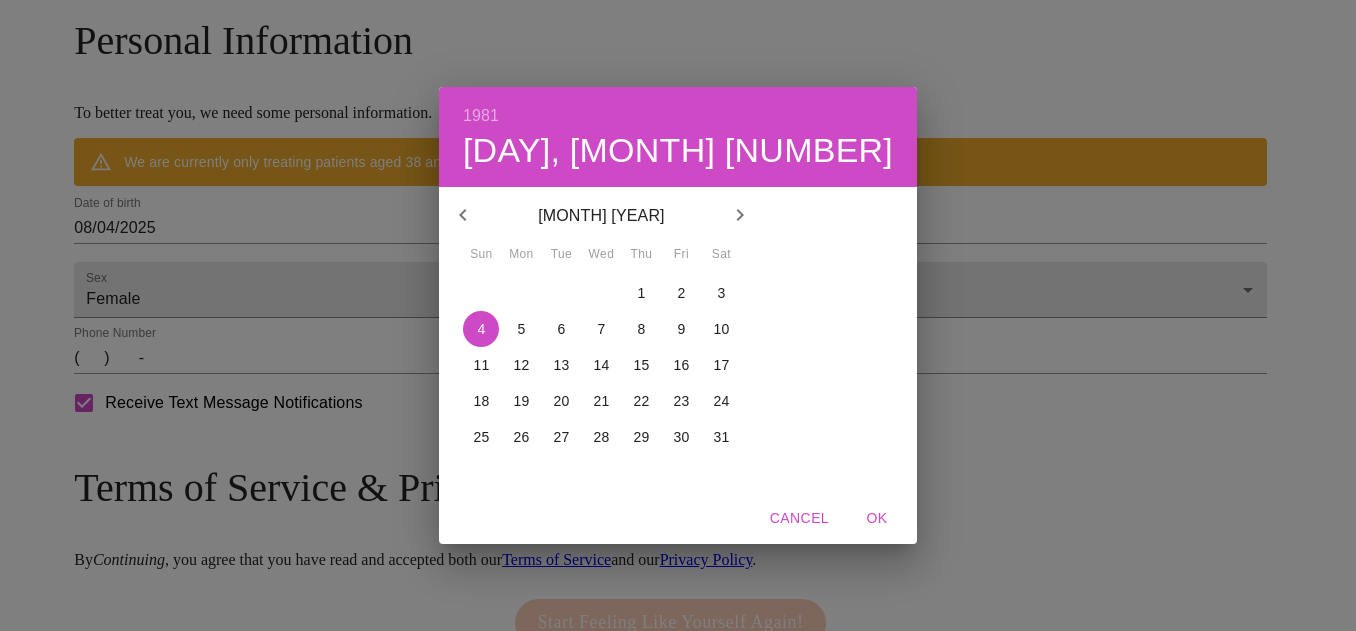 click on "15" at bounding box center (641, 365) 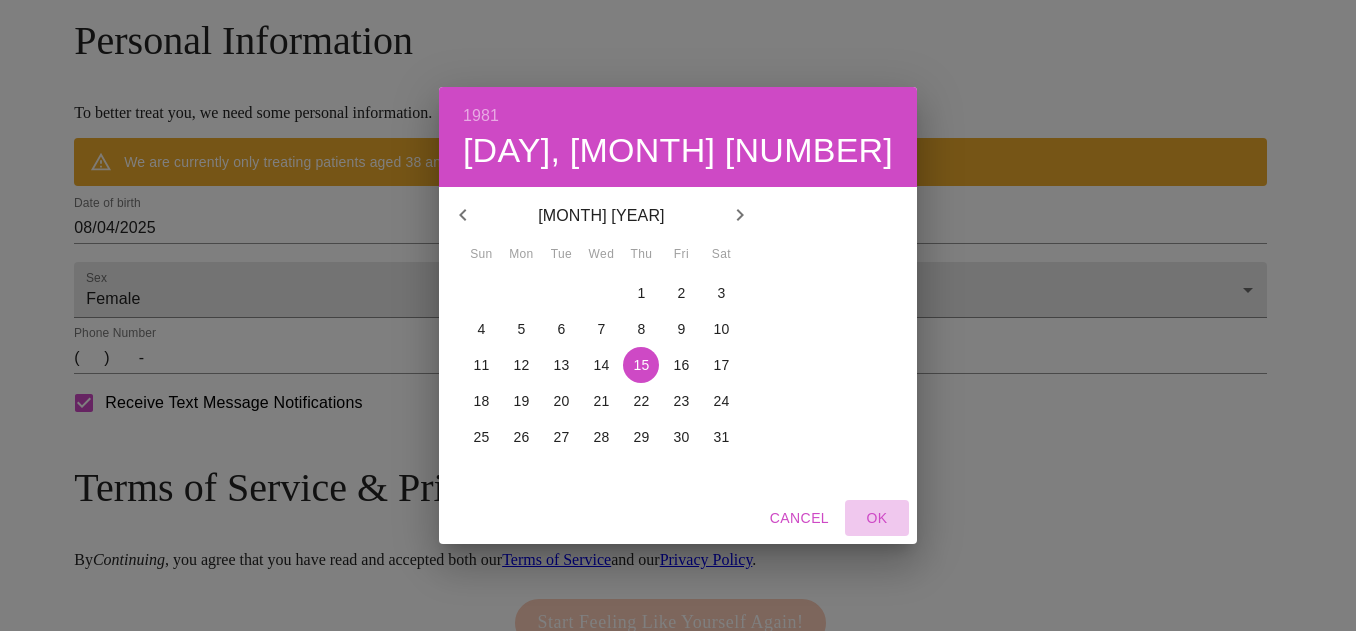 click on "OK" at bounding box center [877, 518] 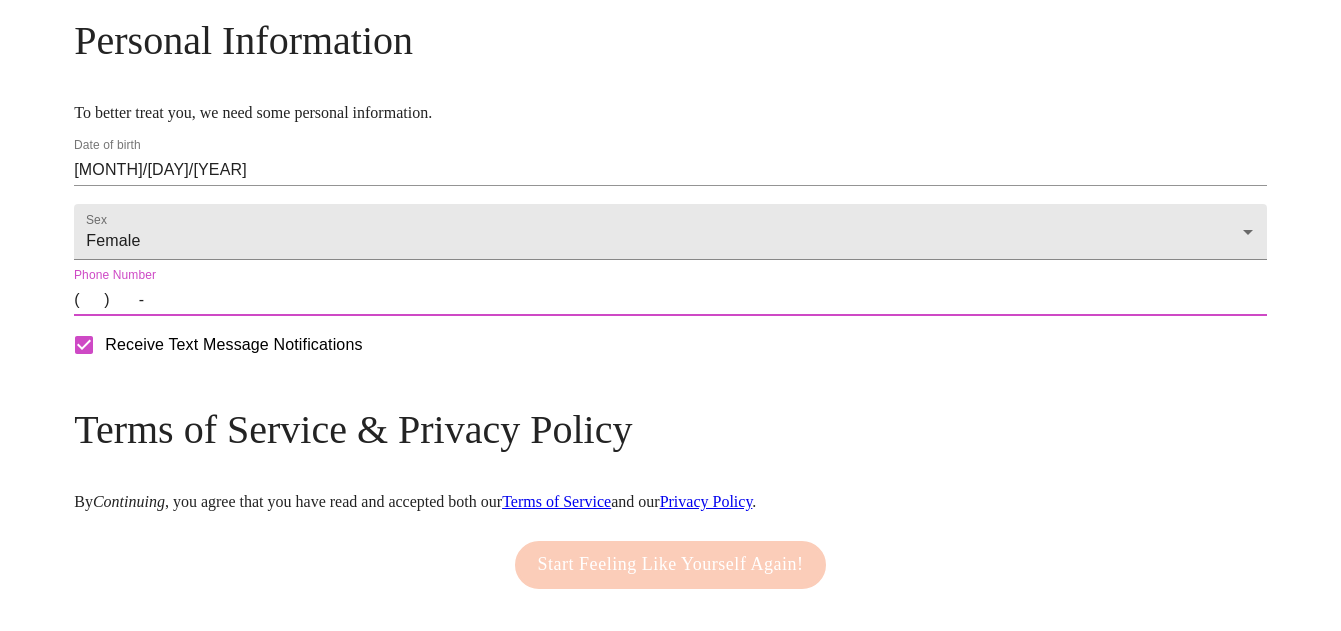 click on "(   )    -" at bounding box center (670, 300) 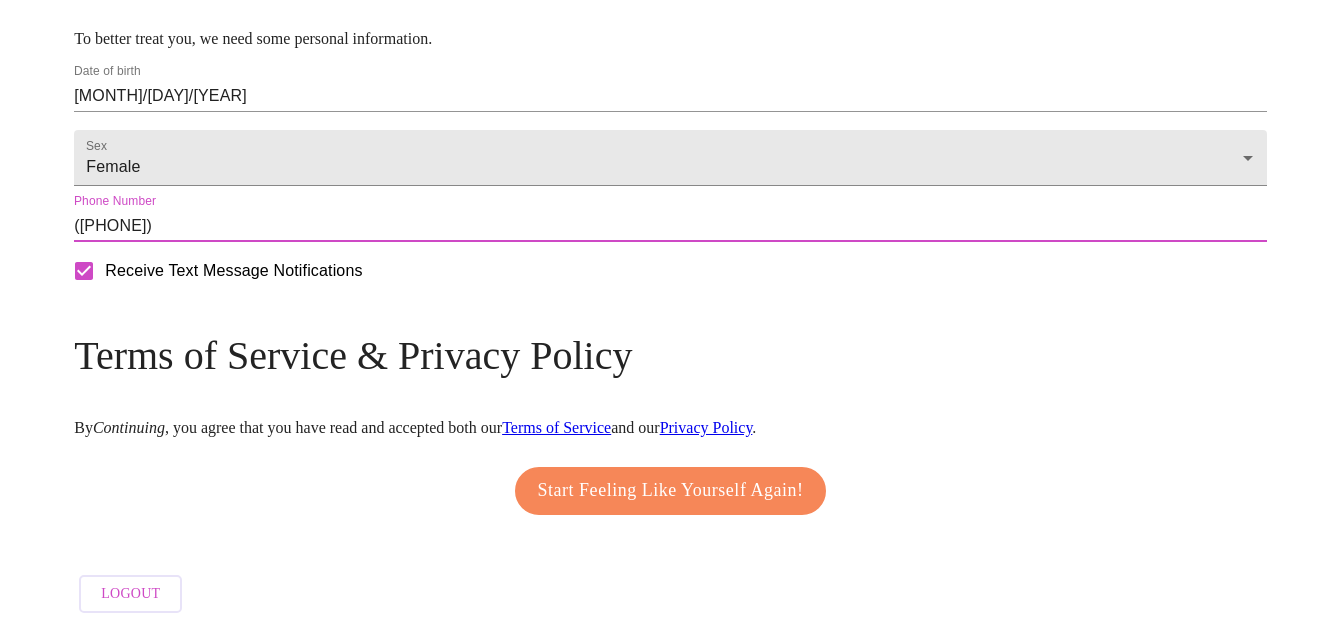 scroll, scrollTop: 906, scrollLeft: 0, axis: vertical 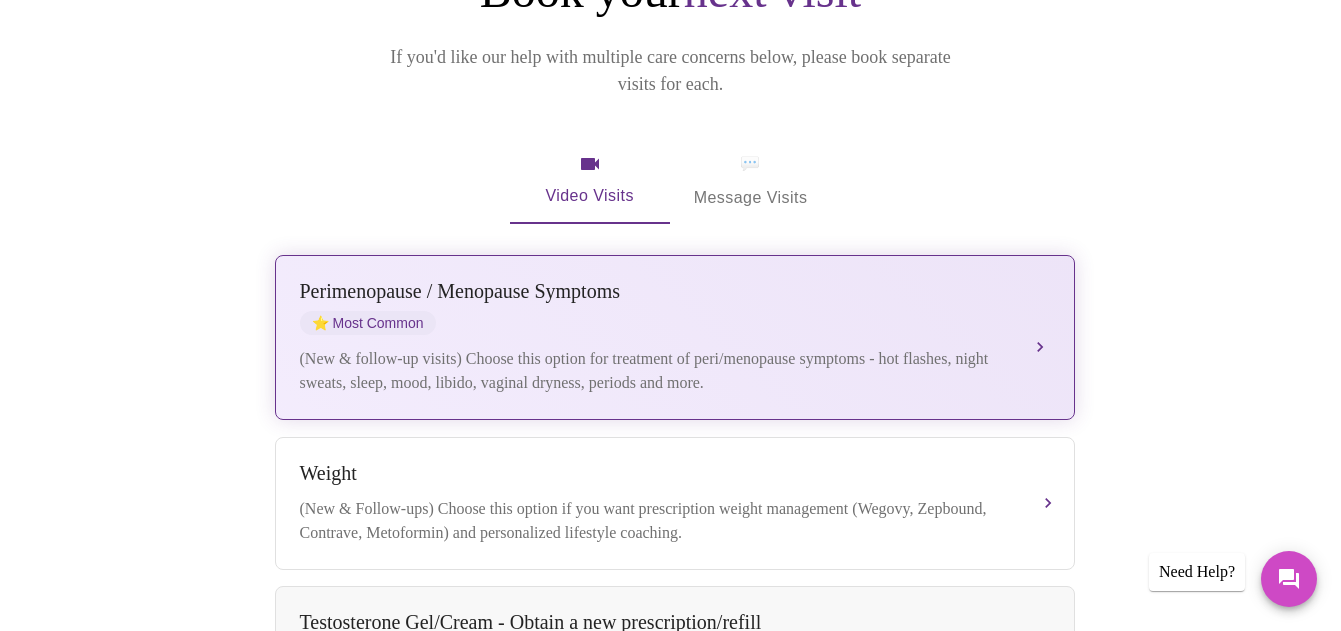 click on "(New & follow-up visits) Choose this option for treatment of peri/menopause symptoms - hot flashes, night sweats, sleep, mood, libido, vaginal dryness, periods and more." at bounding box center [655, 371] 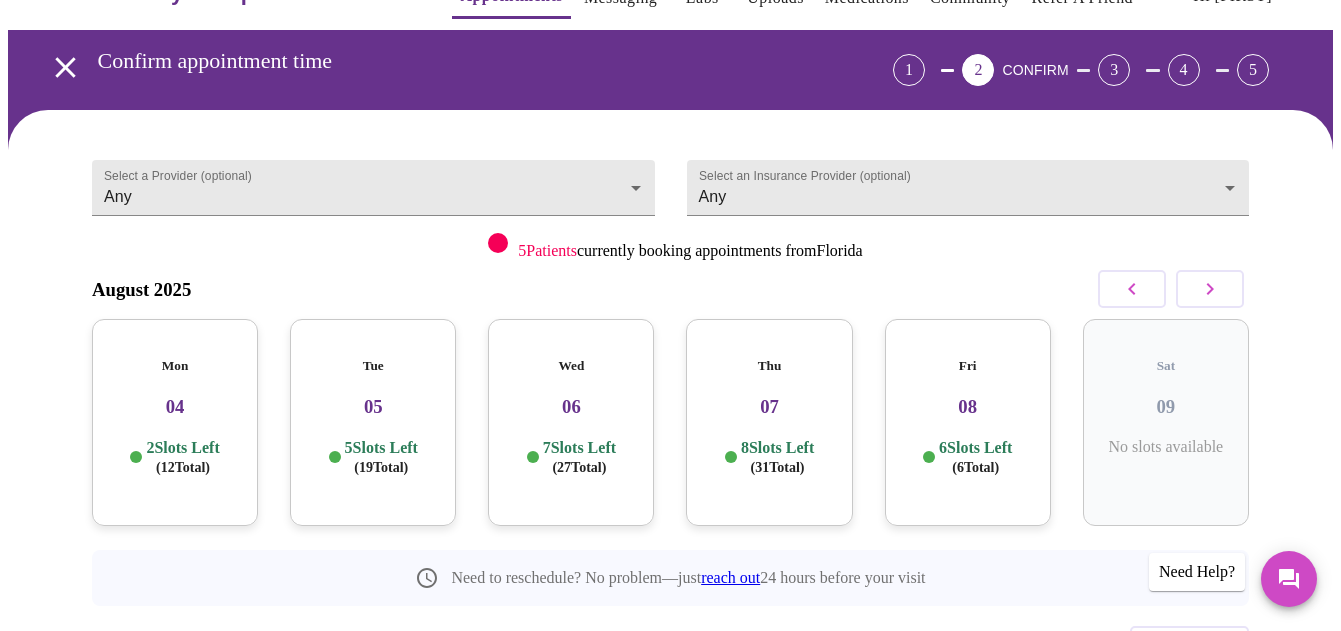 scroll, scrollTop: 0, scrollLeft: 0, axis: both 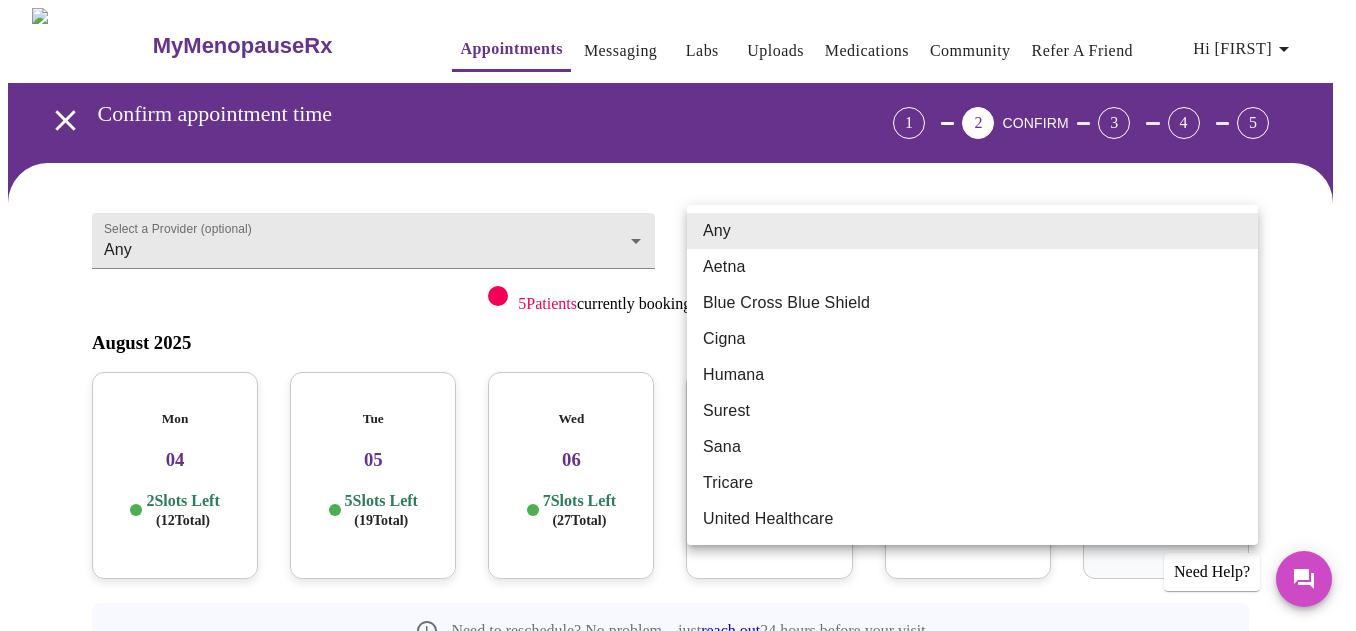 click on "MyMenopauseRx Appointments Messaging Labs Uploads Medications Community Refer a Friend Hi [FIRST] Confirm appointment time 1 2 CONFIRM 3 4 5 Select a Provider (optional) Any Any Select an Insurance Provider (optional) Any Any 5 Patients currently booking appointments from Florida August 2025 Mon 04 2 Slots Left (12 Total) Tue 05 5 Slots Left (19 Total) Wed 06 7 Slots Left (27 Total) Thu 07 8 Slots Left (31 Total) Fri 08 6 Slots Left (6 Total) Sat 09 No slots available Need to reschedule? No problem—just reach out 24 hours before your visit Previous Need Help? Settings Billing Invoices Log out Any Aetna Blue Cross Blue Shield Cigna Humana Surest Sana Tricare United Healthcare" at bounding box center (678, 414) 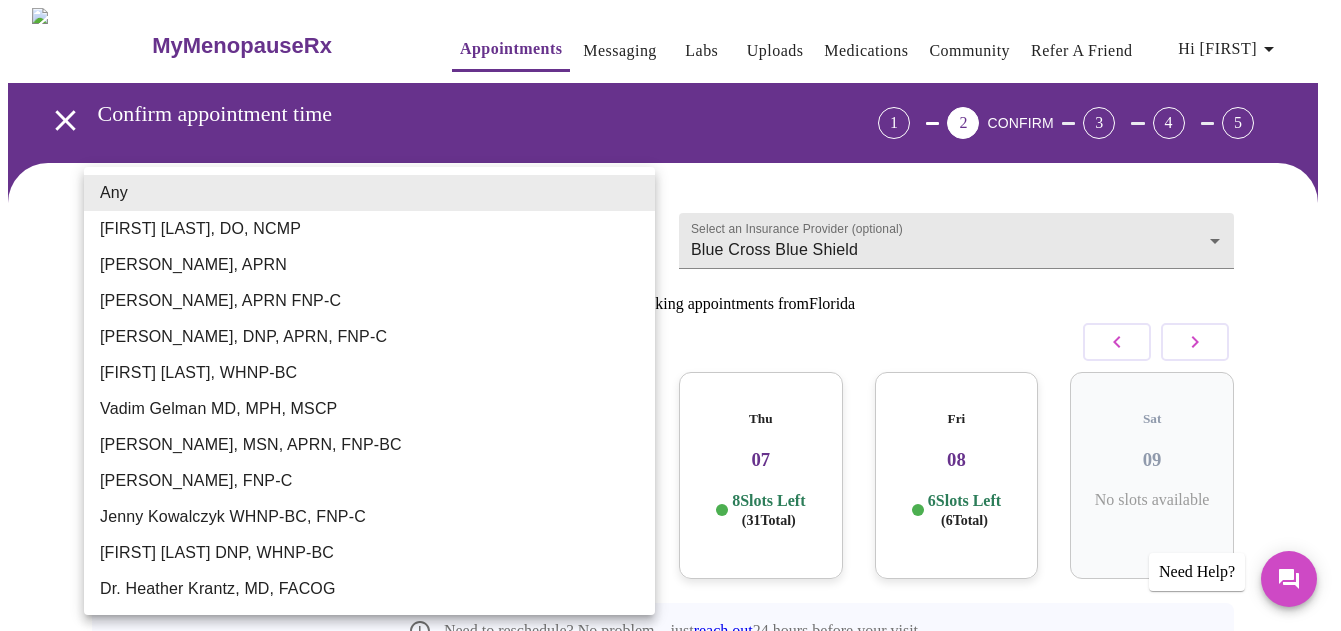 click on "Hi [FIRST]   Confirm appointment time 1 2 CONFIRM 3 4 5 Select a Provider (optional) Any Any Select an Insurance Provider (optional) Blue Cross Blue Shield Blue Cross Blue Shield 5  Patients  currently booking appointments from  Florida [MONTH] 2025 Mon 04 2  Slots Left ( 12  Total) Tue 05 5  Slots Left ( 19  Total) Wed 06 7  Slots Left ( 27  Total) Thu 07 8  Slots Left ( 31  Total) Fri 08 6  Slots Left ( 6  Total) Sat 09 No slots available Need to reschedule? No problem—just  reach out  24 hours before your visit Previous Need Help? Settings Billing Invoices Log out Any [PERSON_NAME], DO, NCMP [PERSON_NAME], APRN [PERSON_NAME], APRN FNP-C [PERSON_NAME], DNP, APRN, FNP-C [PERSON_NAME], WHNP-BC [PERSON_NAME] MD, MPH, MSCP [PERSON_NAME], MSN, APRN, FNP-BC [PERSON_NAME], FNP-C [PERSON_NAME] WHNP-BC, FNP-C [PERSON_NAME] DNP, WHNP-BC Dr. [PERSON_NAME], MD, FACOG" at bounding box center (670, 414) 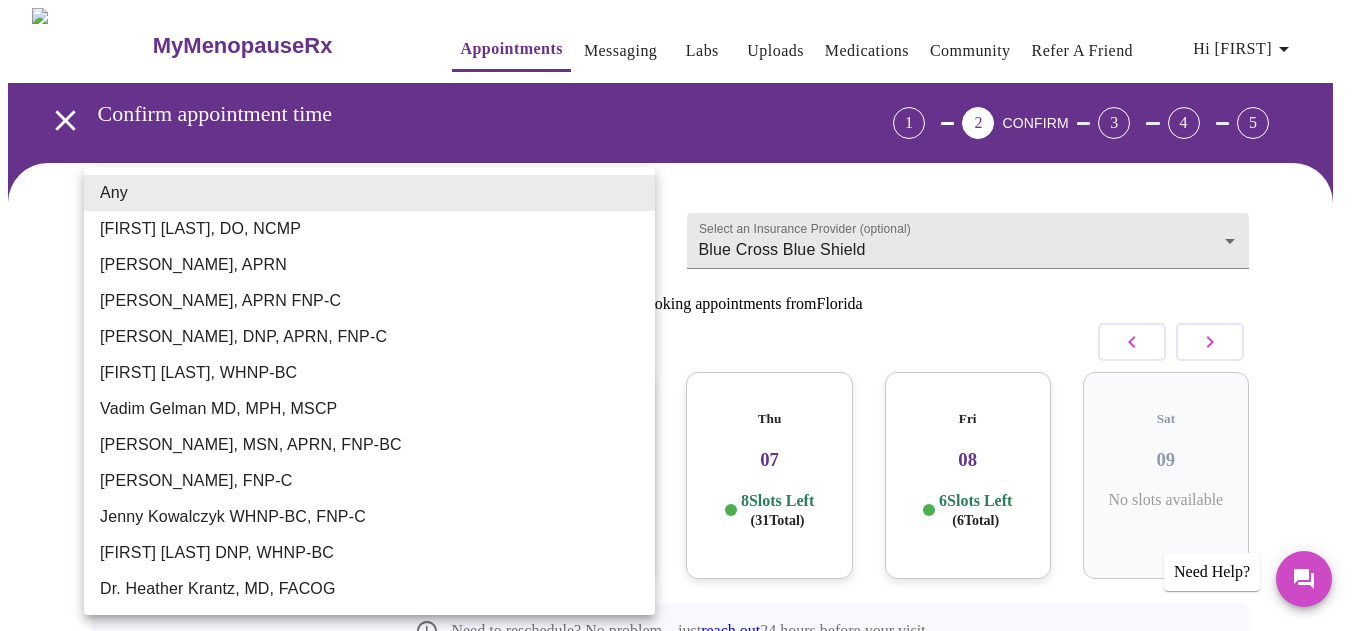 click on "Any" at bounding box center [369, 193] 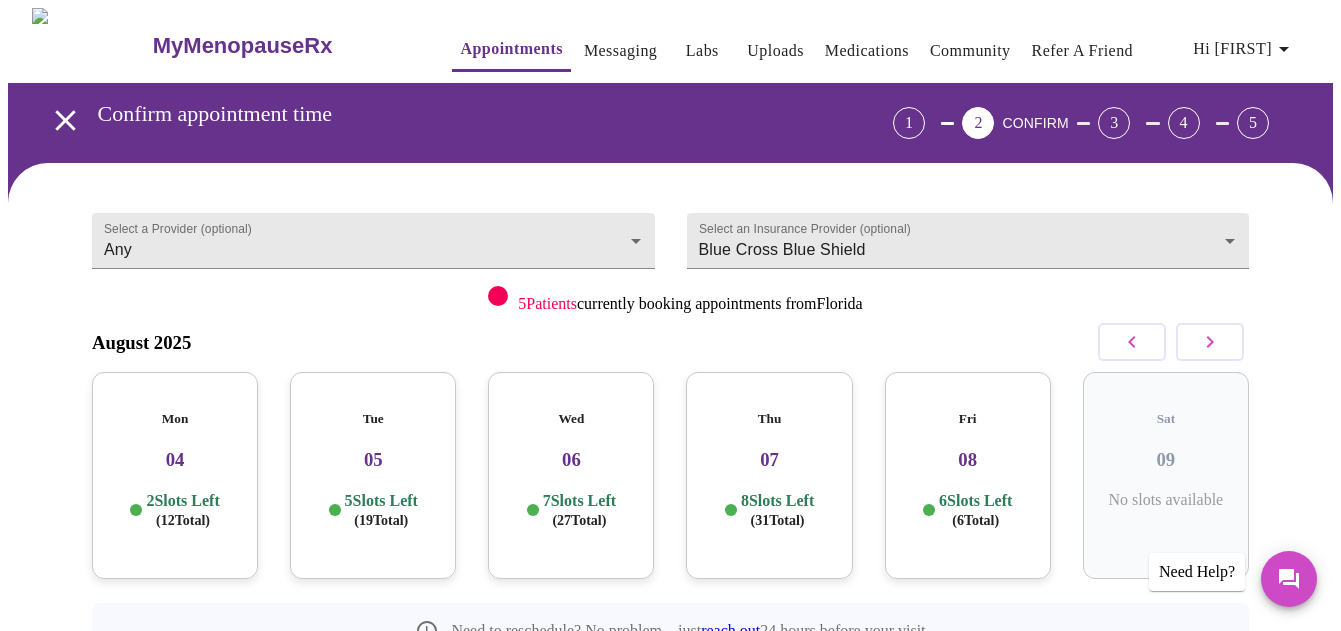 click on "Select an Insurance Provider (optional) Blue Cross Blue Shield Blue Cross Blue Shield" at bounding box center [968, 236] 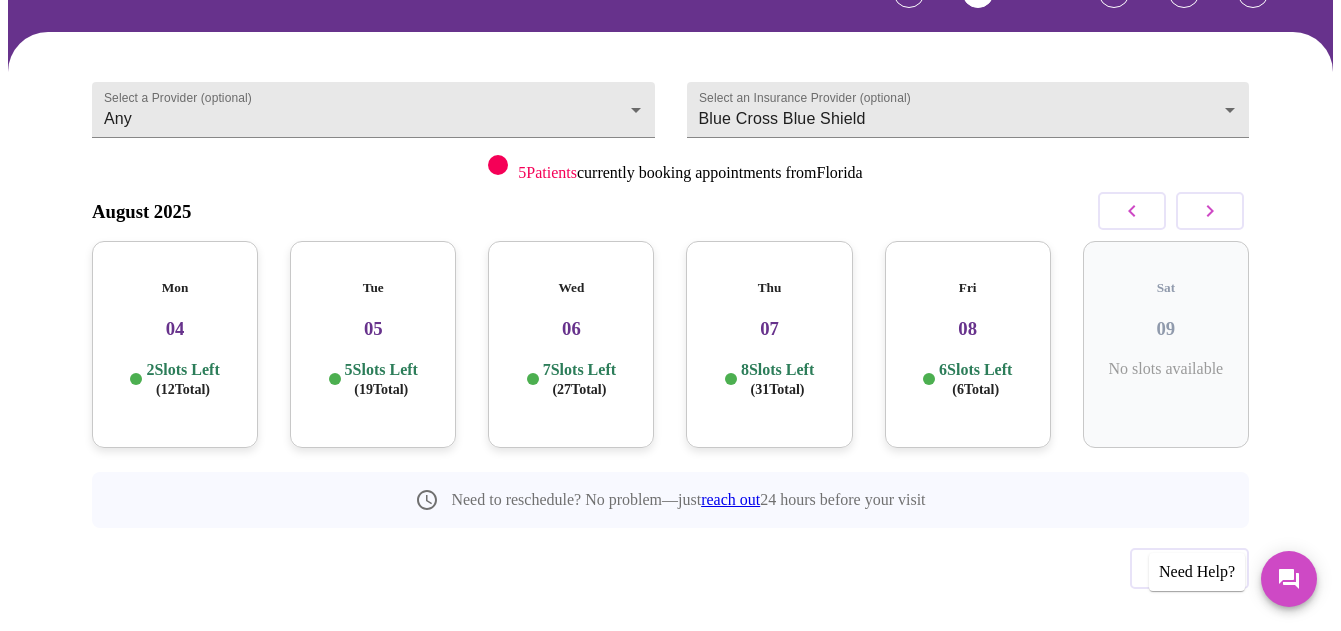 scroll, scrollTop: 155, scrollLeft: 0, axis: vertical 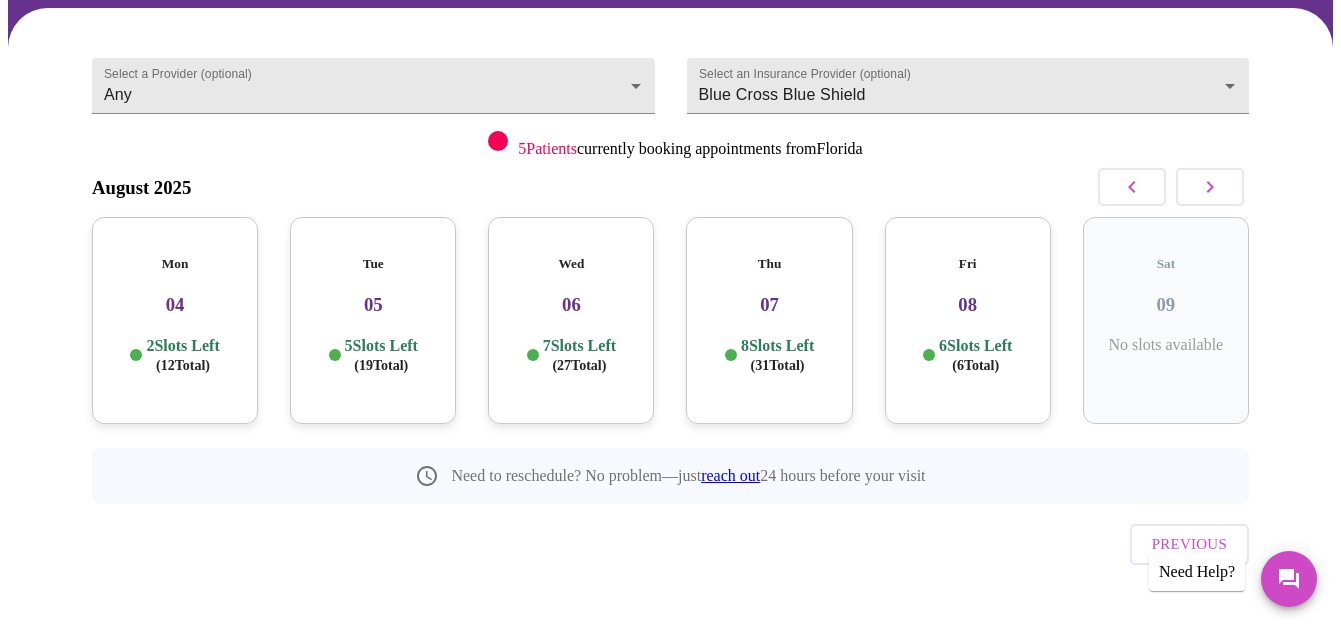 click on "[NUMBER]  Slots Left ( 27  Total)" at bounding box center [579, 355] 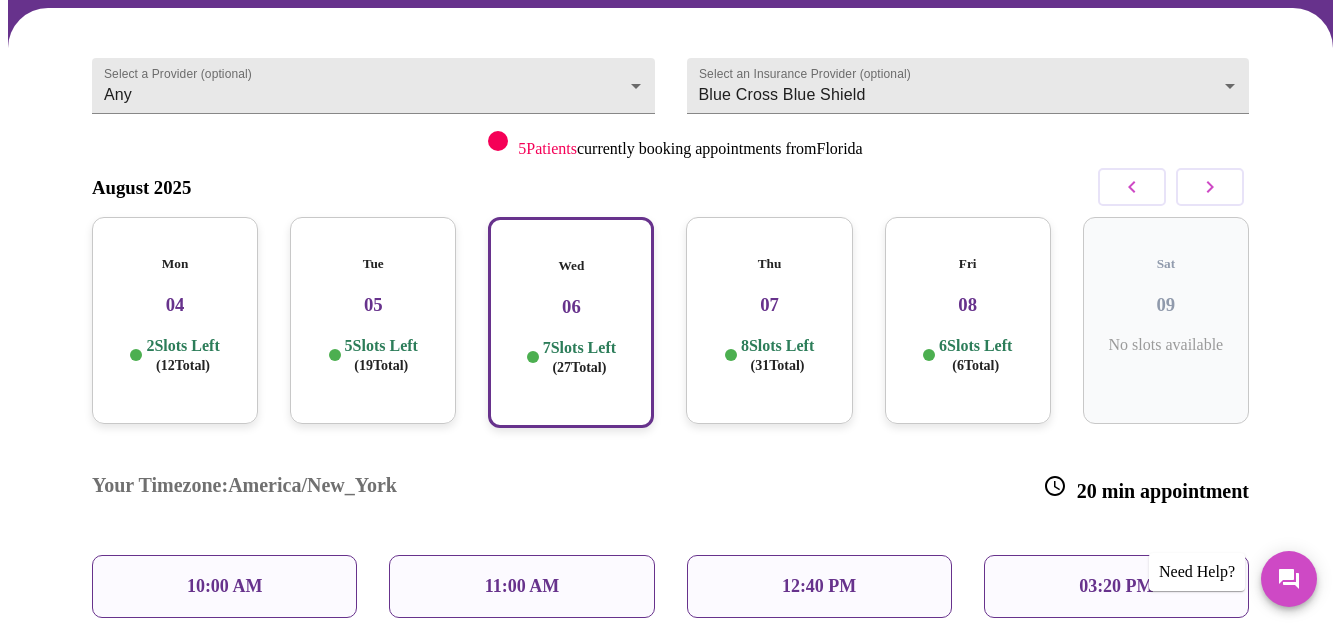 click on "5  Slots Left ( 19  Total)" at bounding box center (381, 355) 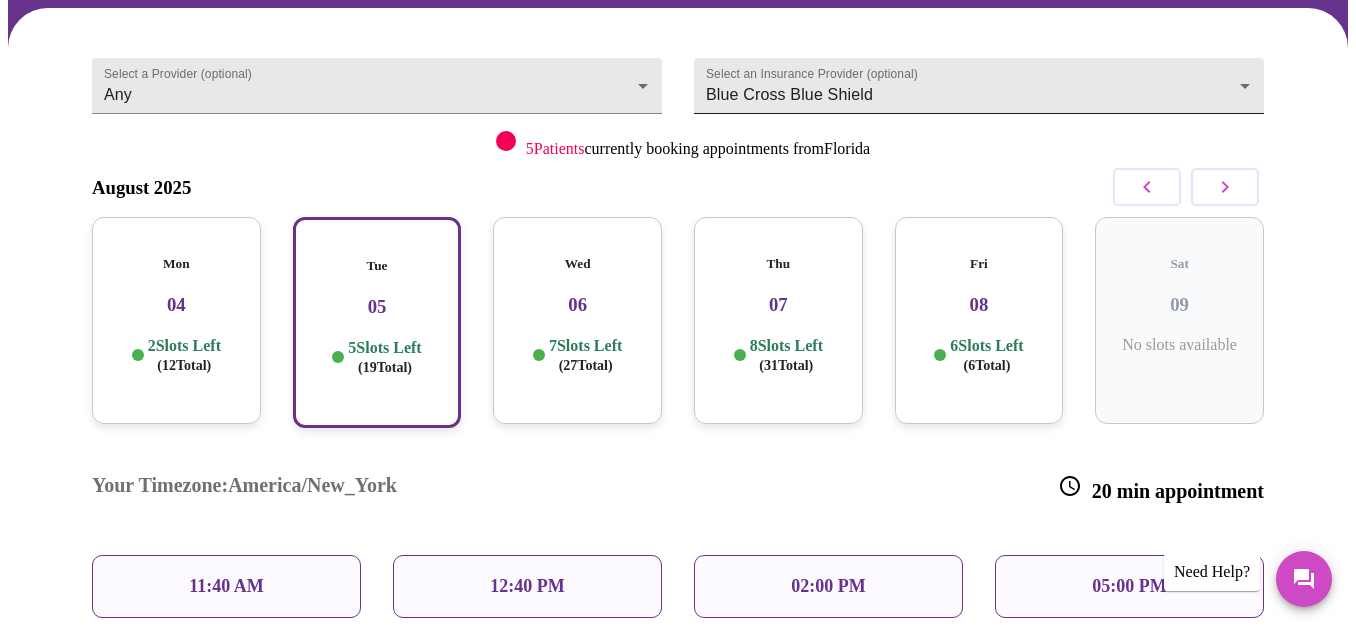 click on "Hi [FIRST]   Confirm appointment time 1 2 CONFIRM 3 4 5 Select a Provider (optional) Any Any Select an Insurance Provider (optional) Blue Cross Blue Shield Blue Cross Blue Shield 5  Patients  currently booking appointments from  Florida [MONTH] 2025 Mon 04 2  Slots Left ( 12  Total) Tue 05 5  Slots Left ( 19  Total) Wed 06 7  Slots Left ( 27  Total) Thu 07 8  Slots Left ( 31  Total) Fri 08 6  Slots Left ( 6  Total) Sat 09 No slots available Your Timezone:  America/New_York 20 min appointment 11:40 AM 12:40 PM 02:00 PM 05:00 PM 06:00 PM Need to reschedule? No problem—just  reach out  24 hours before your visit Previous Need Help? Settings Billing Invoices Log out" at bounding box center (678, 403) 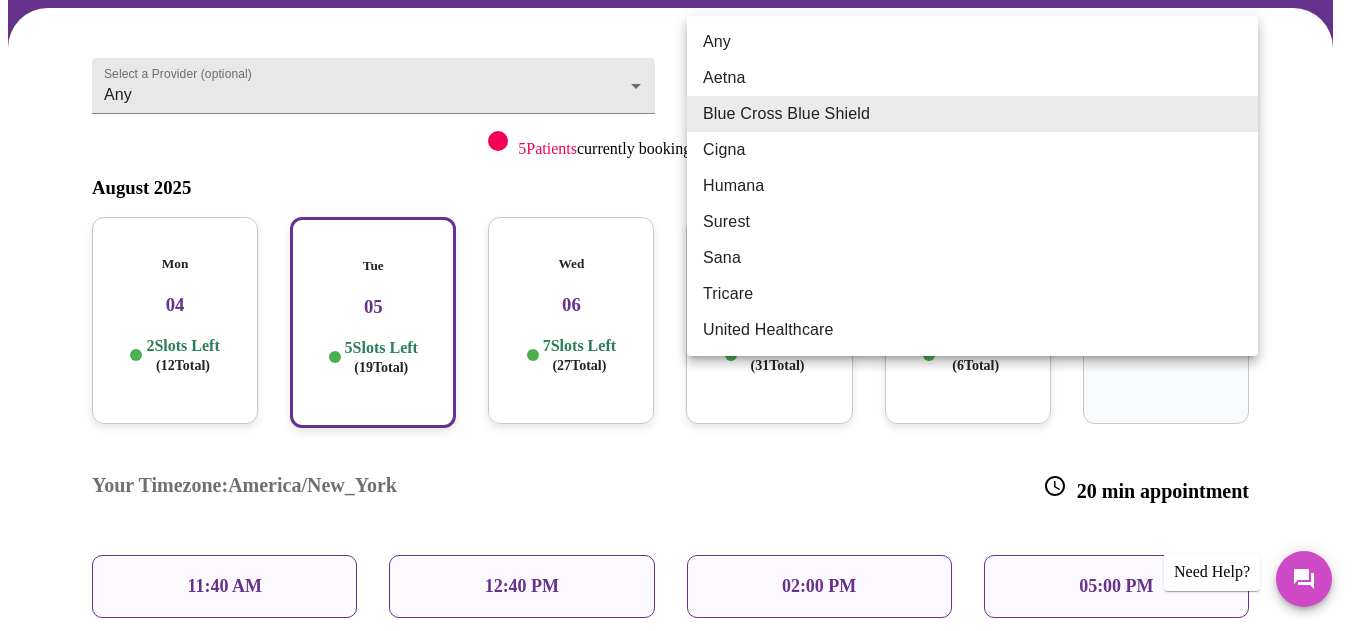 click on "Blue Cross Blue Shield" at bounding box center [972, 114] 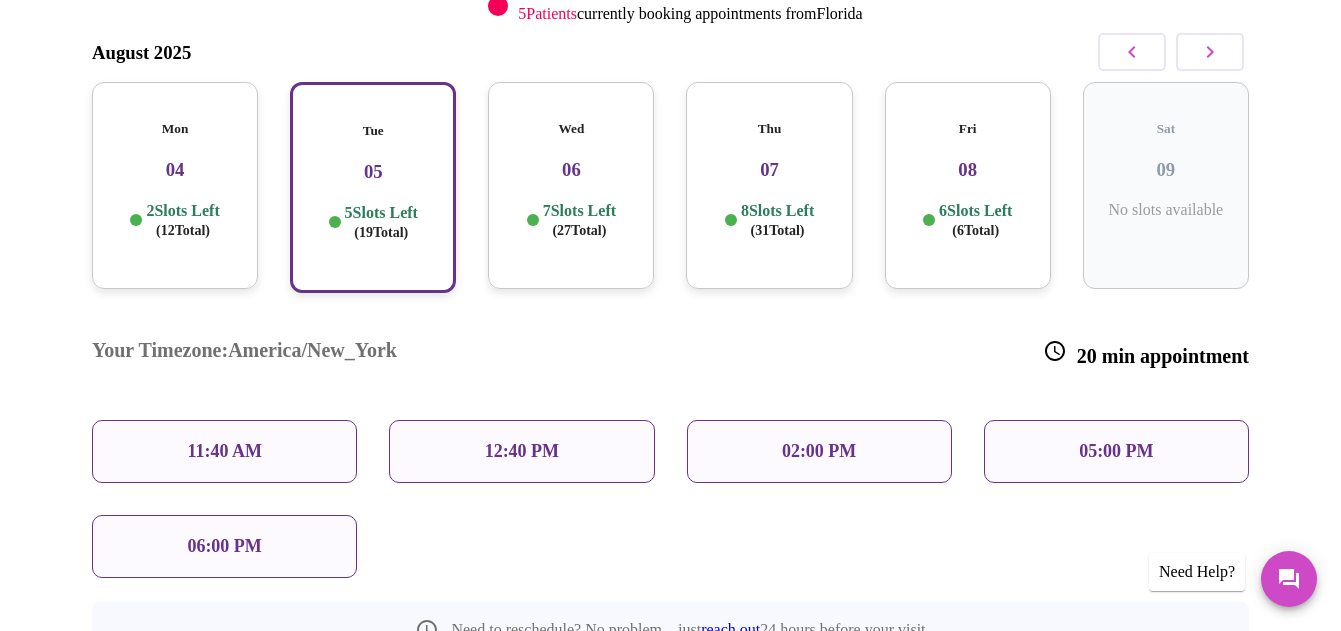 scroll, scrollTop: 368, scrollLeft: 0, axis: vertical 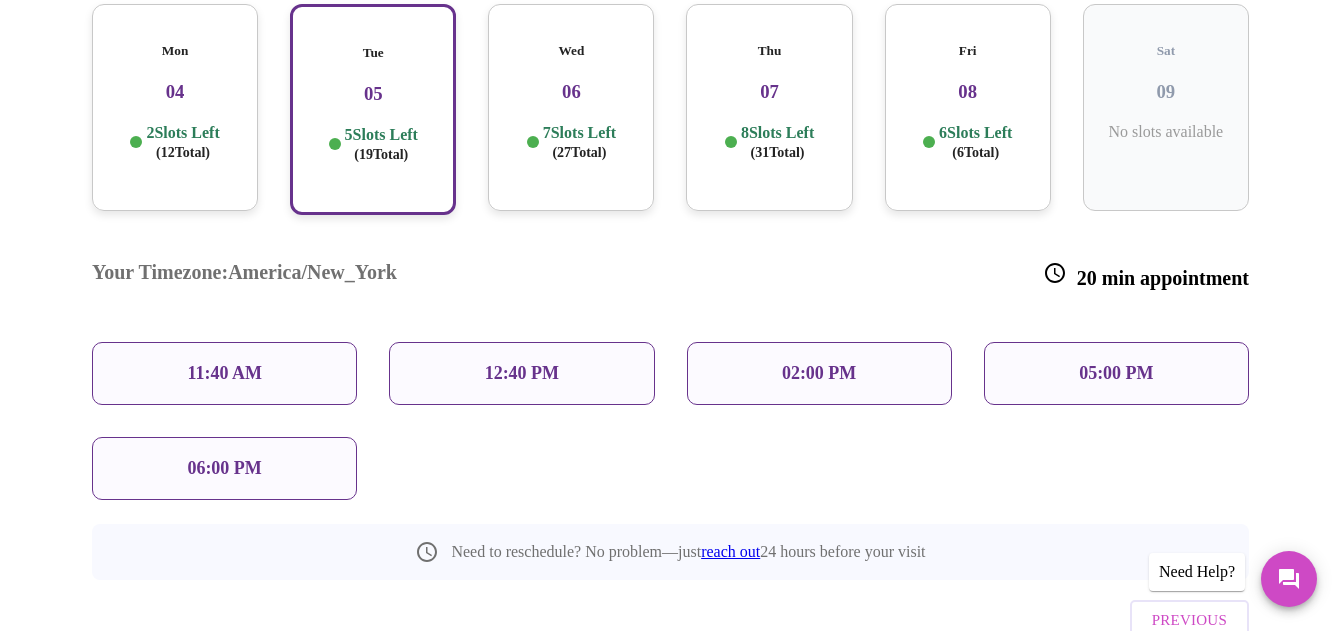 click on "[NUMBER]  Slots Left ( 27  Total)" at bounding box center [579, 142] 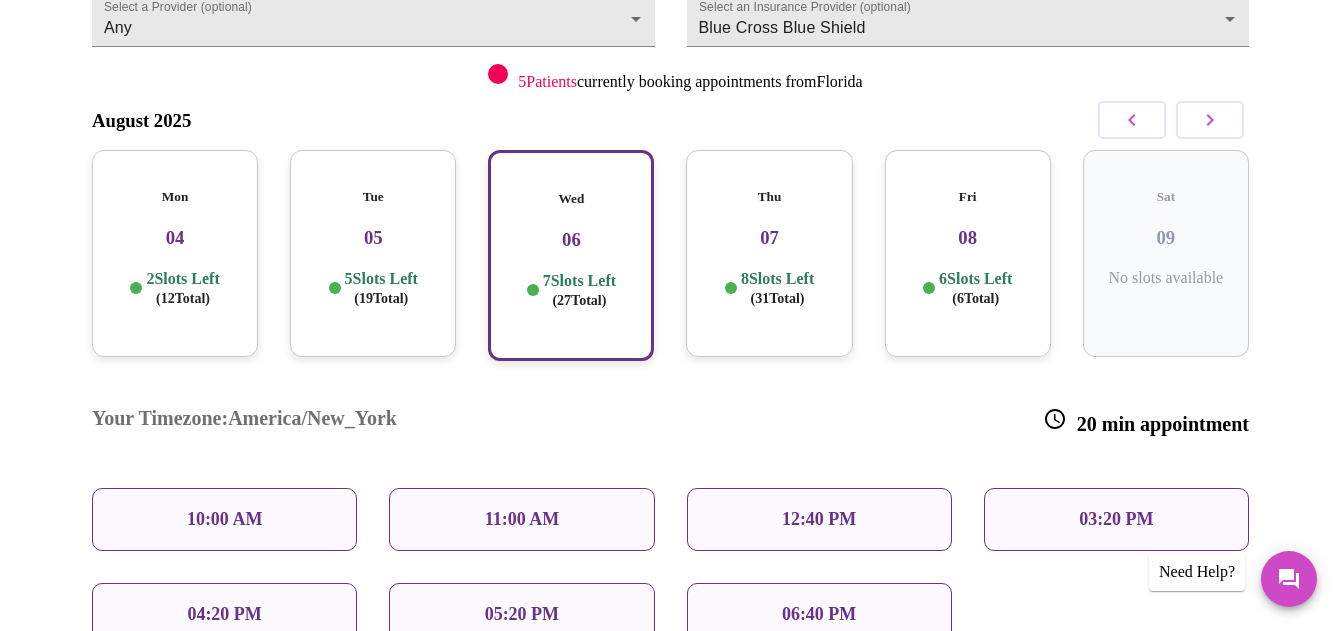 scroll, scrollTop: 0, scrollLeft: 0, axis: both 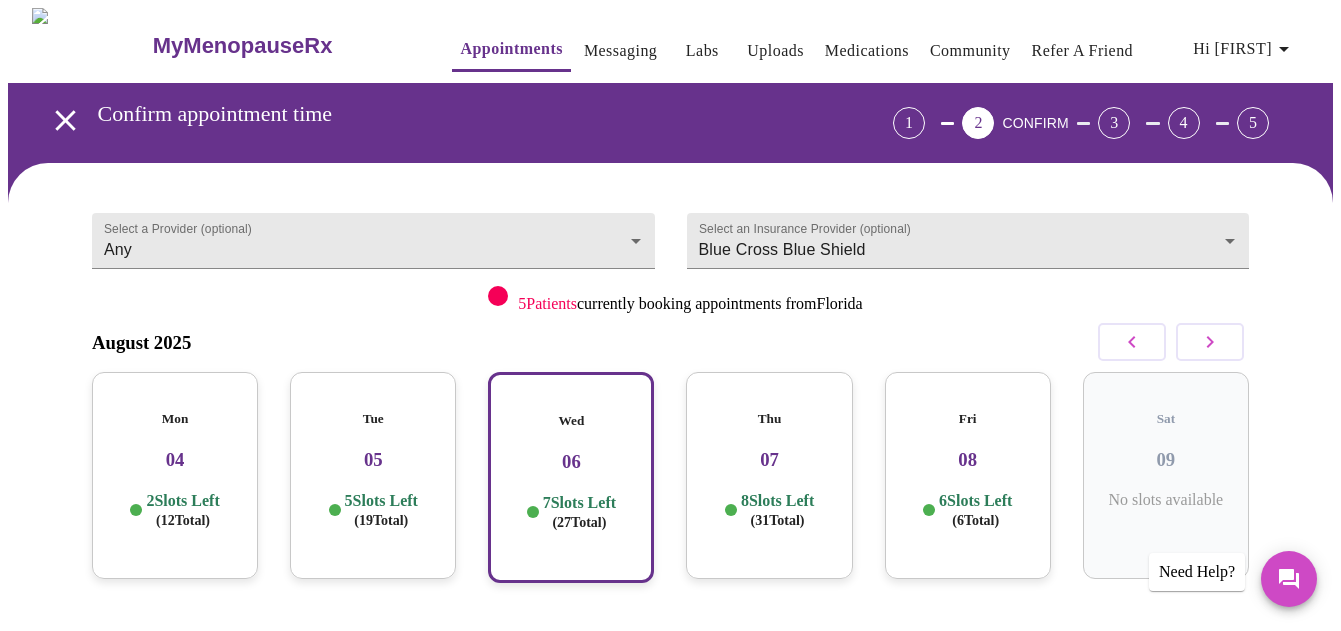 click on "Hi [FIRST]" at bounding box center (1244, 49) 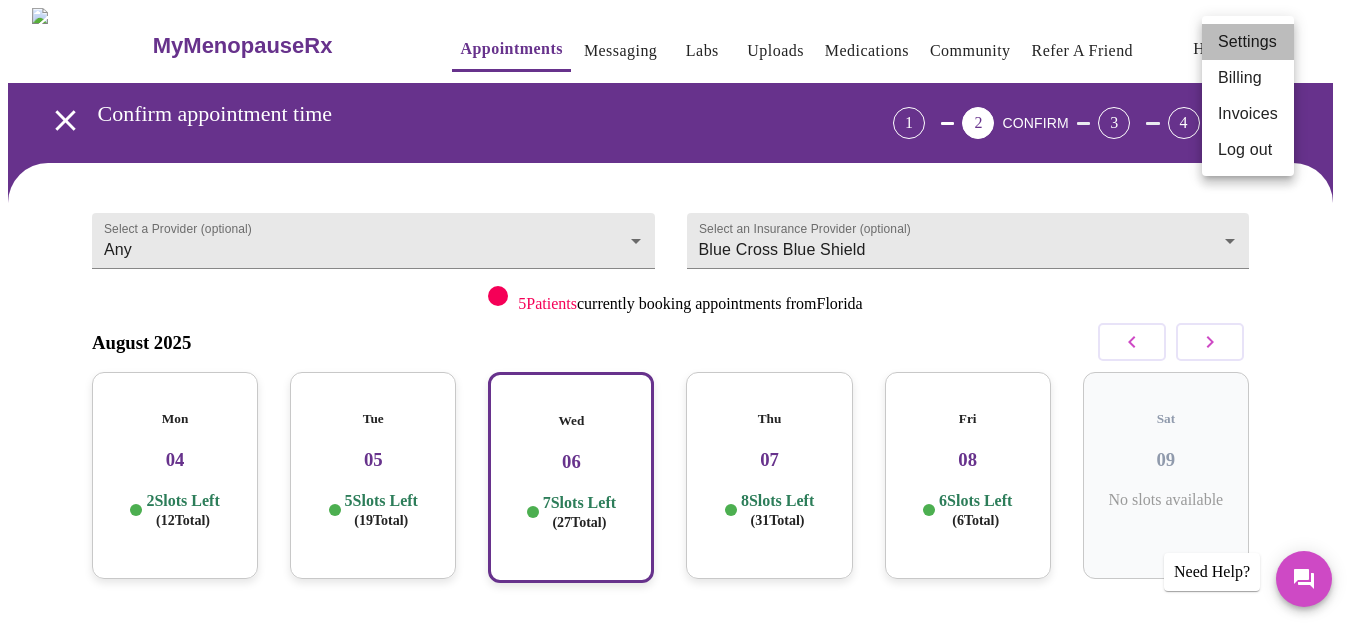 click on "Settings" at bounding box center [1248, 42] 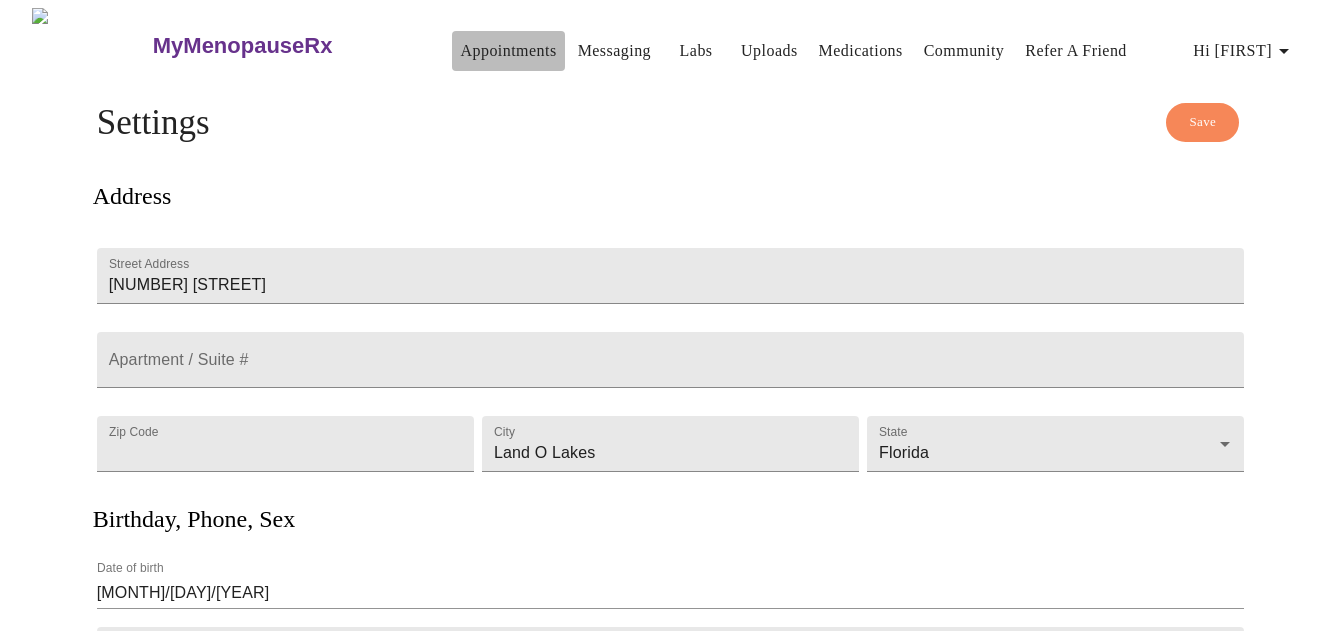click on "Appointments" at bounding box center [508, 51] 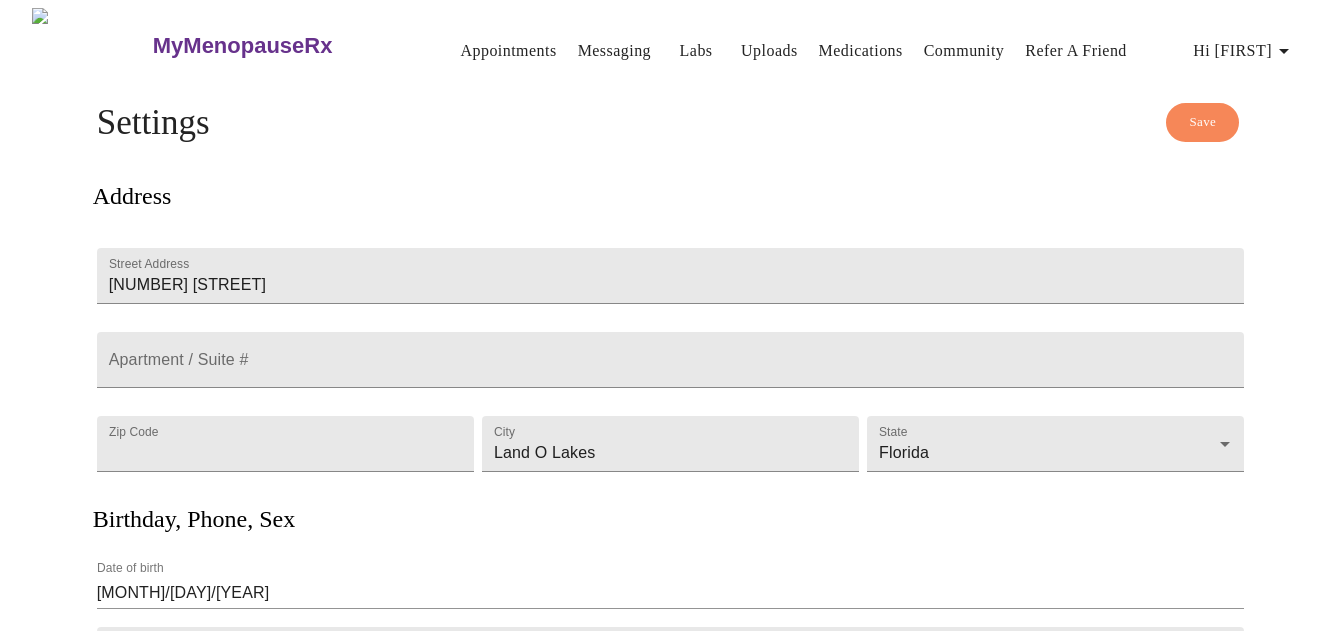 click on "MyMenopauseRx" at bounding box center [243, 46] 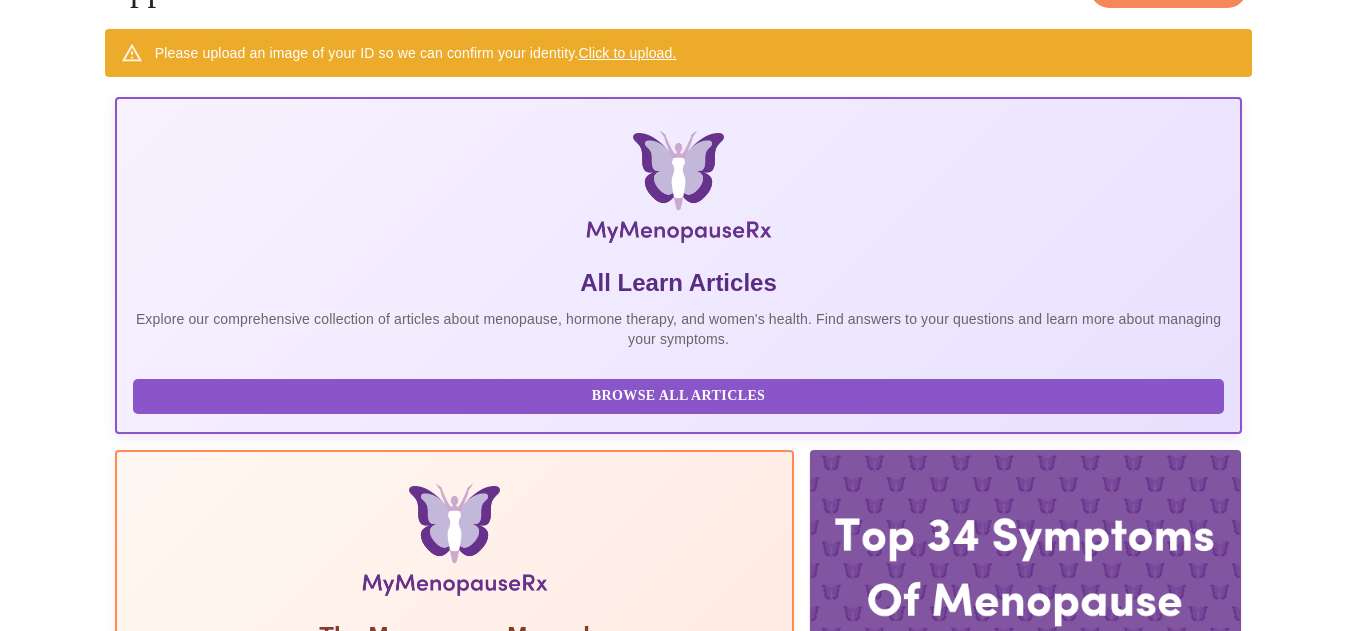 scroll, scrollTop: 0, scrollLeft: 0, axis: both 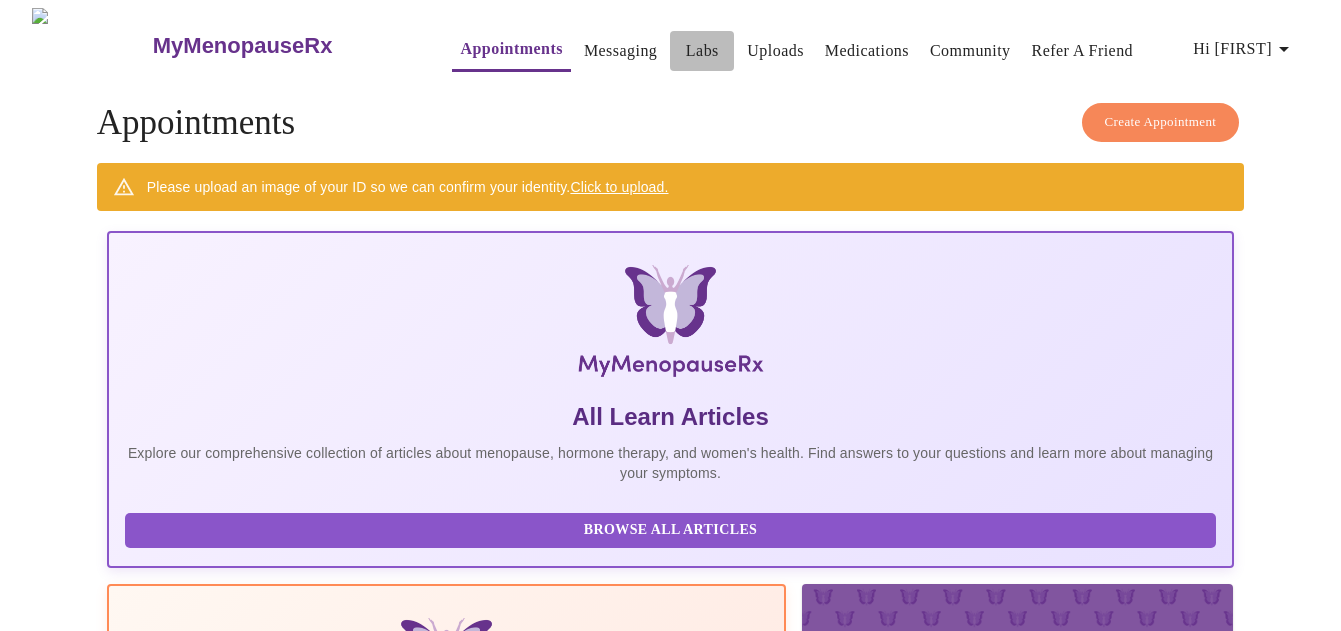 click on "Labs" at bounding box center (702, 51) 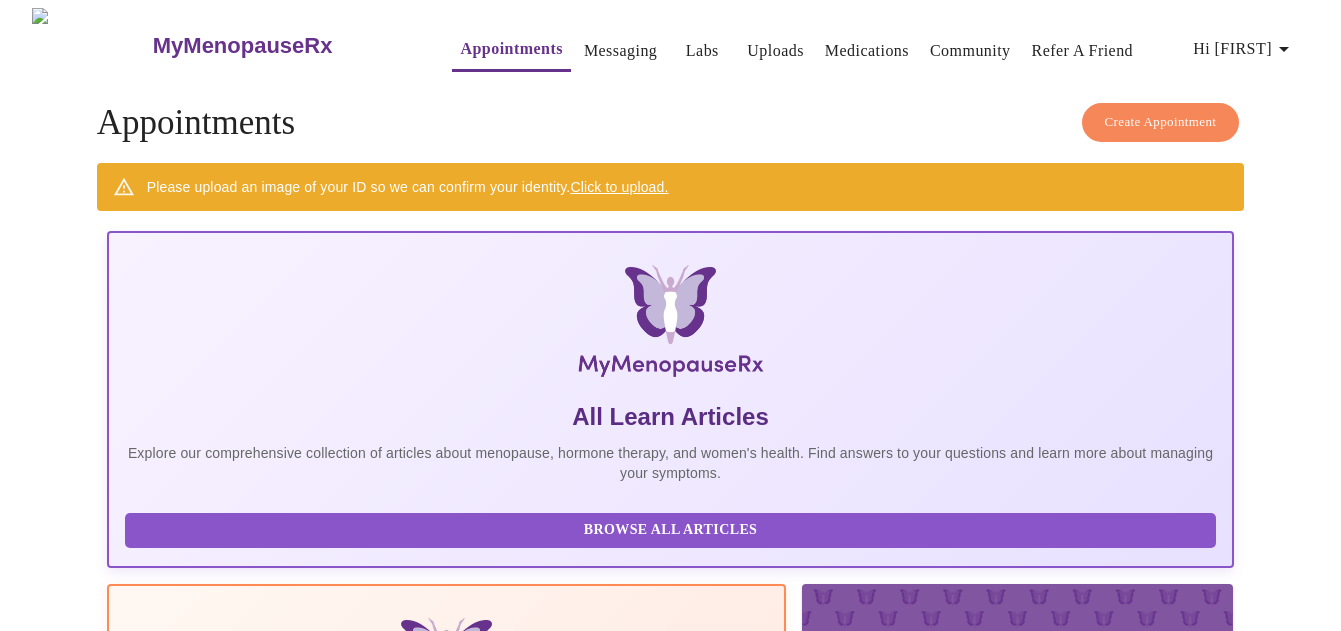 click on "Click to upload." at bounding box center [619, 187] 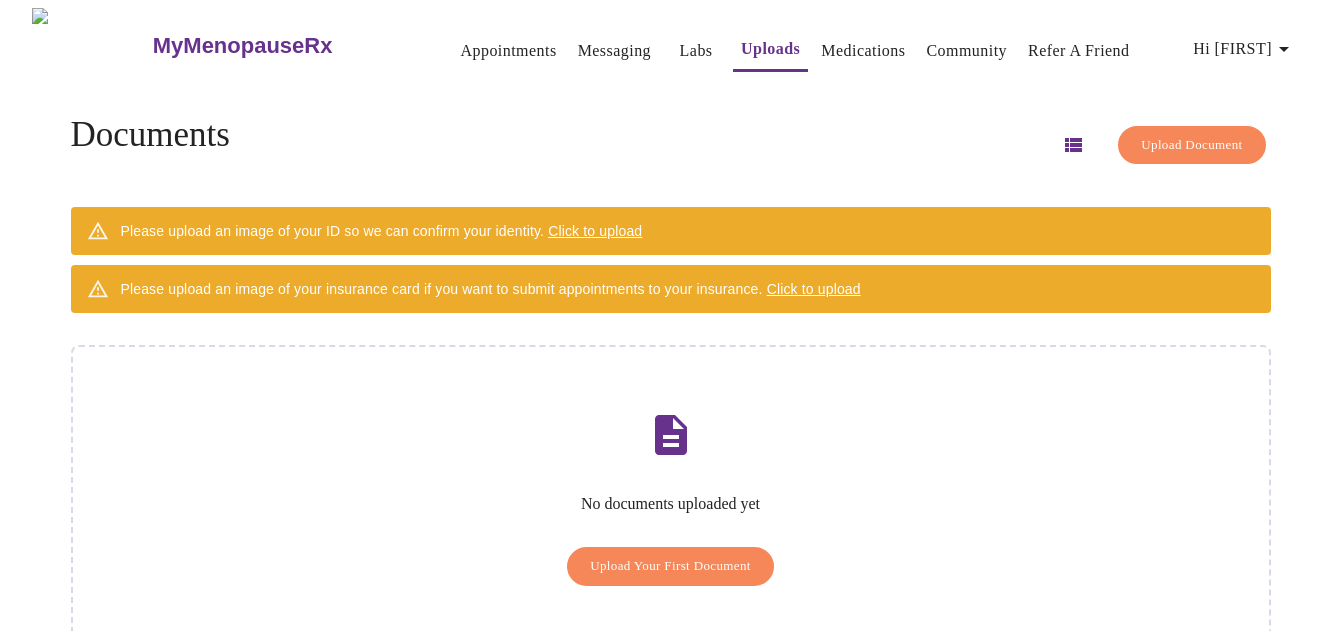 click on "Upload Your First Document" at bounding box center (670, 566) 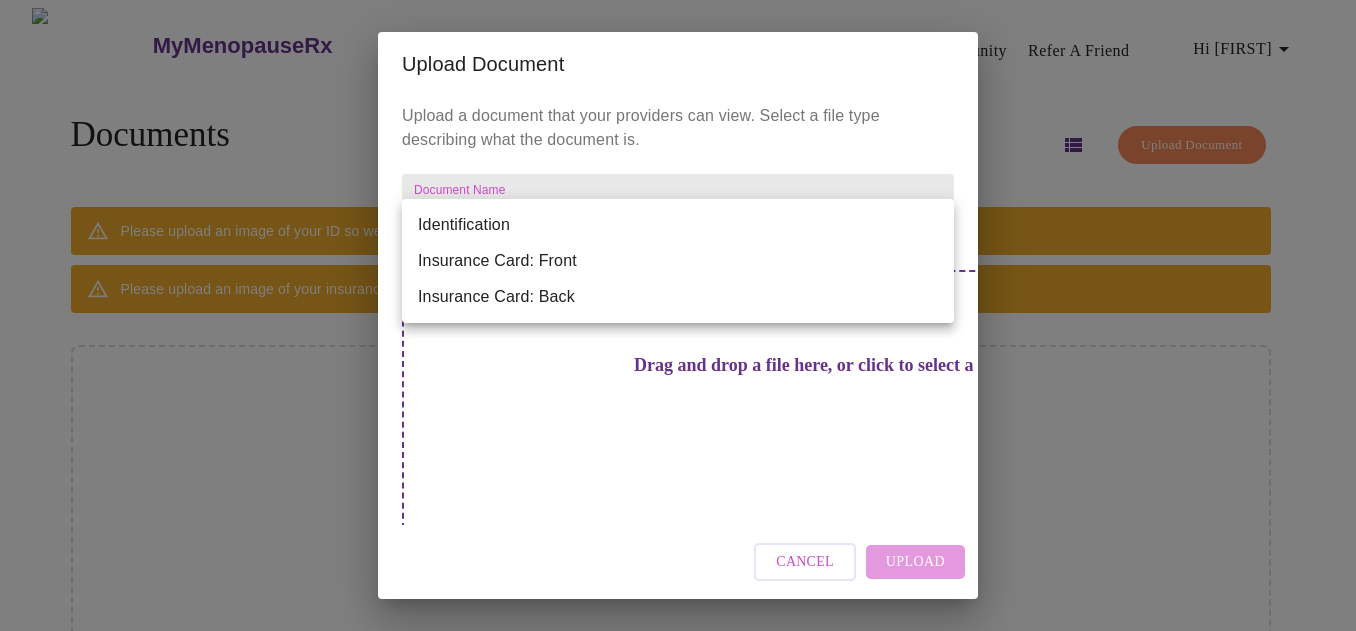 click on "MyMenopauseRx Appointments Messaging Labs Uploads Medications Community Refer a Friend Hi [FIRST] Documents Upload Document Please upload an image of your ID so we can confirm your identity. Click to upload Please upload an image of your insurance card if you want to submit appointments to your insurance. Click to upload No documents uploaded yet Upload Your First Document Settings Billing Invoices Log out Upload Document Upload a document that your providers can view. Select a file type describing what the document is. Document Name Drag and drop a file here, or click to select a file Cancel Upload Identification Insurance Card: Front Insurance Card: Back" at bounding box center [678, 351] 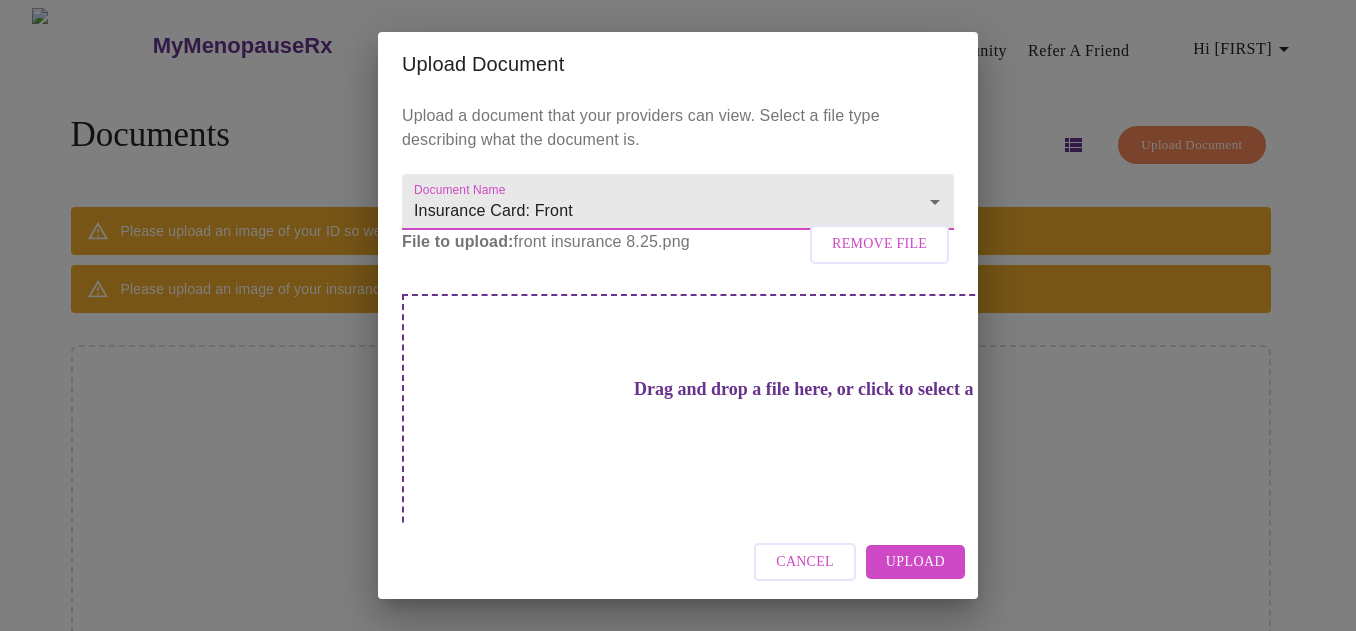 click on "Upload" at bounding box center [915, 562] 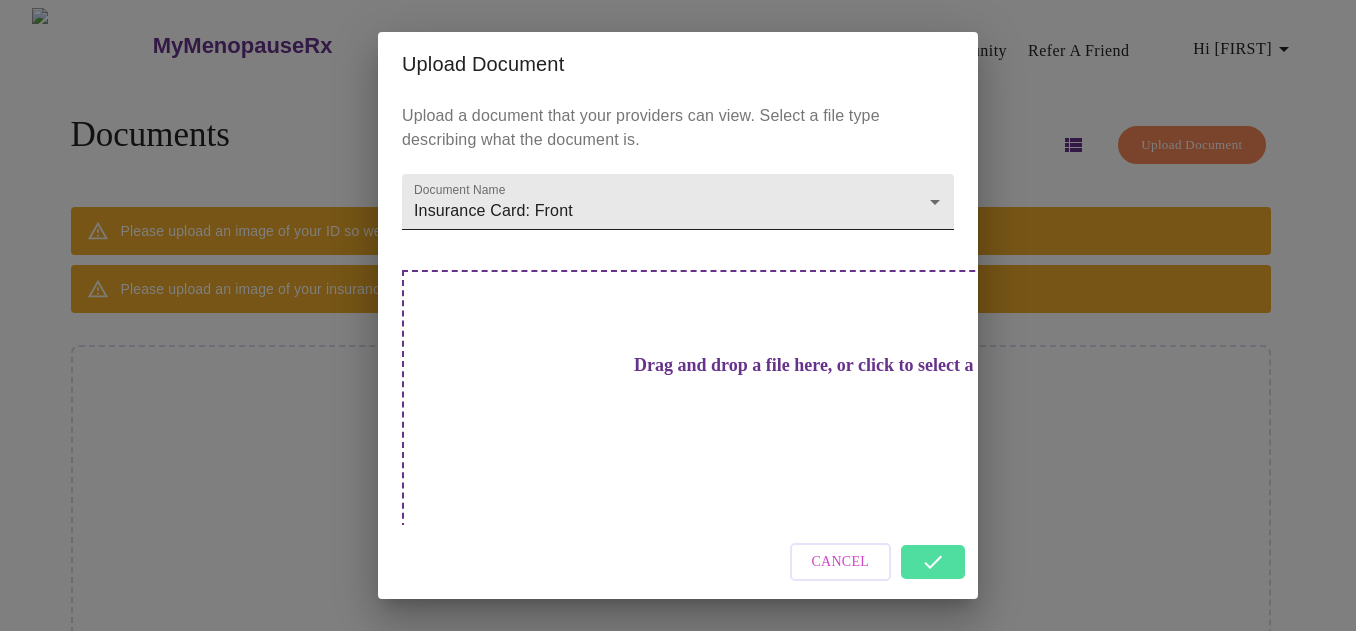 click on "Hi [FIRST]   Documents Upload Document Please upload an image of your ID so we can confirm your identity.   Click to upload Please upload an image of your insurance card if you want to submit appointments to your insurance.   Click to upload No documents uploaded yet Upload Your First Document Settings Billing Invoices Log out Upload Document Upload a document that your providers can view. Select a file type describing what the document is. Document Name Insurance Card: Front Insurance Card: Front Drag and drop a file here, or click to select a file Cancel Upload" at bounding box center (678, 351) 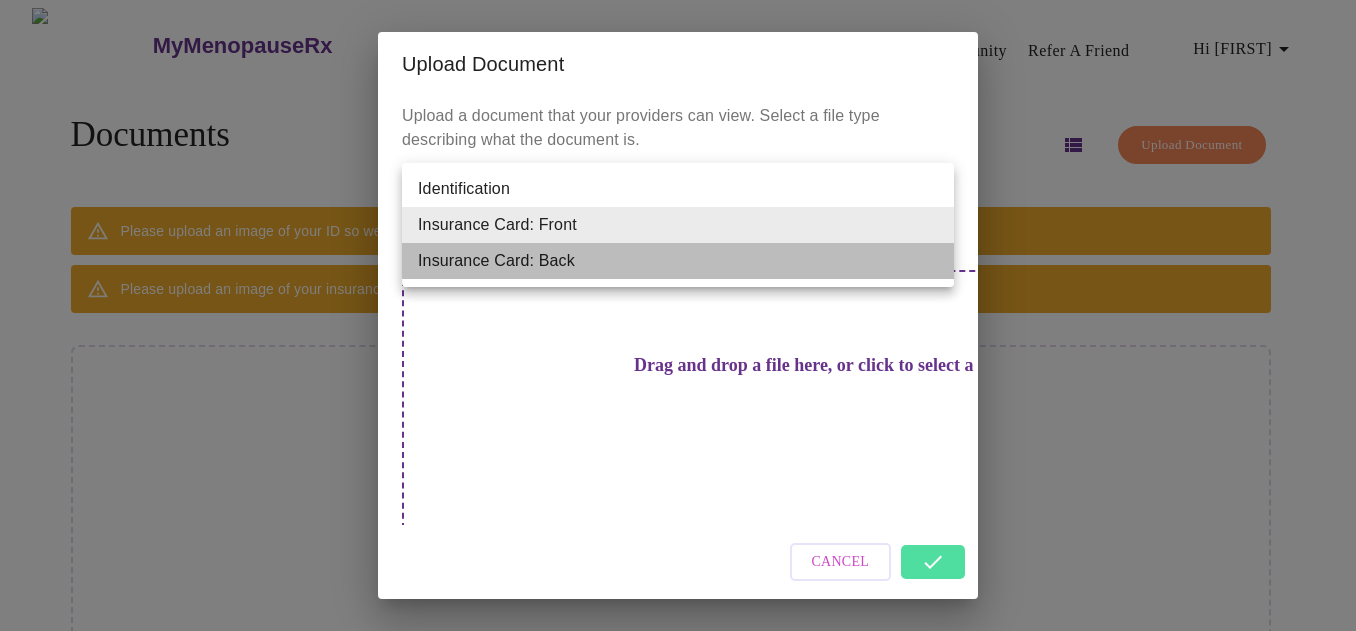 click on "Insurance Card: Back" at bounding box center [678, 261] 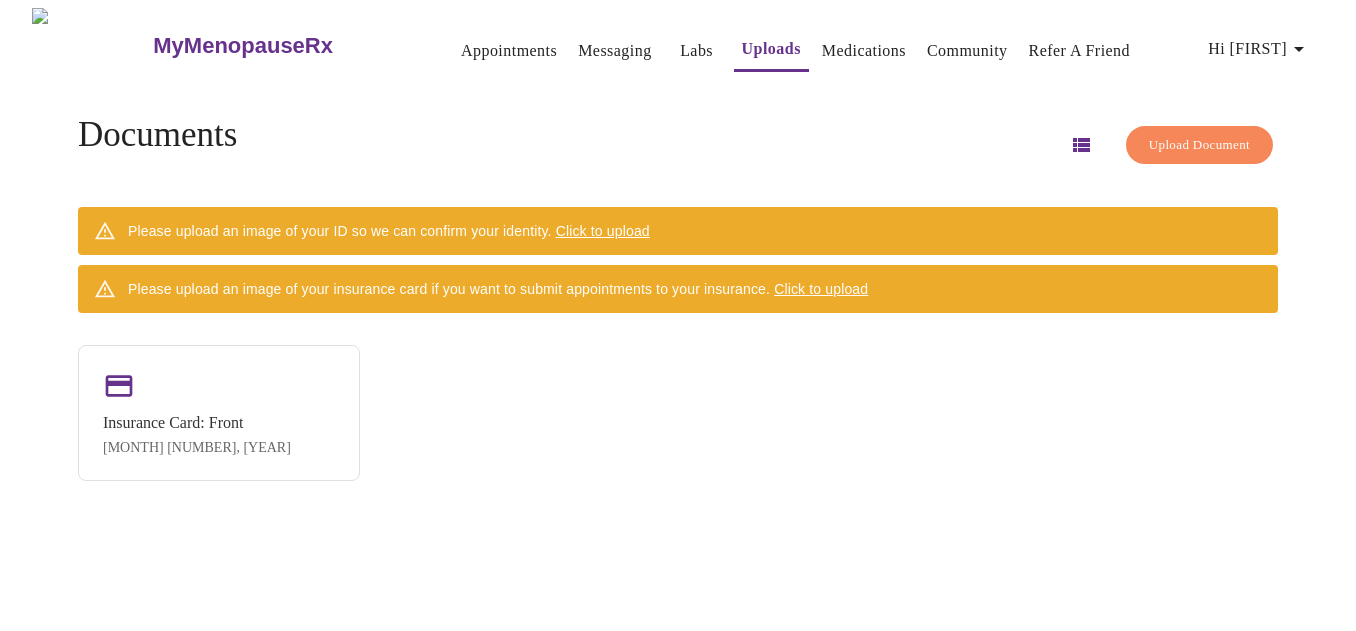 click on "Click to upload" at bounding box center (821, 289) 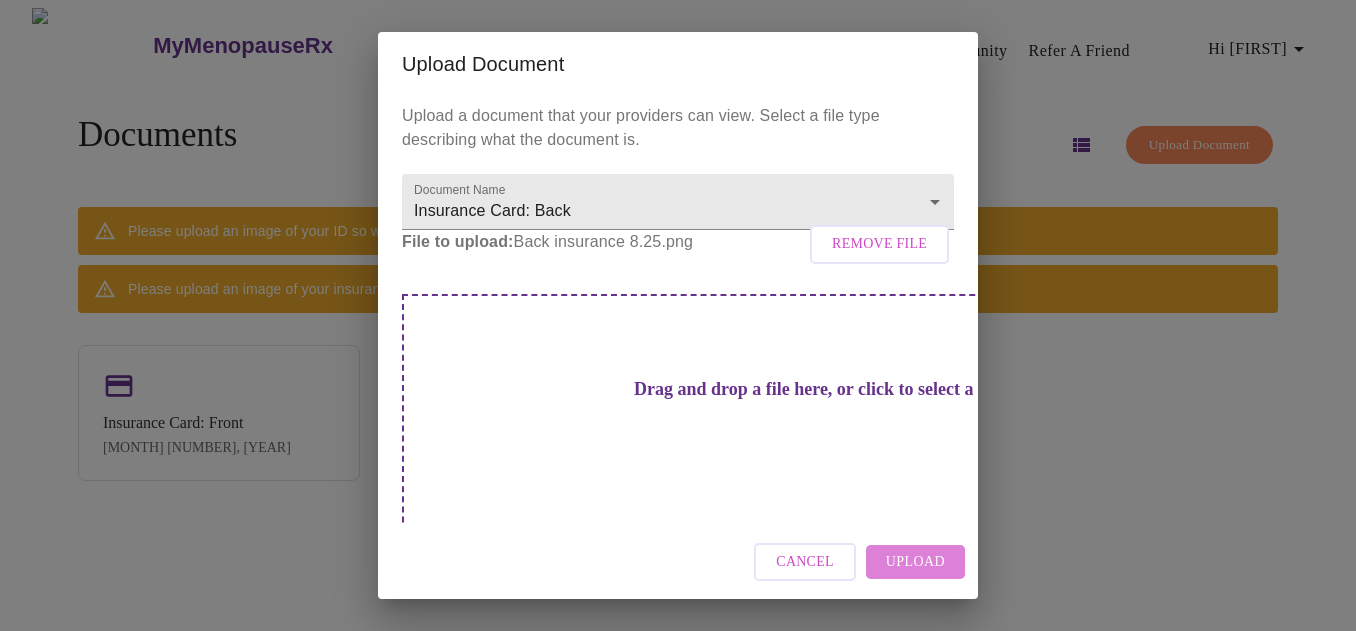 click on "Upload" at bounding box center [915, 562] 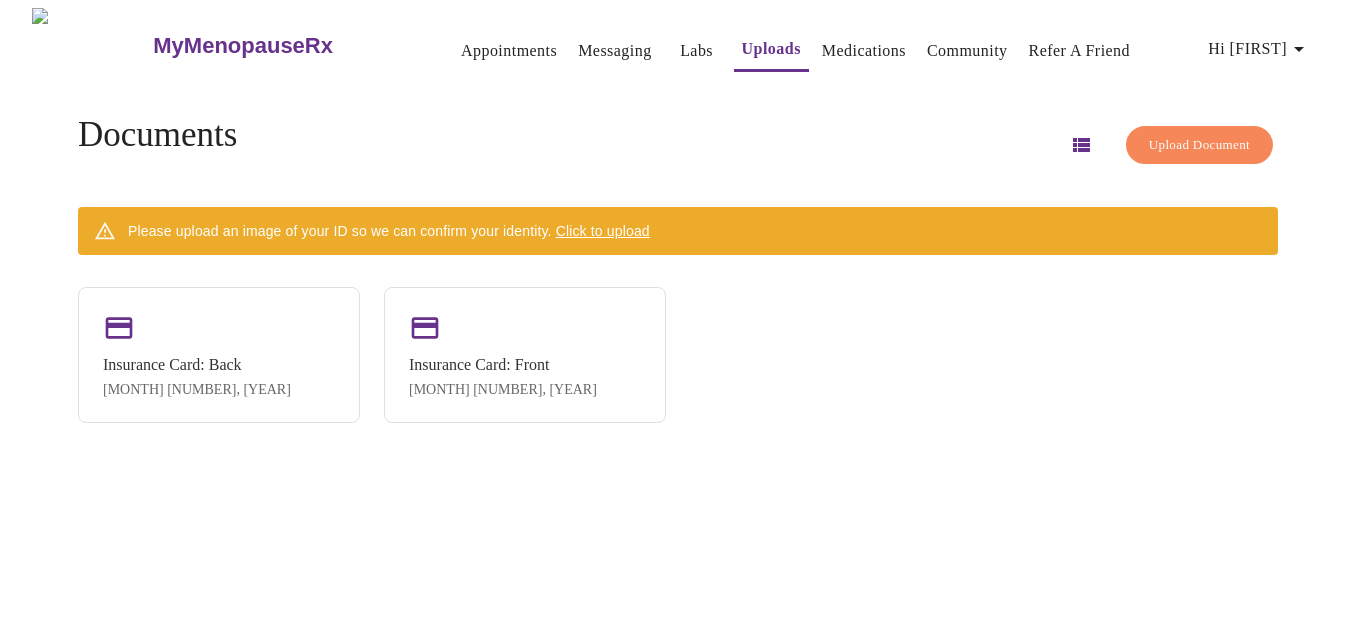 click on "Click to upload" at bounding box center (603, 231) 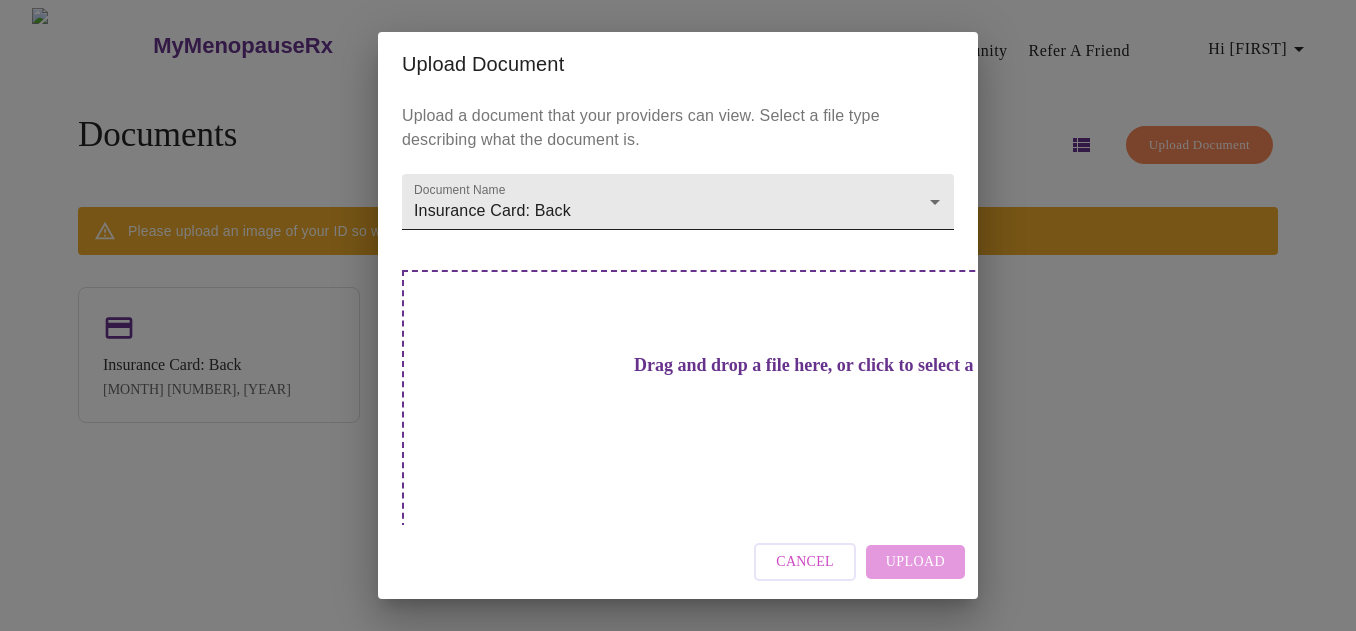 click on "Hi [FIRST]   Documents Upload Document Please upload an image of your ID so we can confirm your identity.   Click to upload Insurance Card: Back [MONTH] 4, [YEAR] Insurance Card: Front [MONTH] 4, [YEAR] Settings Billing Invoices Log out Upload Document Upload a document that your providers can view. Select a file type describing what the document is. Document Name Insurance Card: Back Insurance Card: Back Drag and drop a file here, or click to select a file Cancel Upload" at bounding box center (678, 323) 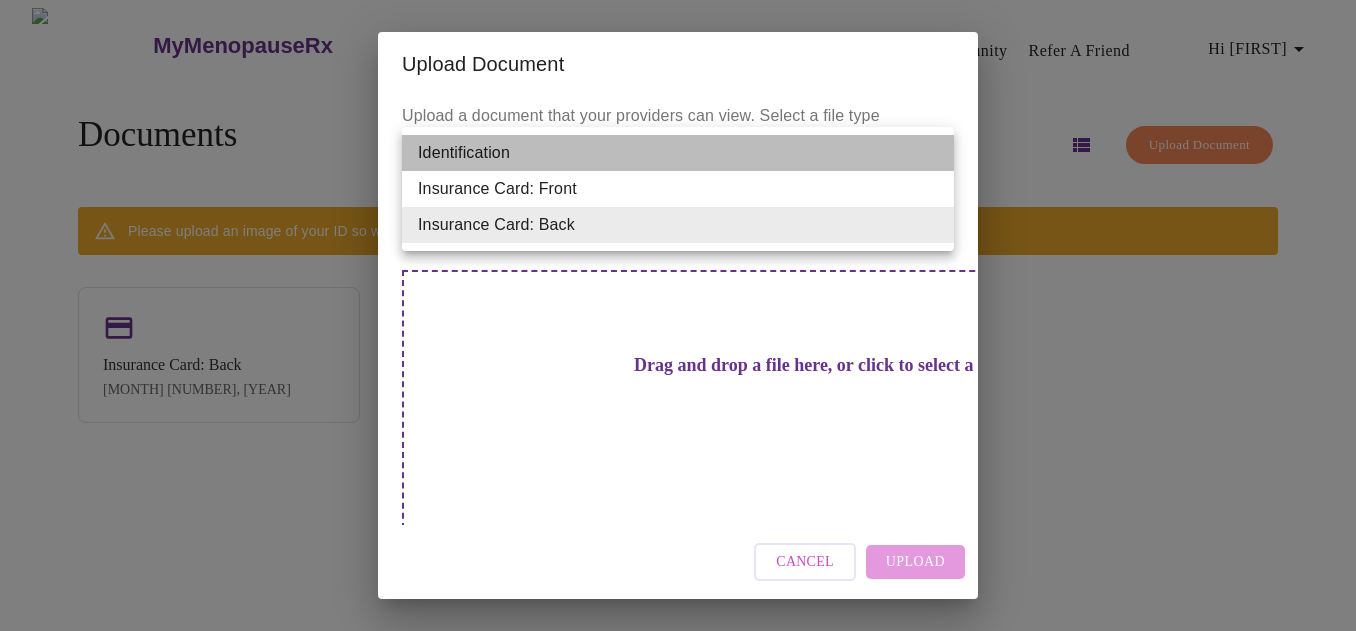 click on "Identification" at bounding box center (678, 153) 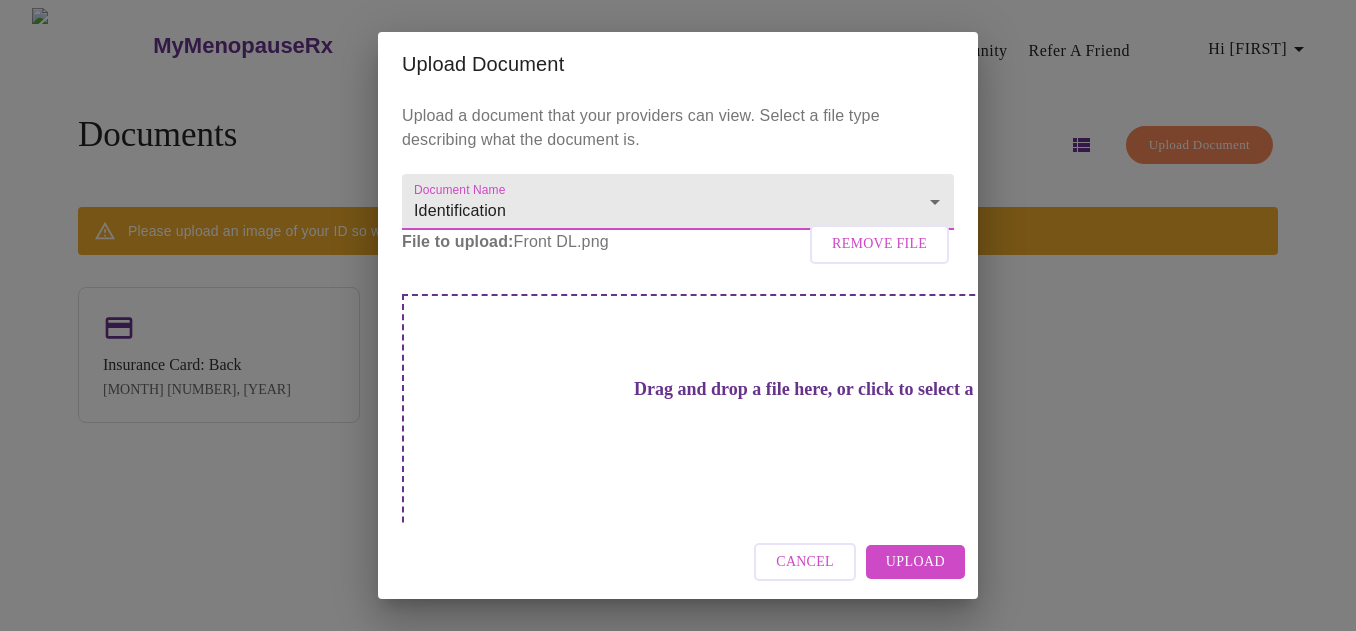 click on "Upload" at bounding box center (915, 562) 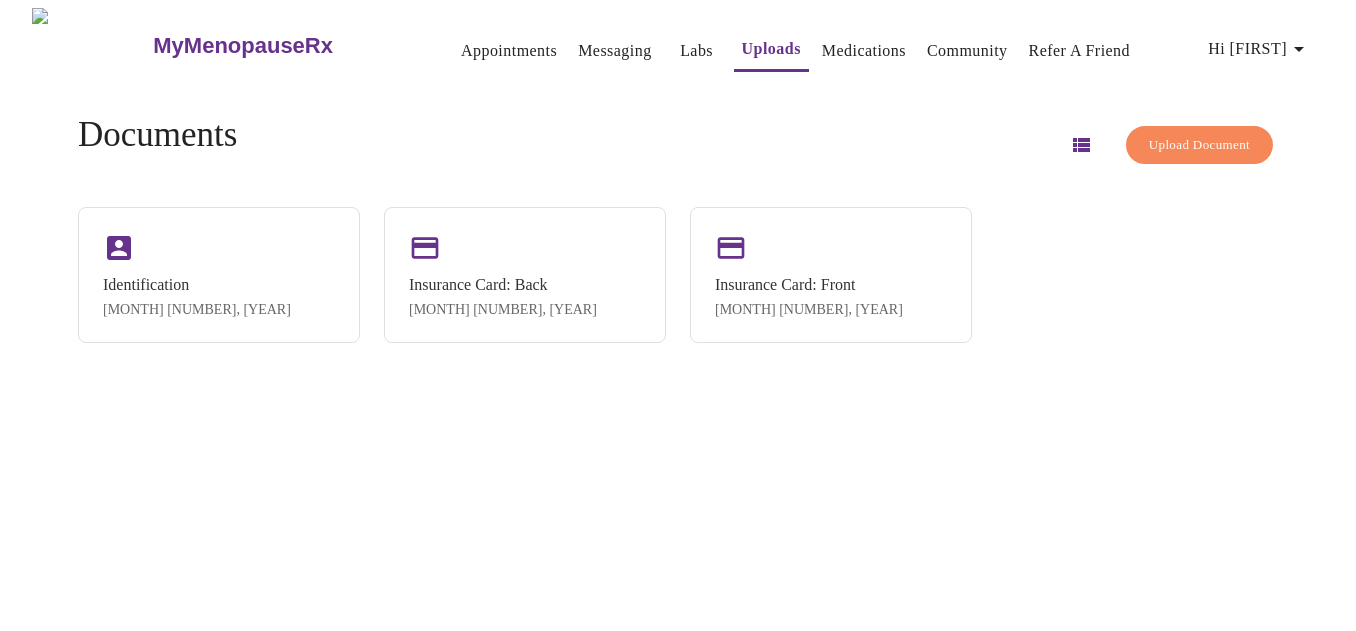click on "Medications" at bounding box center (864, 51) 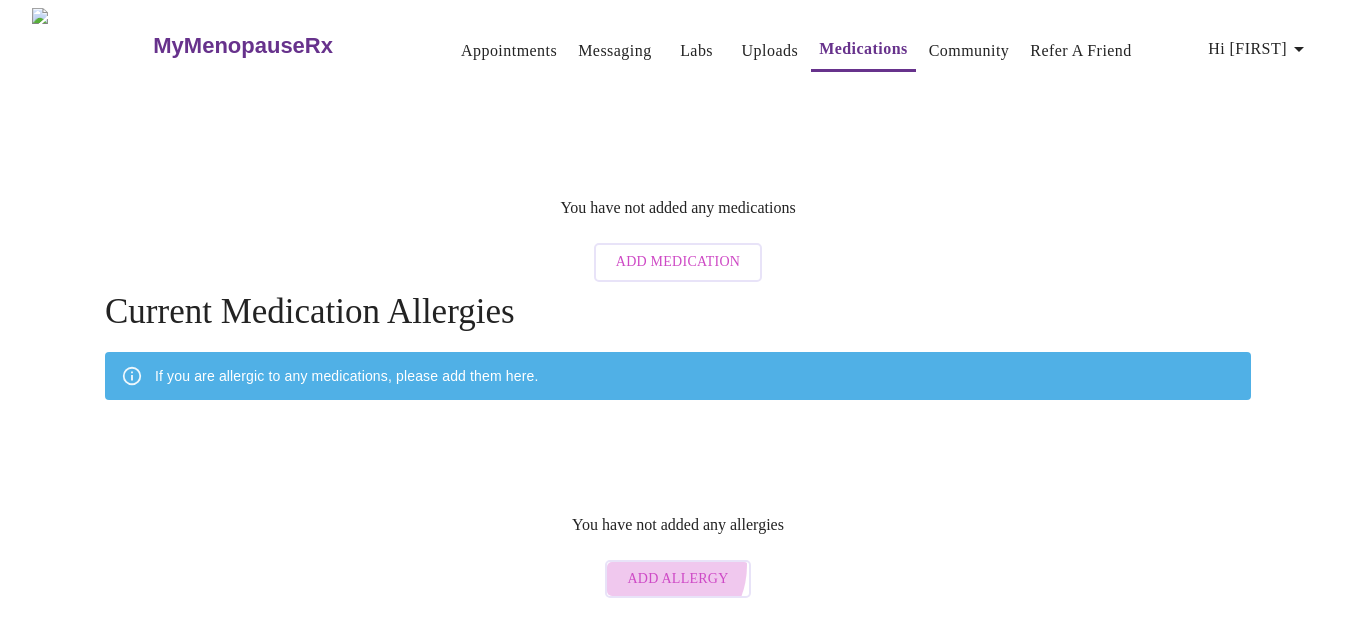 click on "Add Allergy" at bounding box center [677, 579] 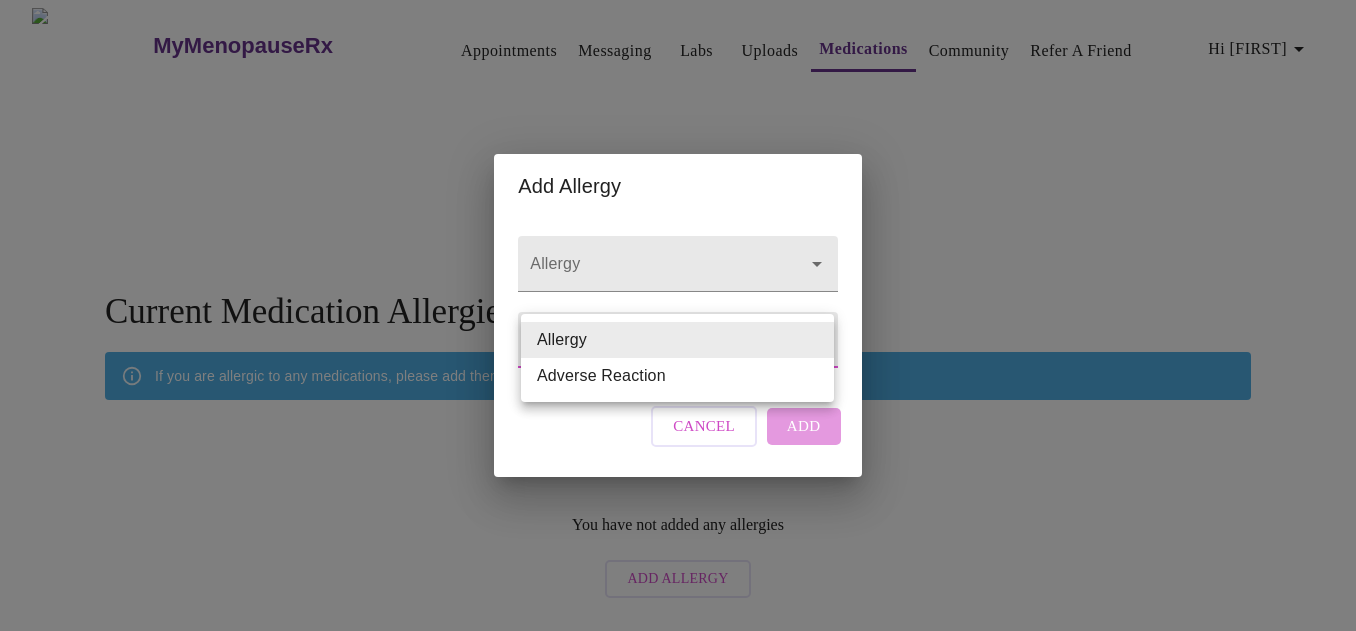 click on "Hi [FIRST]   You have not added any medications Add Medication Current Medication Allergies If you are allergic to any medications, please add them here. You have not added any allergies Add Allergy Settings Billing Invoices Log out Add Allergy Allergy Allergy Type Allergy Allergy Cancel Add Allergy Adverse Reaction" at bounding box center [678, 308] 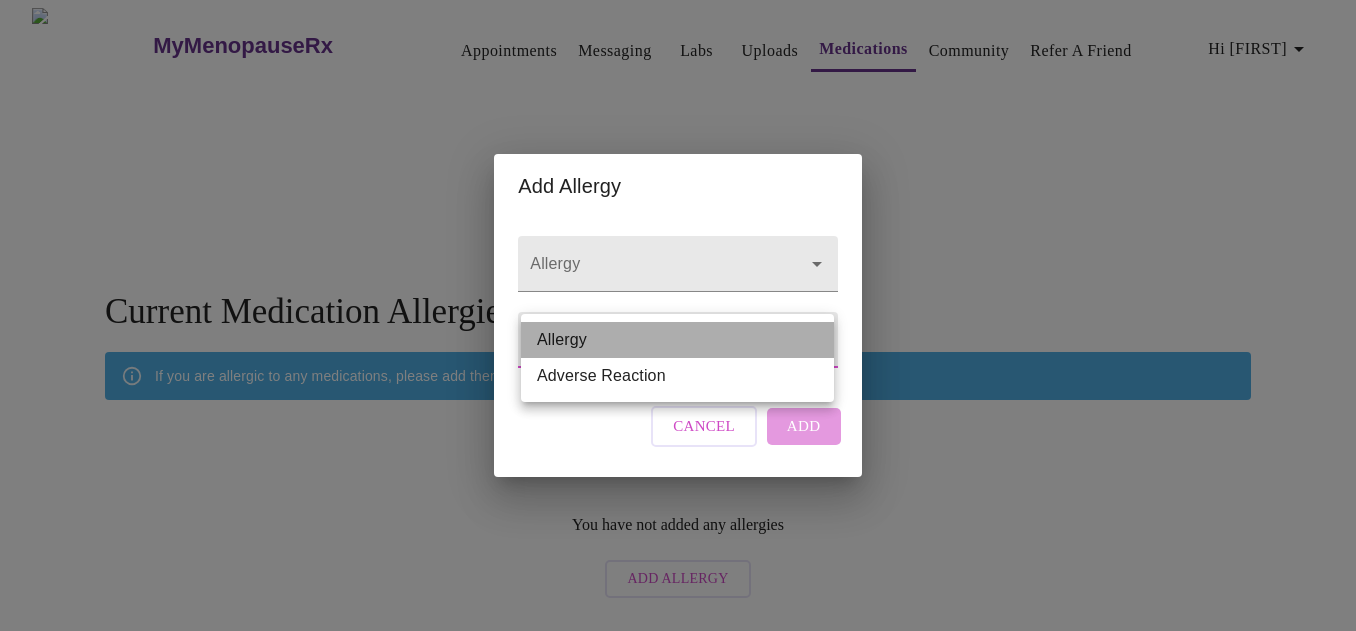 click on "Allergy" at bounding box center [677, 340] 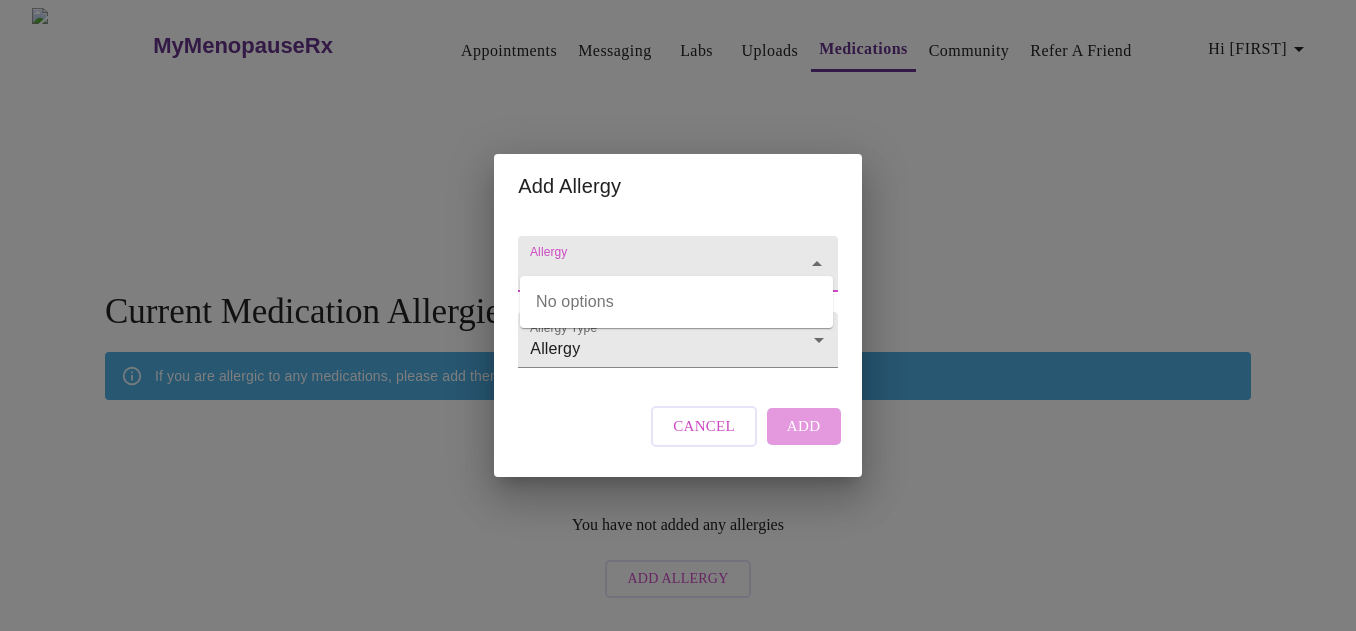 click on "Allergy" at bounding box center [649, 273] 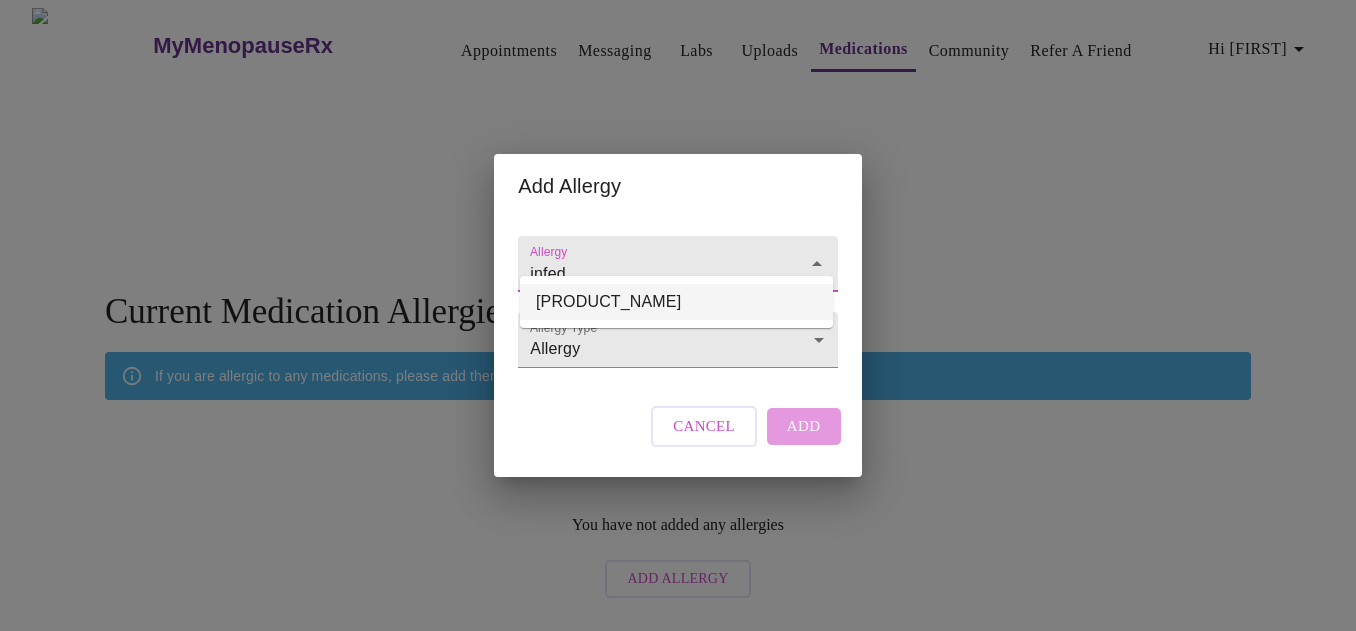 click on "[PRODUCT_NAME]" at bounding box center (676, 302) 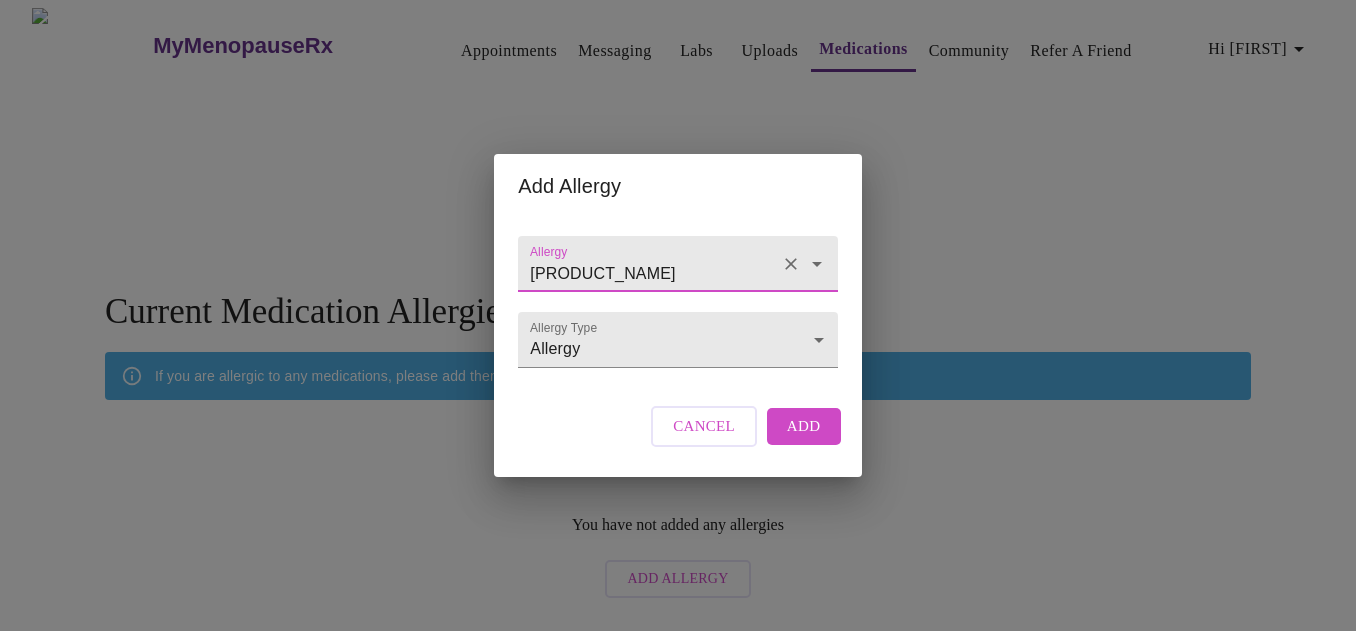 type on "[PRODUCT_NAME]" 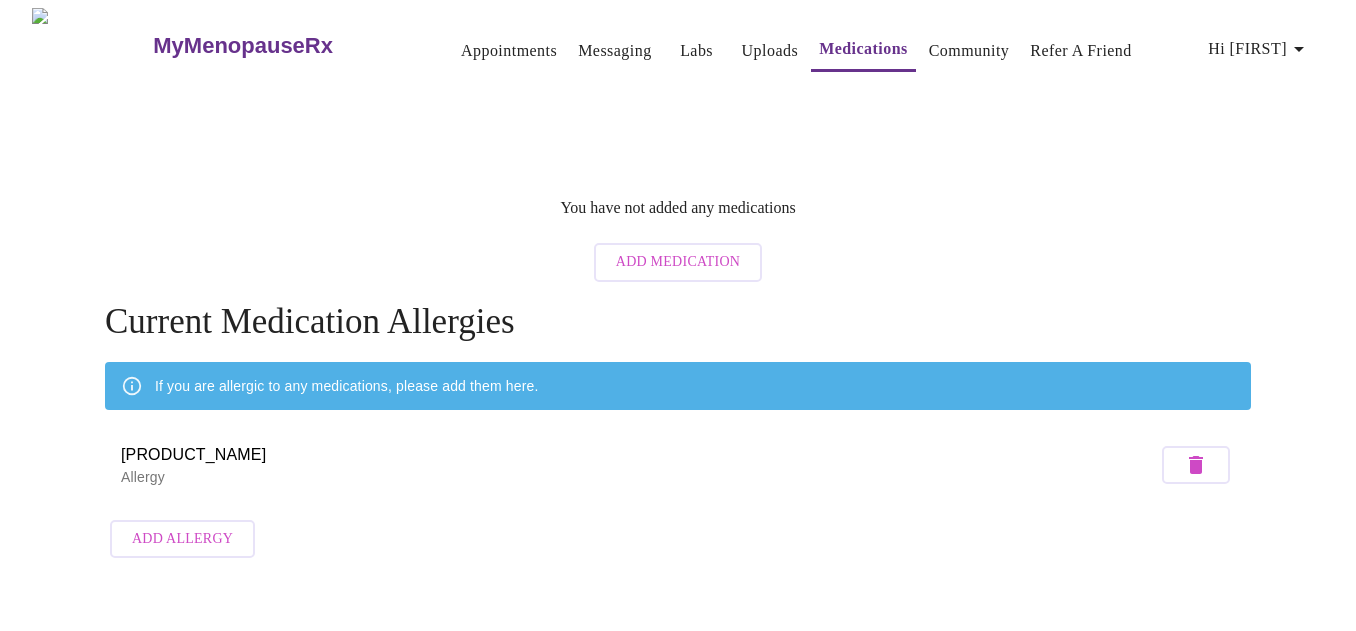 click on "Add Allergy" at bounding box center (182, 539) 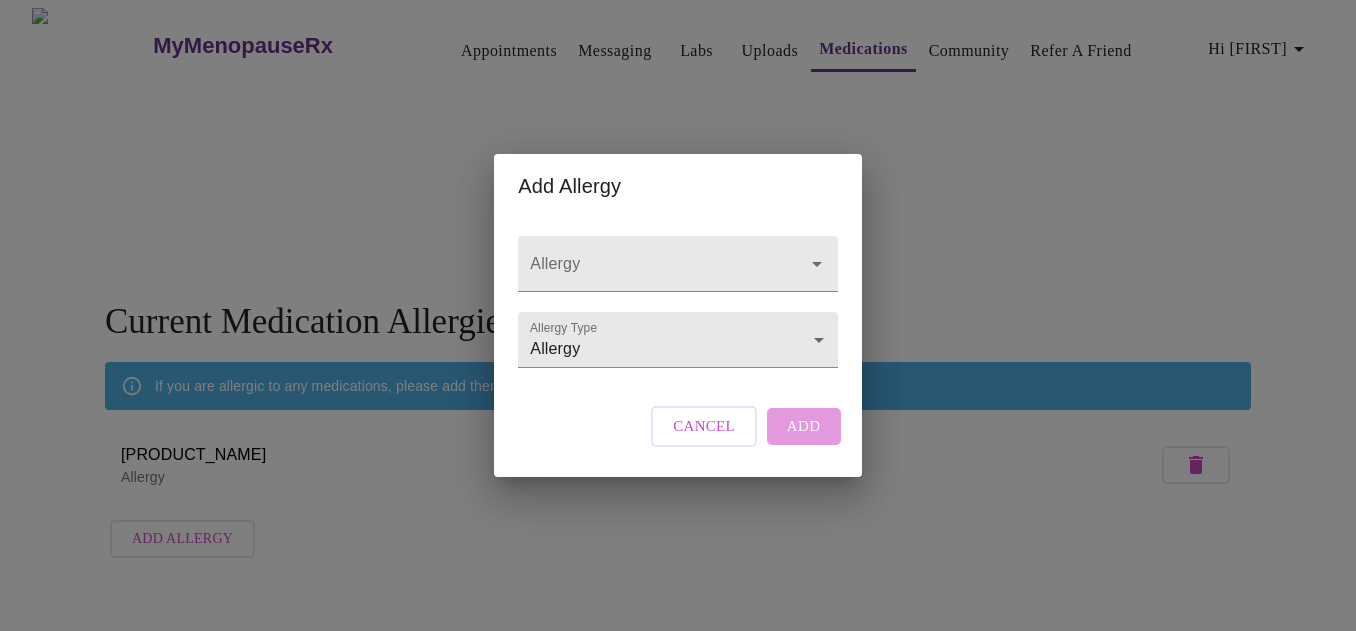 click on "Cancel" at bounding box center [704, 426] 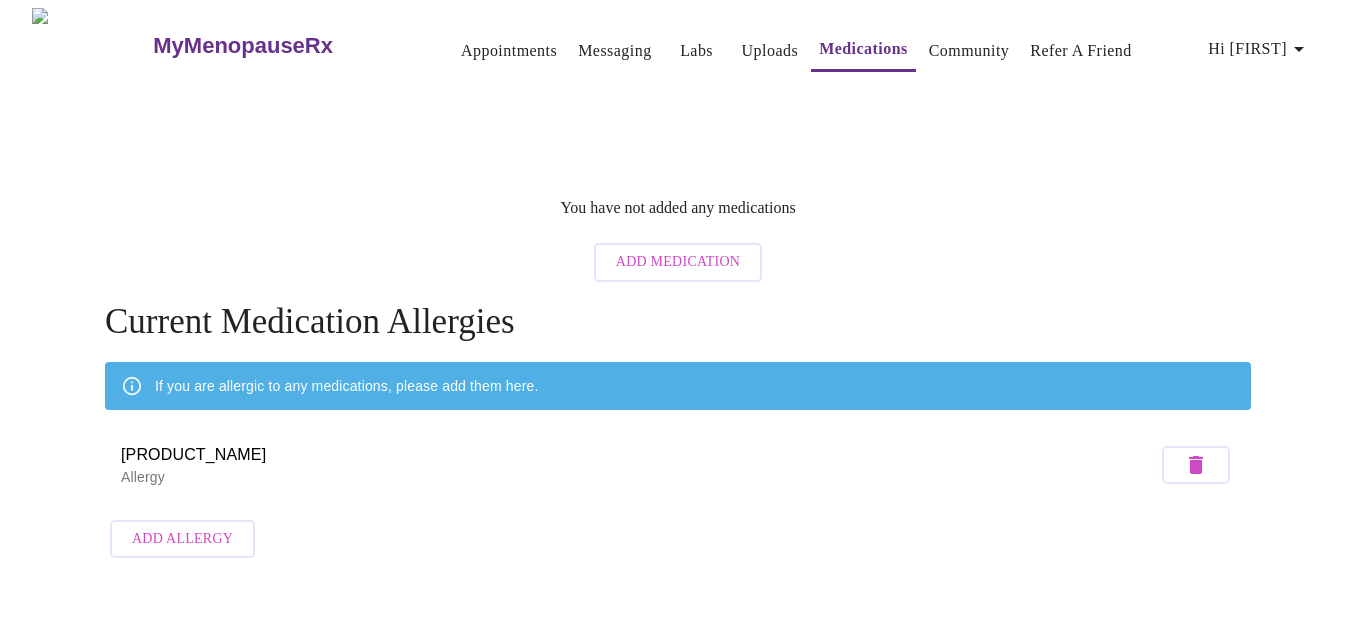 click on "Add Medication" at bounding box center [678, 262] 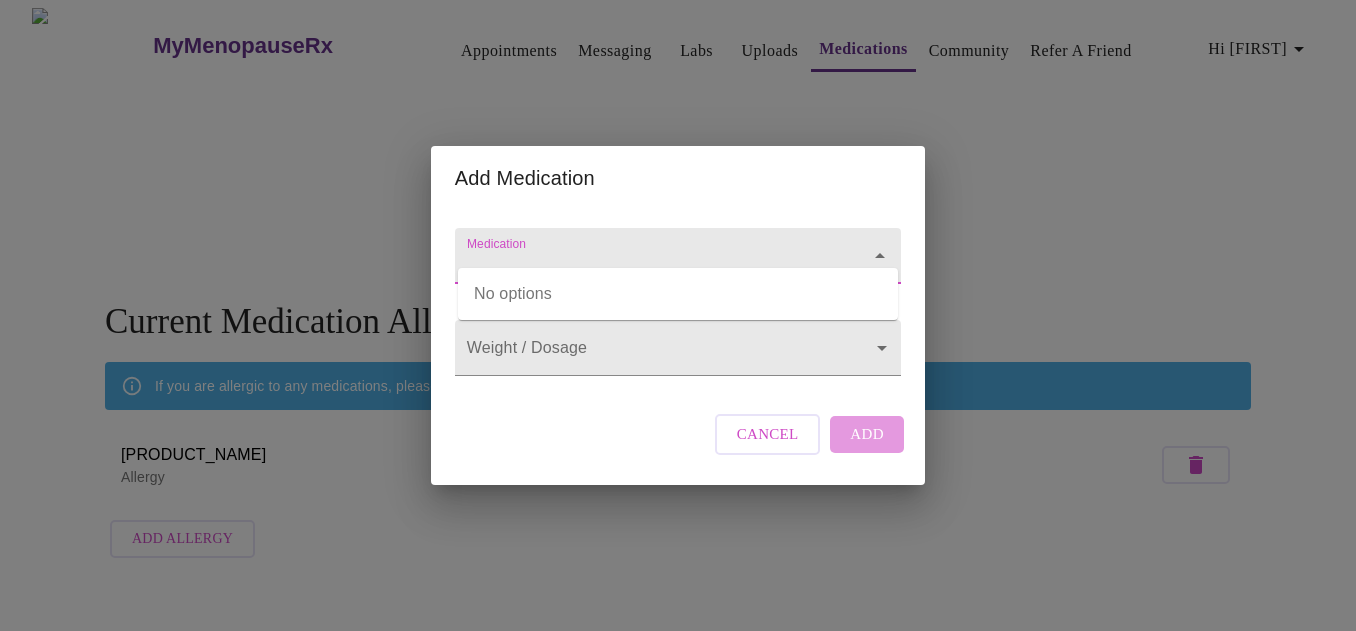 click on "Medication" at bounding box center [649, 265] 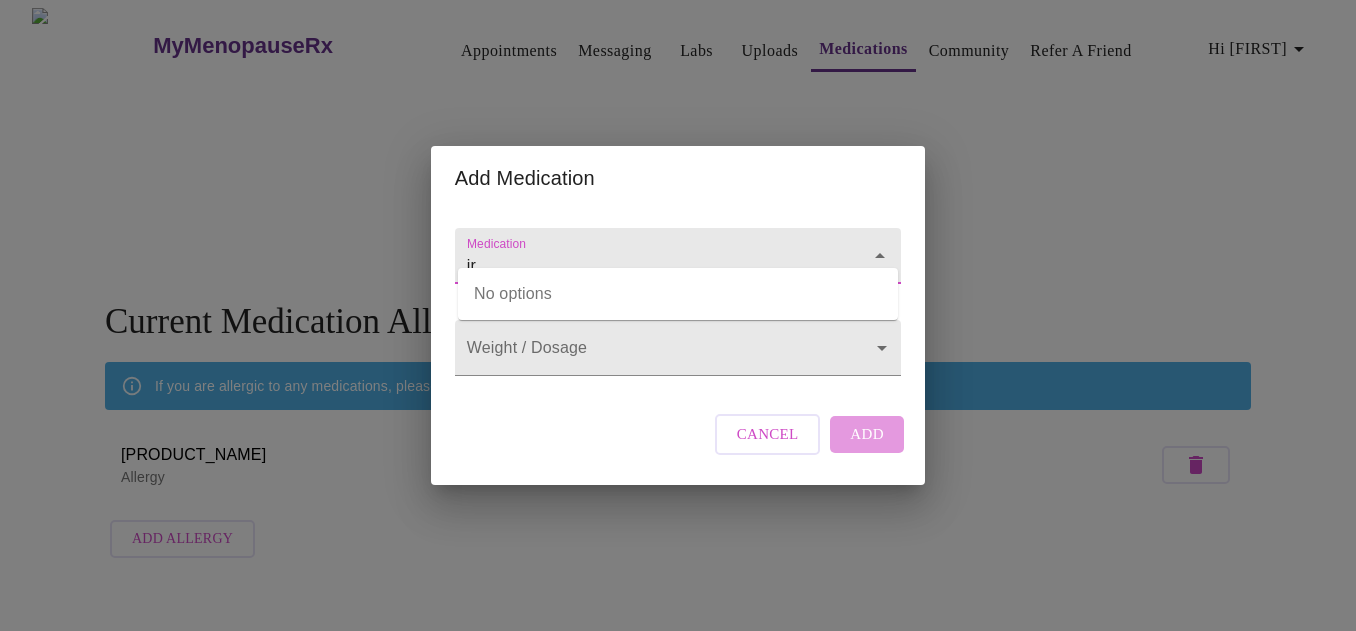 type on "i" 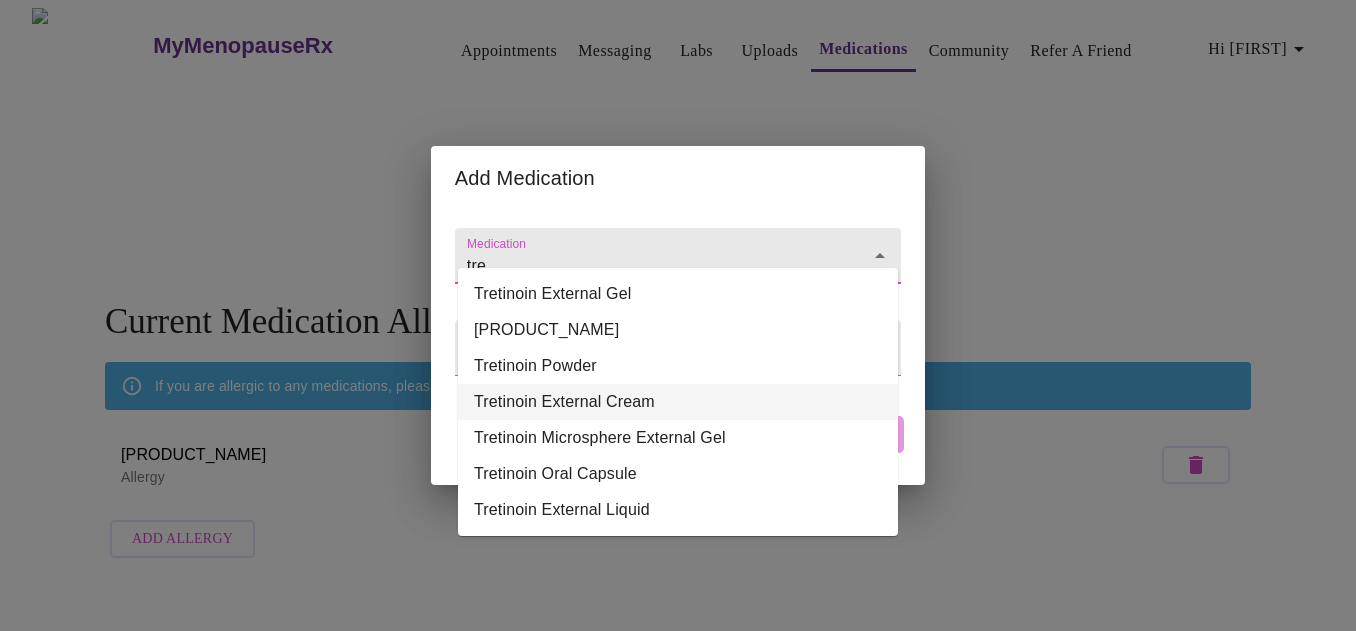 click on "Tretinoin External Cream" at bounding box center (678, 402) 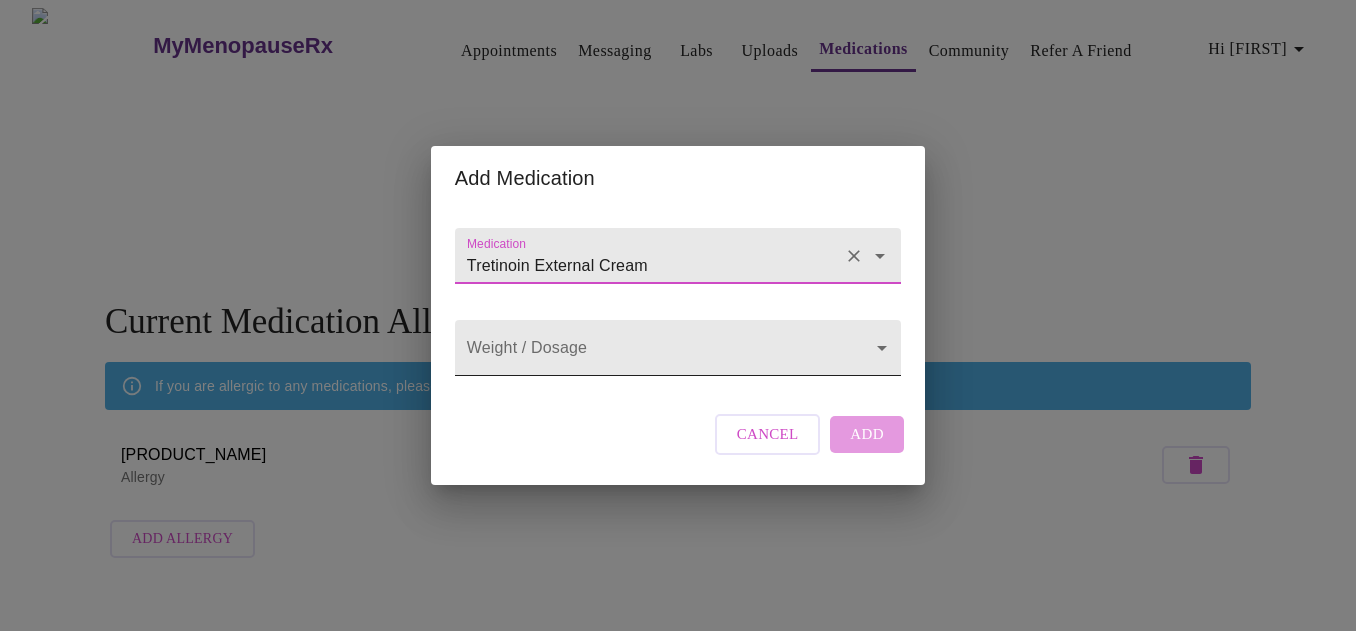 type on "Tretinoin External Cream" 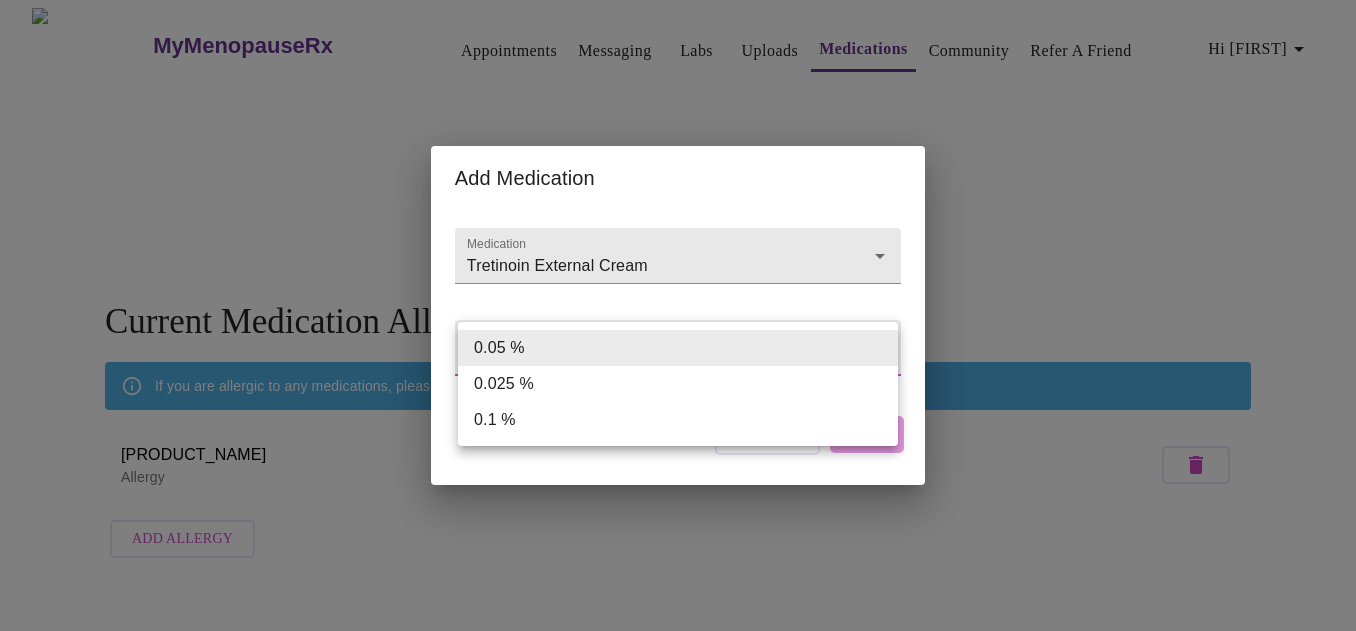 click on "Hi [FIRST]   You have not added any medications Add Medication Current Medication Allergies If you are allergic to any medications, please add them here. Infed Injection Solution Allergy Add Allergy Settings Billing Invoices Log out Add Medication Medication Tretinoin External Cream Weight / Dosage ​ Cancel Add 0.05 % 0.025 % 0.1 %" at bounding box center [678, 288] 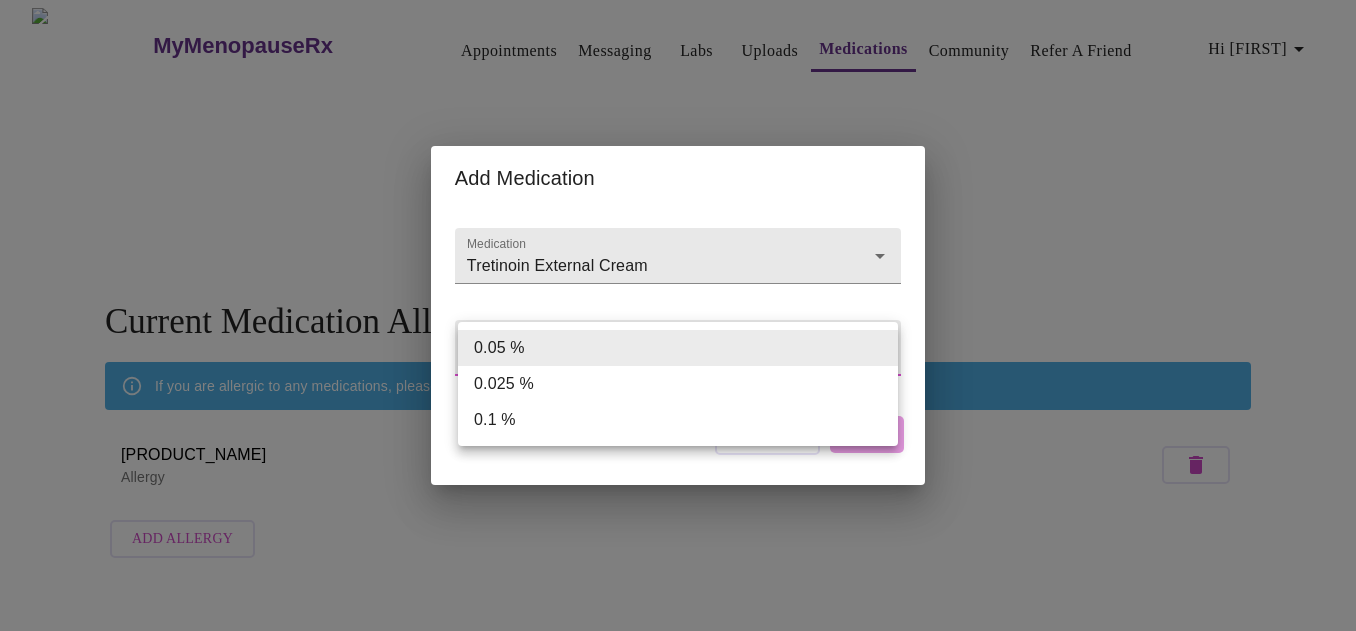 click on "0.025 %" at bounding box center [678, 384] 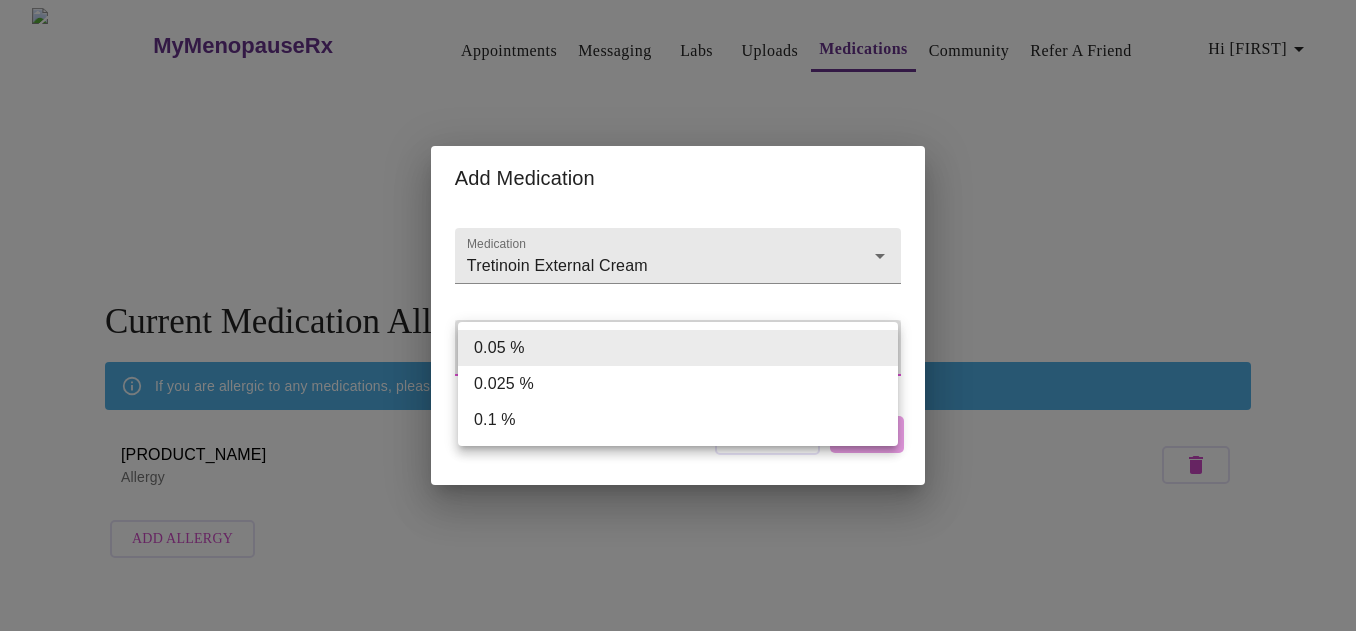 type on "0.025 %" 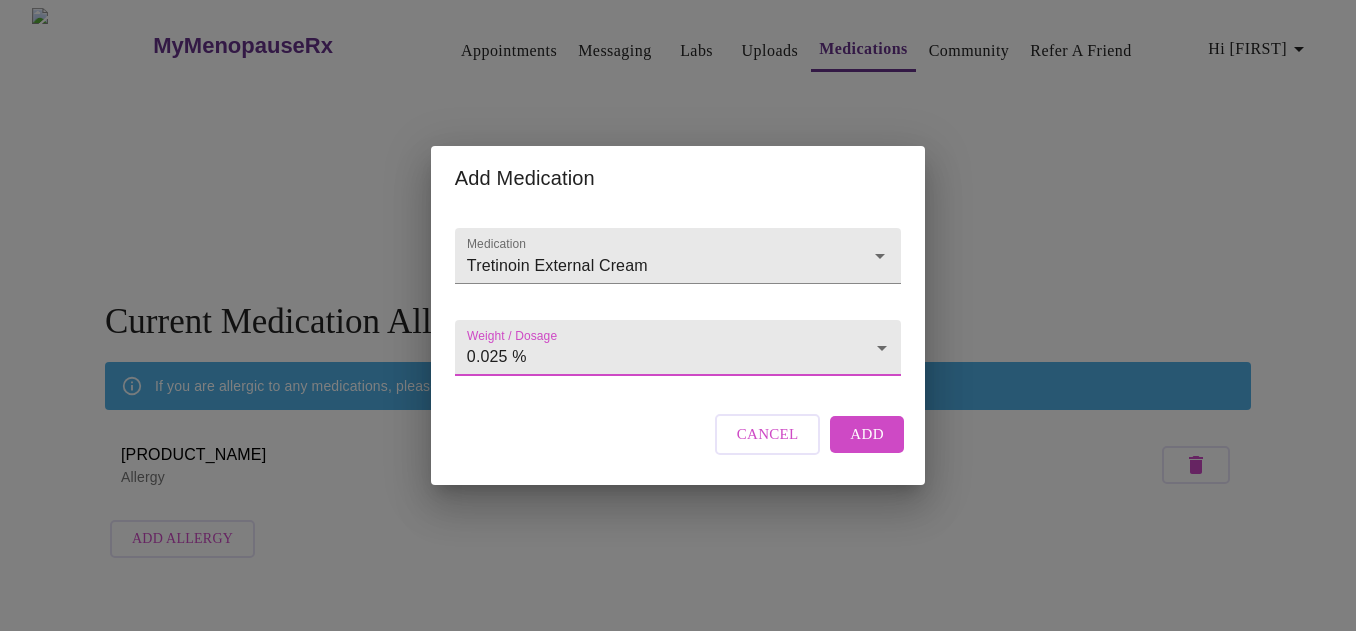 click on "Add" at bounding box center [867, 434] 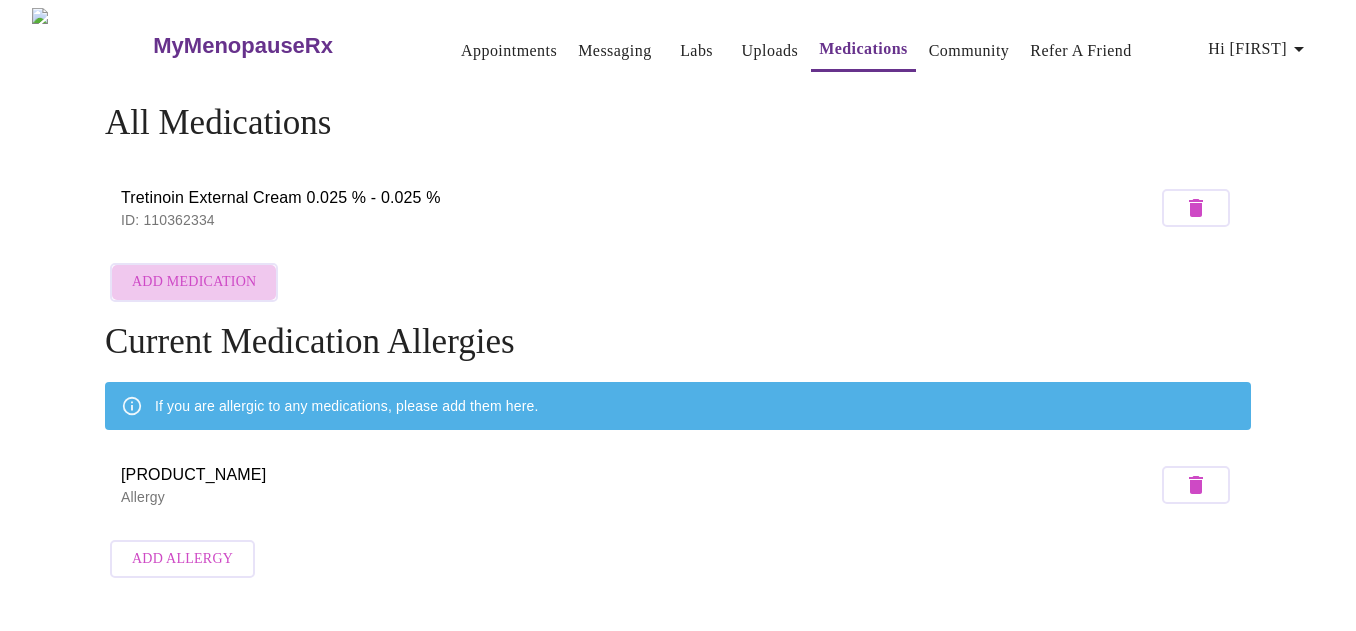 click on "Add Medication" at bounding box center (194, 282) 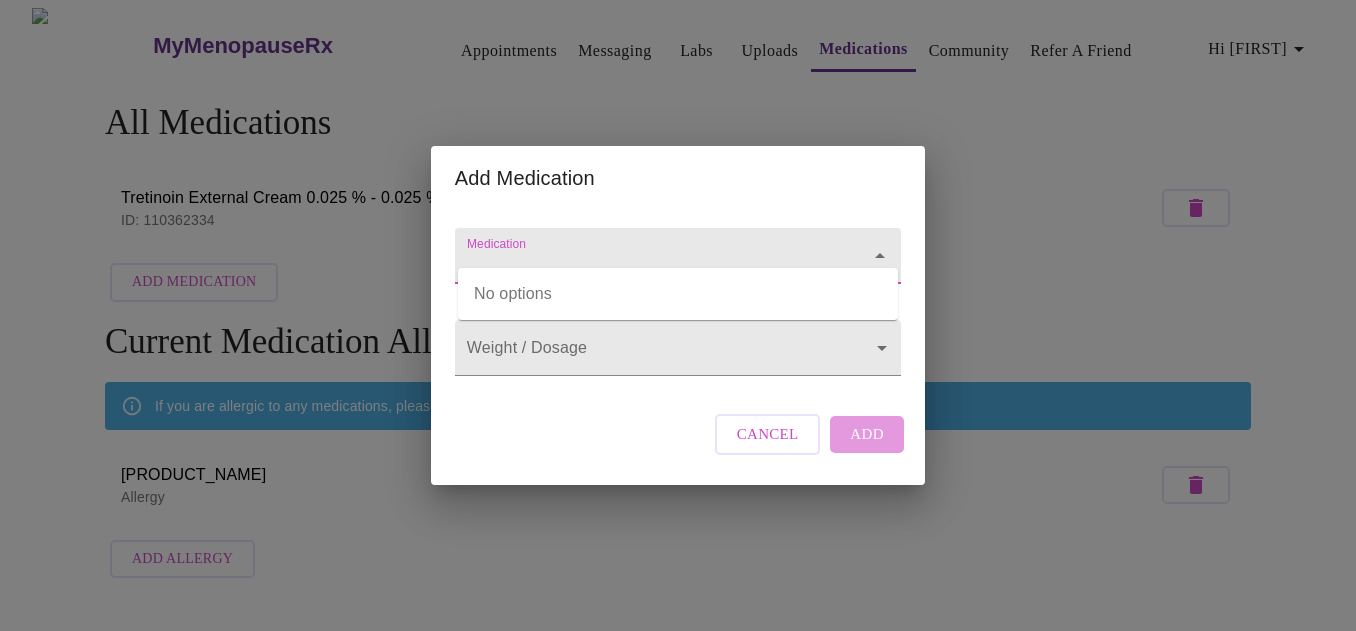 click on "Medication" at bounding box center (649, 265) 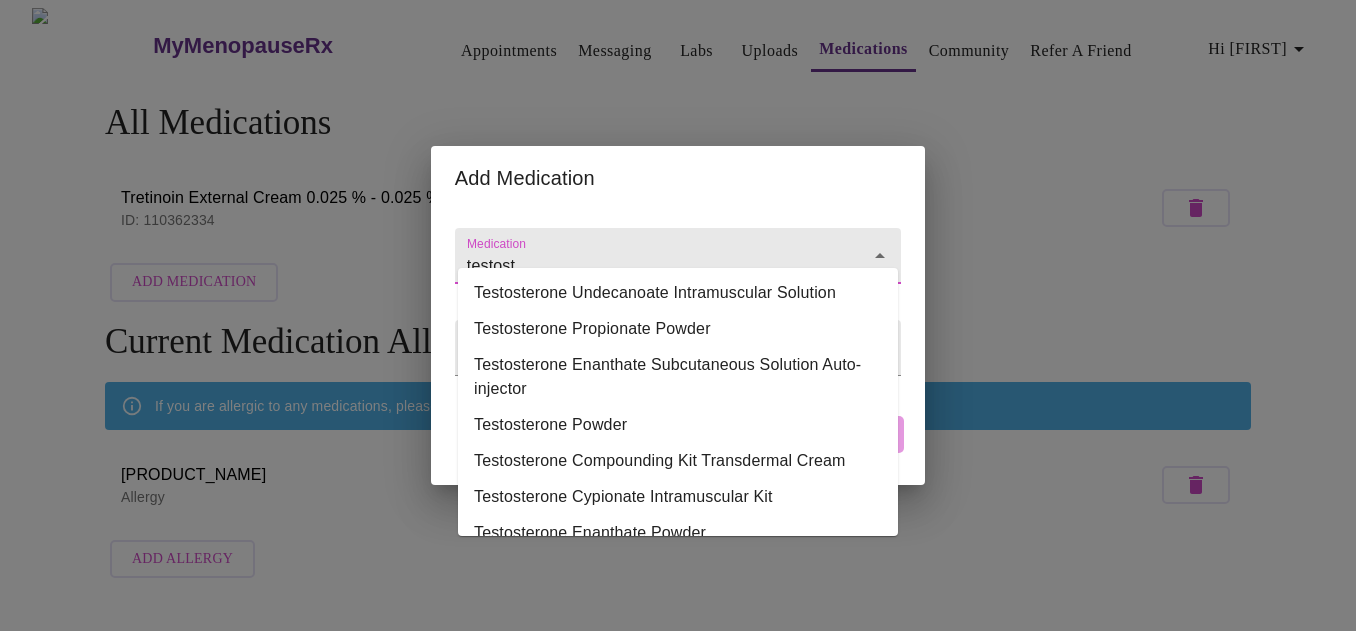 scroll, scrollTop: 0, scrollLeft: 0, axis: both 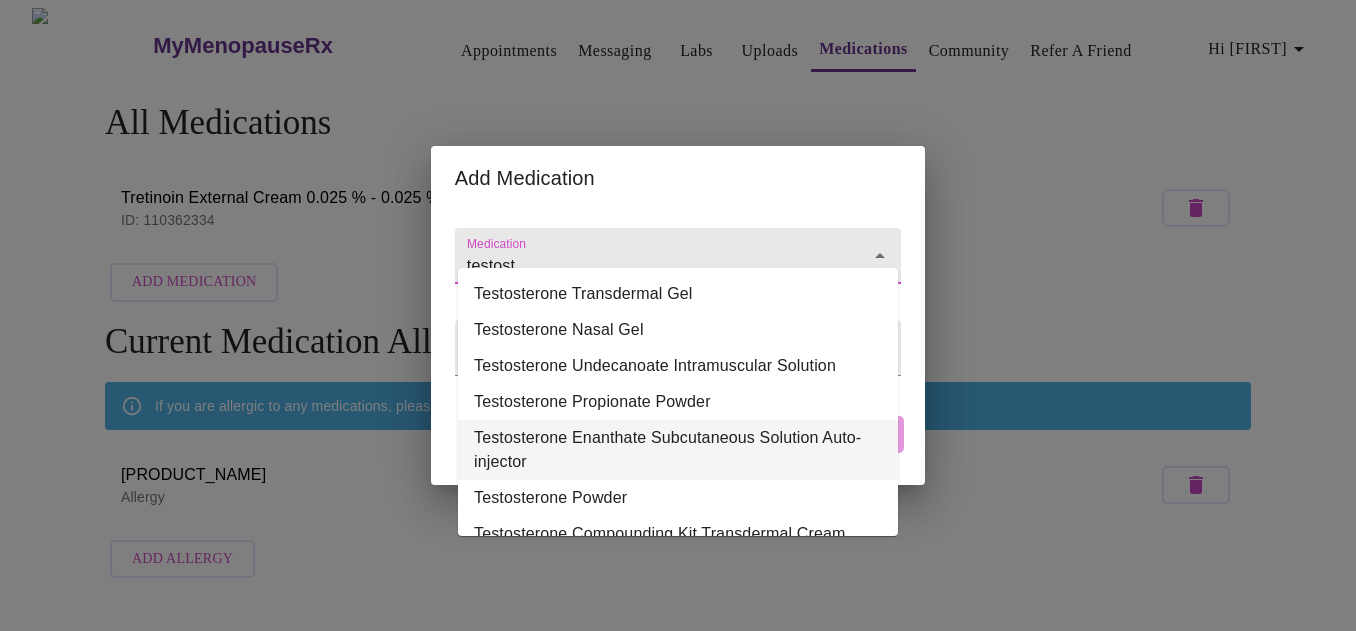 click on "Testosterone Enanthate Subcutaneous Solution Auto-injector" at bounding box center (678, 450) 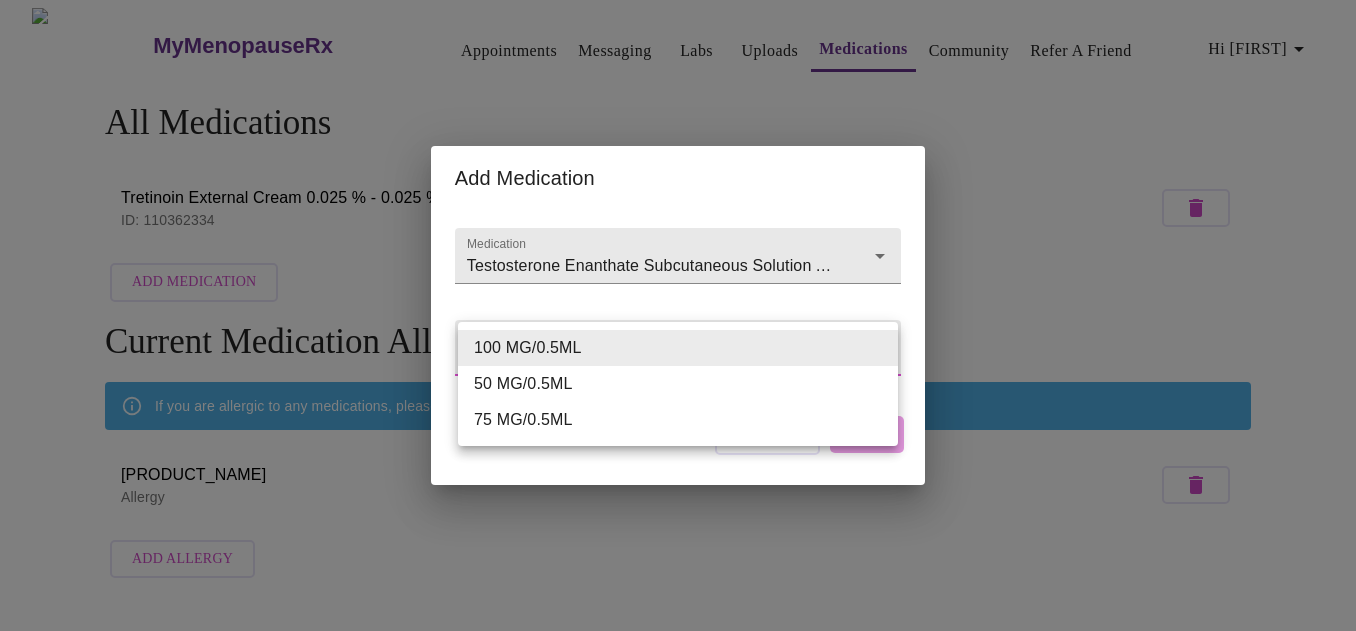 click on "Hi [FIRST]   All Medications Tretinoin External Cream 0.025 % - 0.025 % ID: 110362334 Add Medication Current Medication Allergies If you are allergic to any medications, please add them here. Infed Injection Solution Allergy Add Allergy Settings Billing Invoices Log out Add Medication Medication Testosterone Enanthate Subcutaneous Solution Auto-injector Weight / Dosage ​ Cancel Add 100 MG/0.5ML 50 MG/0.5ML 75 MG/0.5ML" at bounding box center (678, 298) 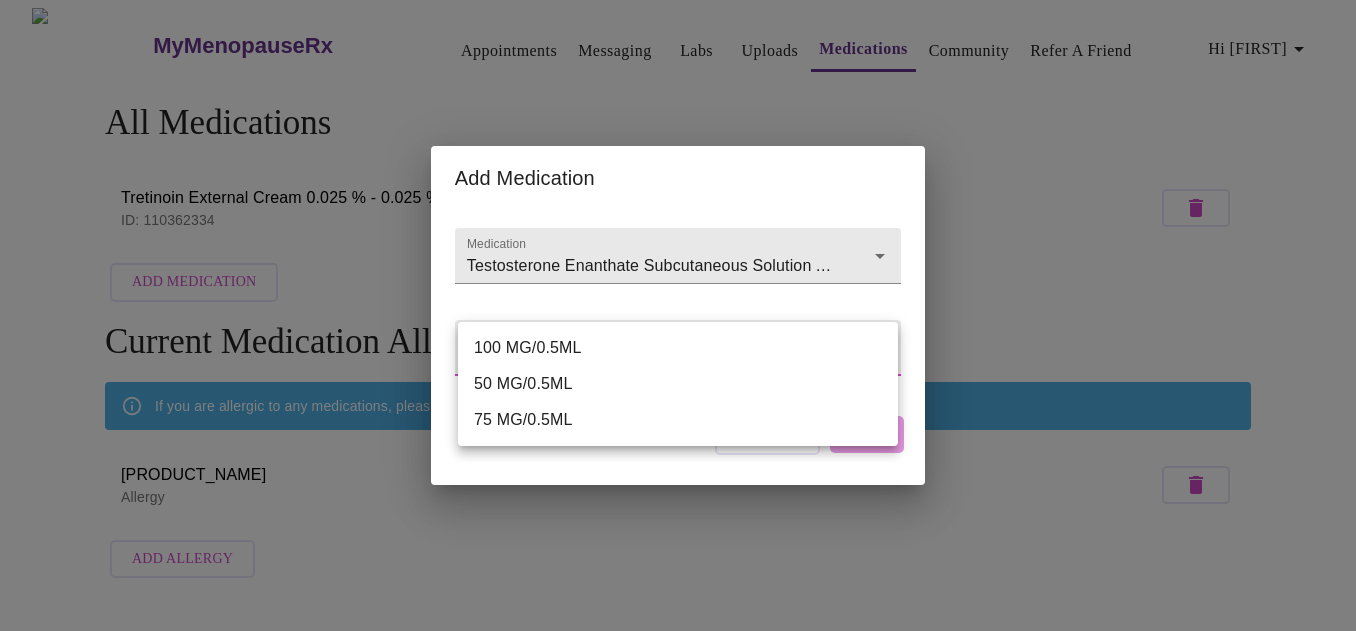 click at bounding box center [678, 315] 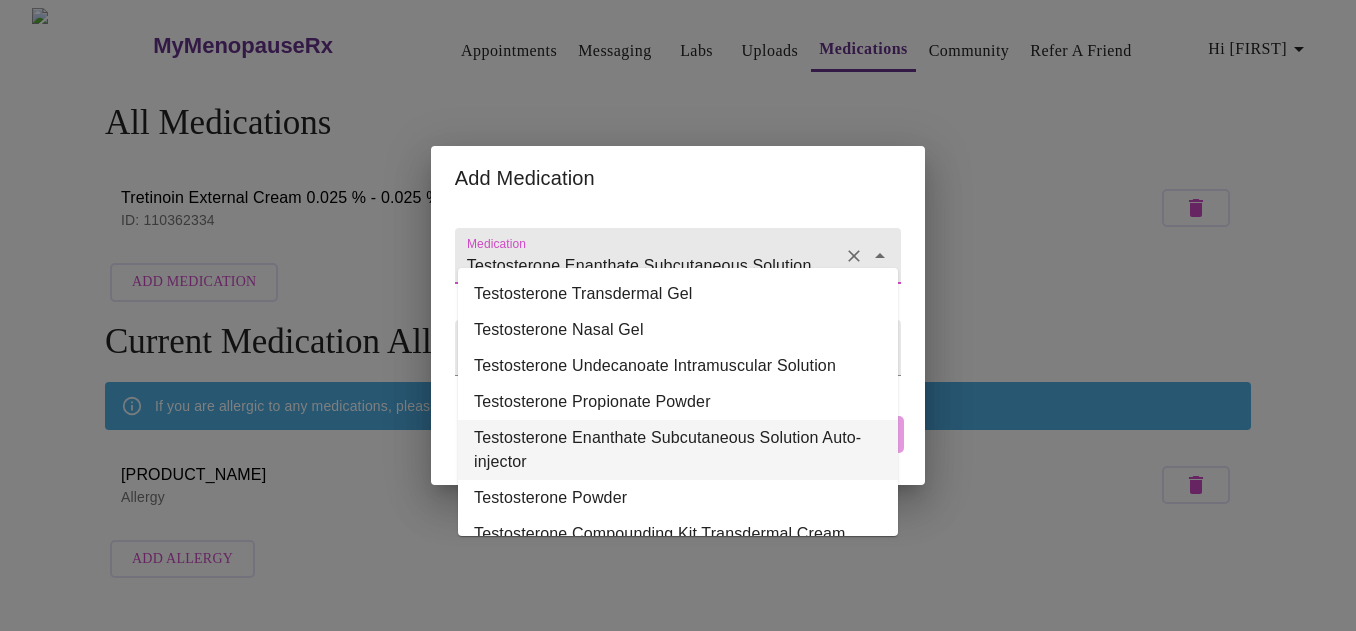 click on "Testosterone Enanthate Subcutaneous Solution Auto-injector" at bounding box center (649, 265) 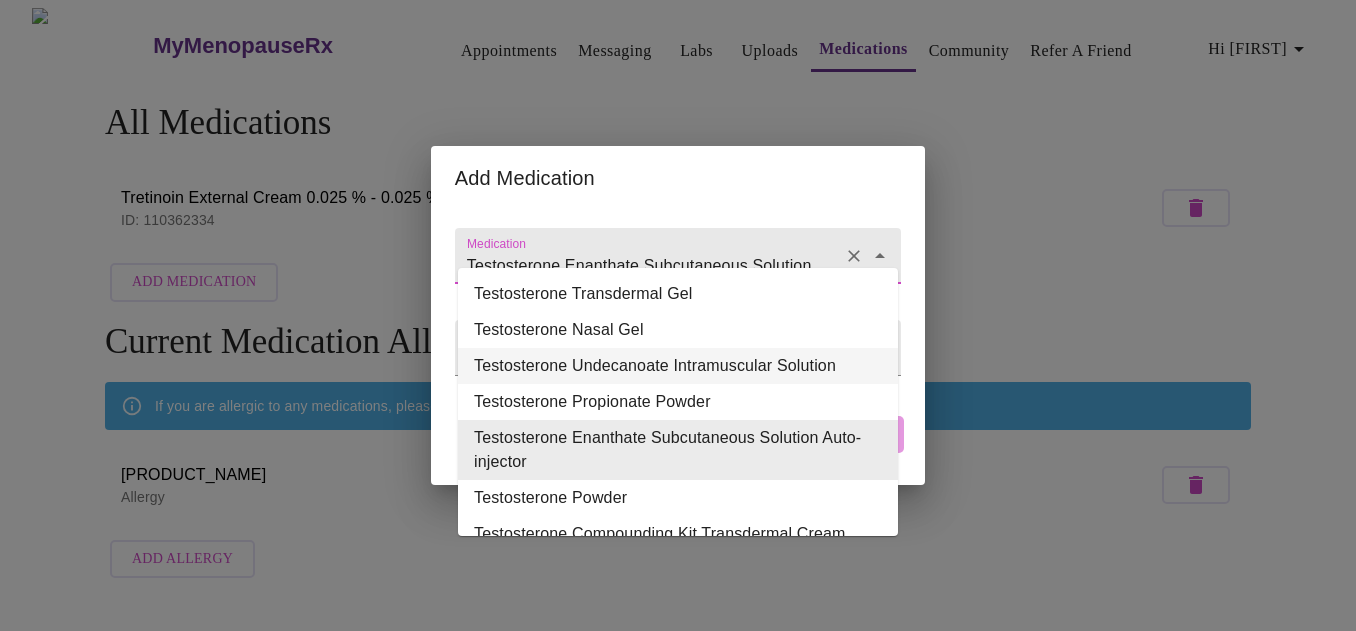 click on "Testosterone Undecanoate Intramuscular Solution" at bounding box center (678, 366) 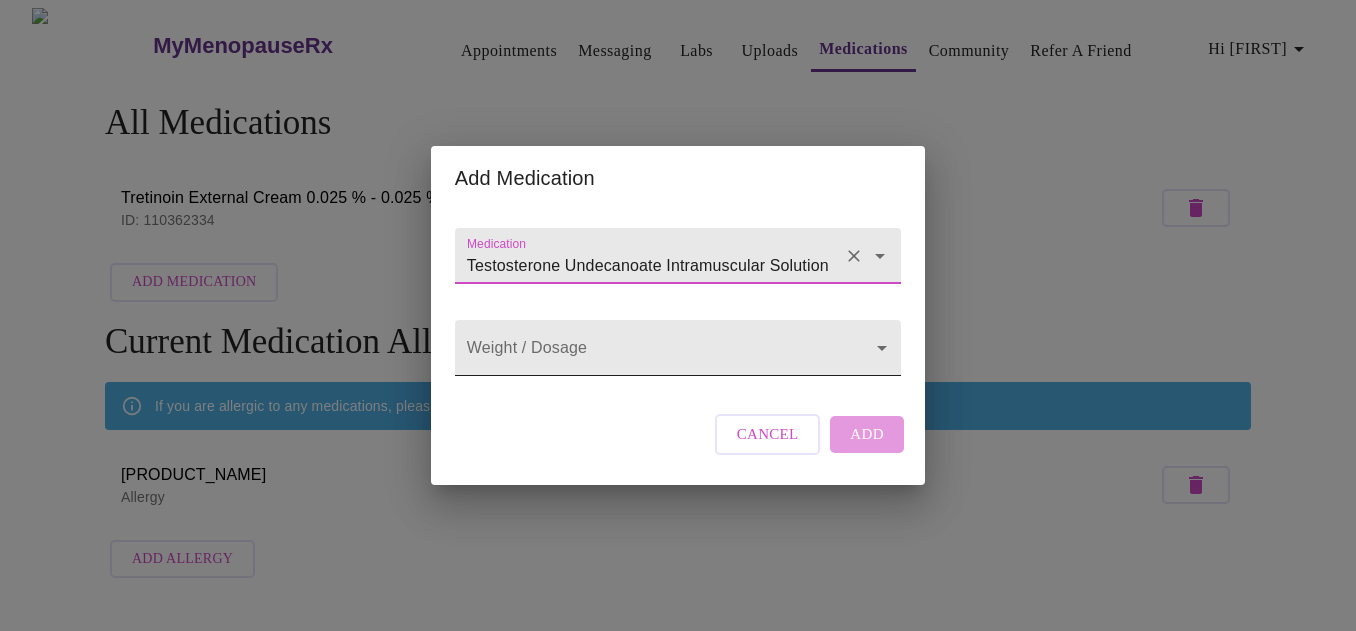 click on "Hi [FIRST]   All Medications Tretinoin External Cream 0.025 % - 0.025 % ID: 110362334 Add Medication Current Medication Allergies If you are allergic to any medications, please add them here. Infed Injection Solution Allergy Add Allergy Settings Billing Invoices Log out Add Medication Medication Testosterone Undecanoate Intramuscular Solution Weight / Dosage ​ Cancel Add" at bounding box center (678, 298) 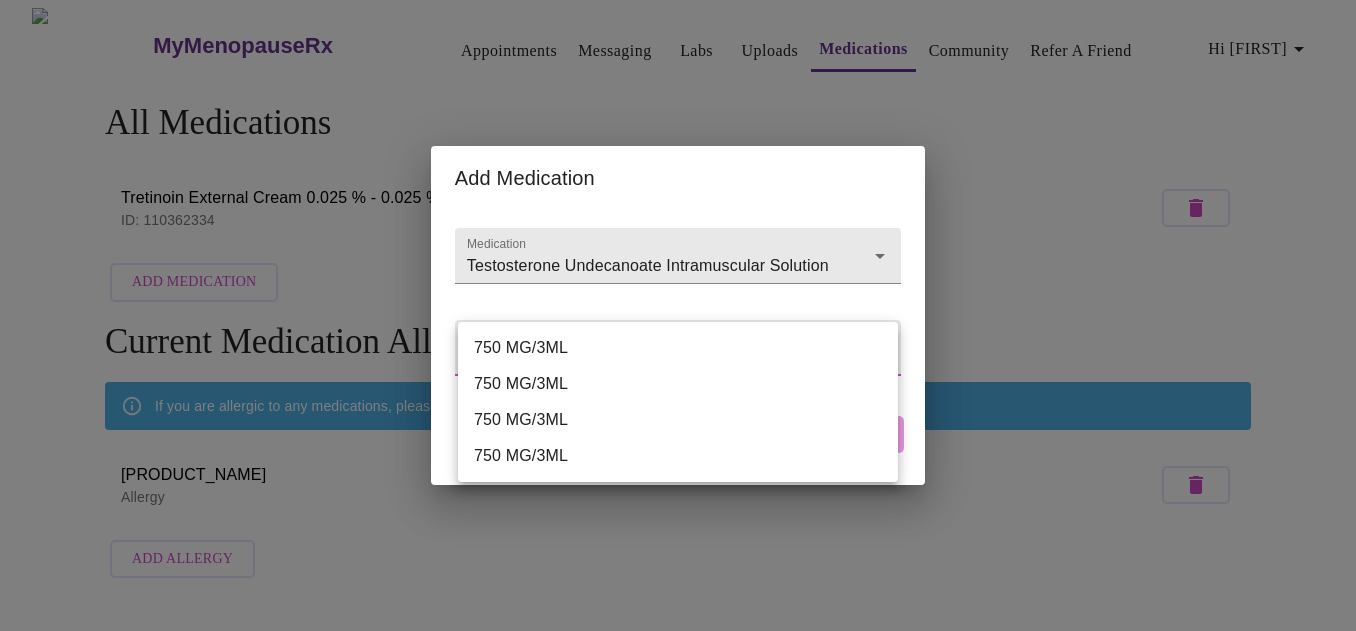 drag, startPoint x: 584, startPoint y: 297, endPoint x: 591, endPoint y: 279, distance: 19.313208 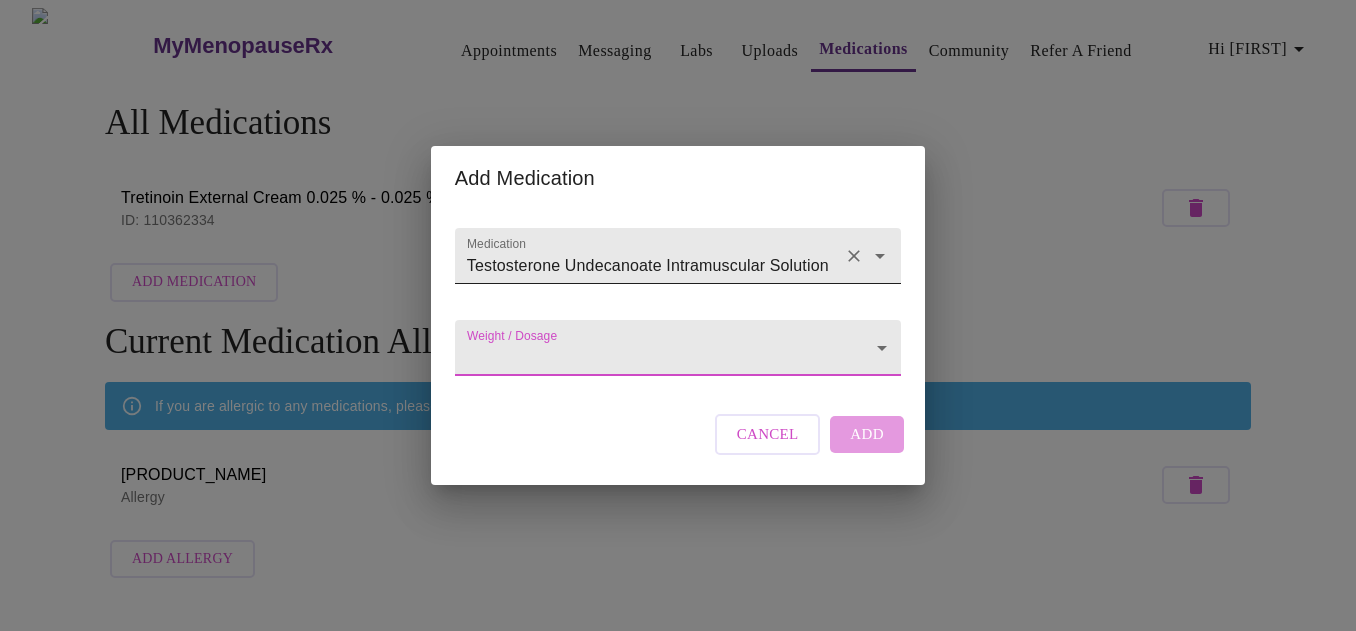 click on "Testosterone Undecanoate Intramuscular Solution" at bounding box center [649, 265] 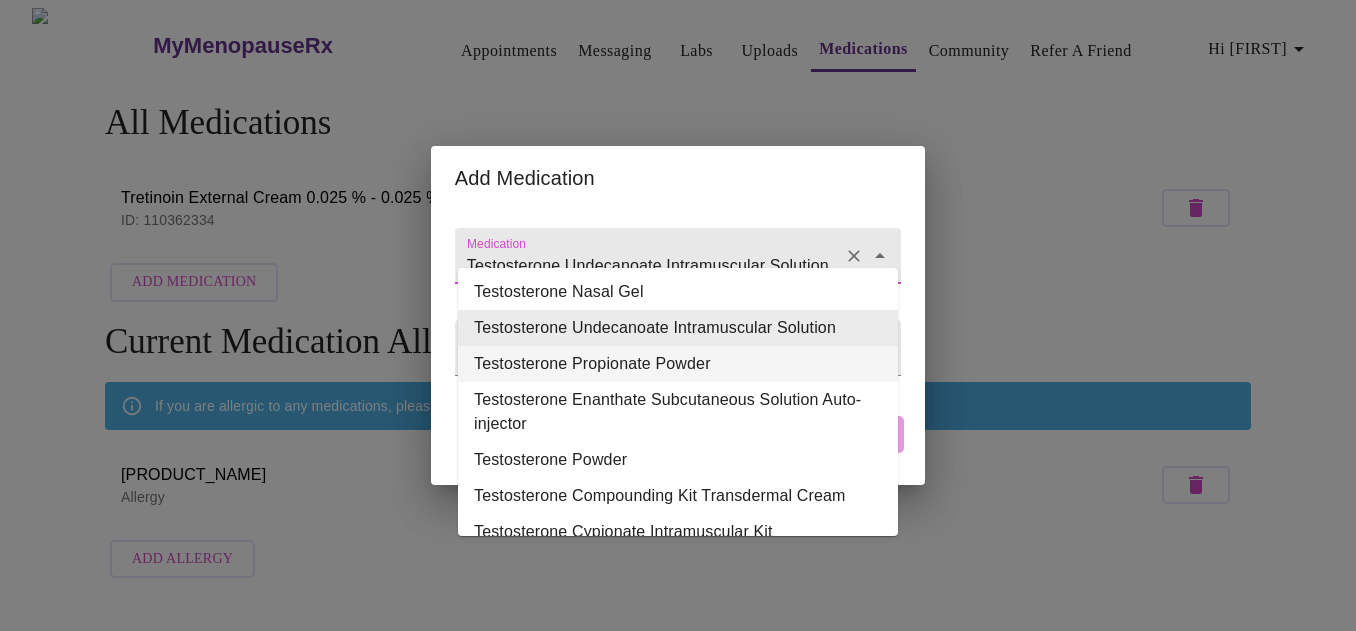 scroll, scrollTop: 232, scrollLeft: 0, axis: vertical 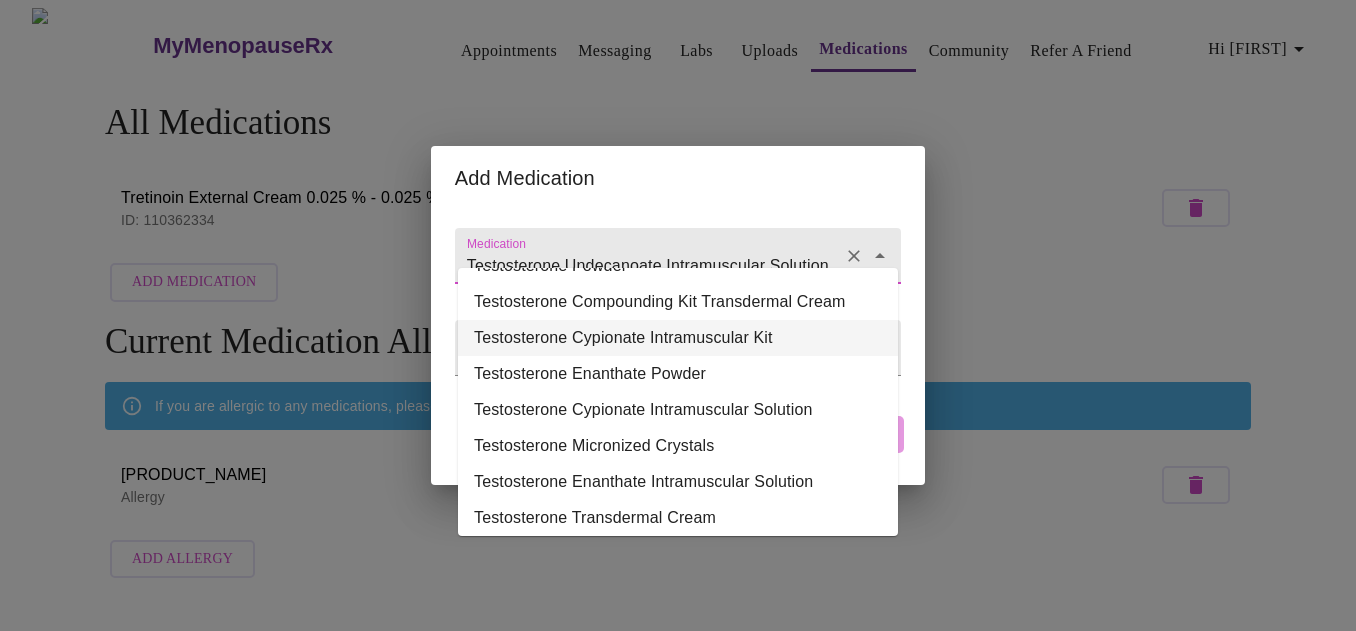 click on "Testosterone Cypionate Intramuscular Kit" at bounding box center [678, 338] 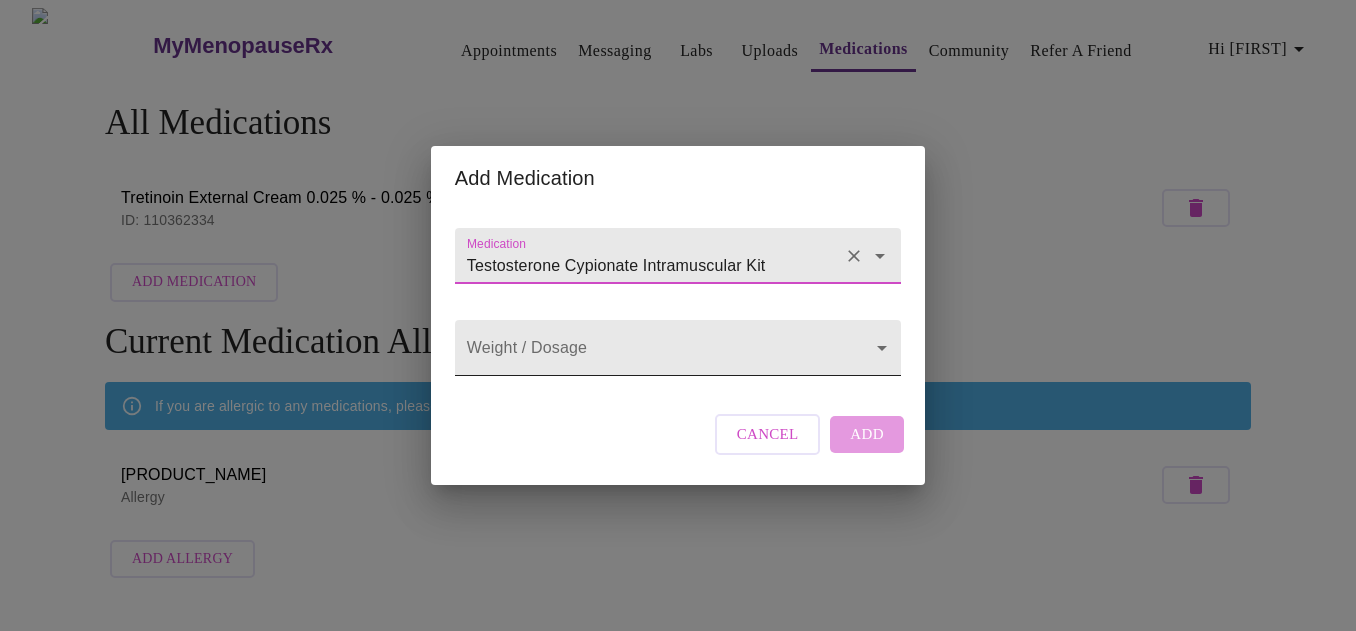 click on "Hi [FIRST]   All Medications Tretinoin External Cream 0.025 % - 0.025 % ID: 110362334 Add Medication Current Medication Allergies If you are allergic to any medications, please add them here. Infed Injection Solution Allergy Add Allergy Settings Billing Invoices Log out Add Medication Medication Testosterone Cypionate Intramuscular Kit Weight / Dosage ​ Cancel Add" at bounding box center [678, 298] 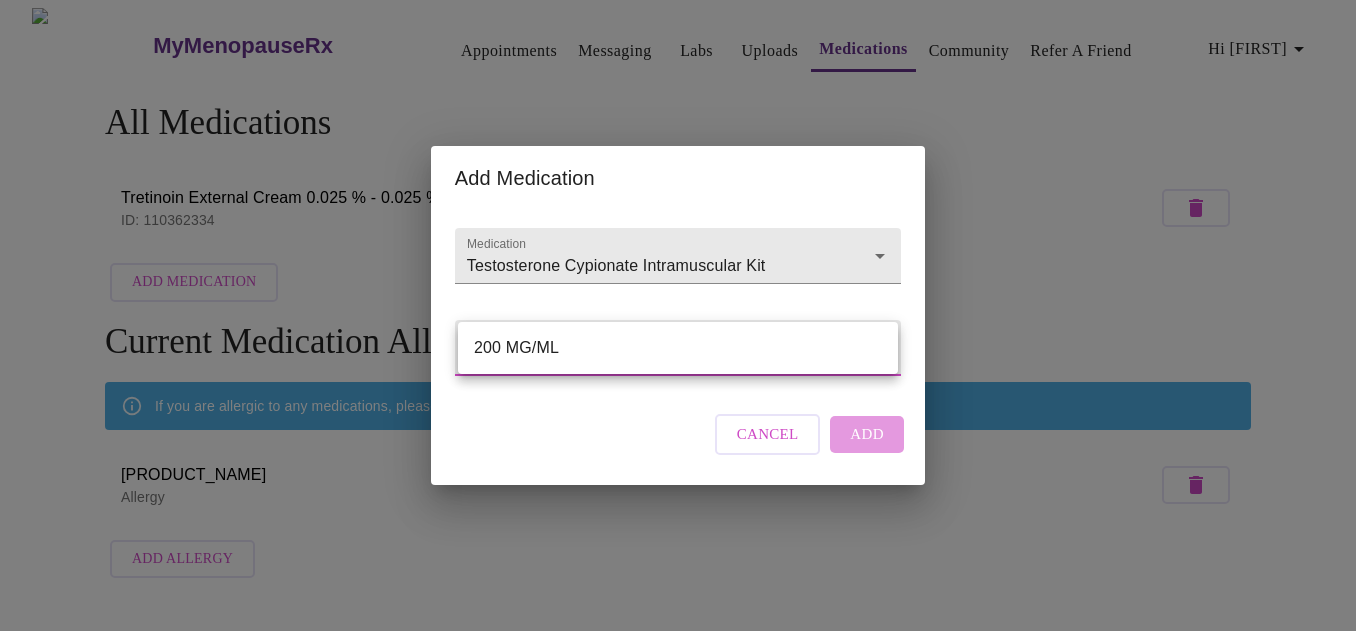 click at bounding box center (678, 315) 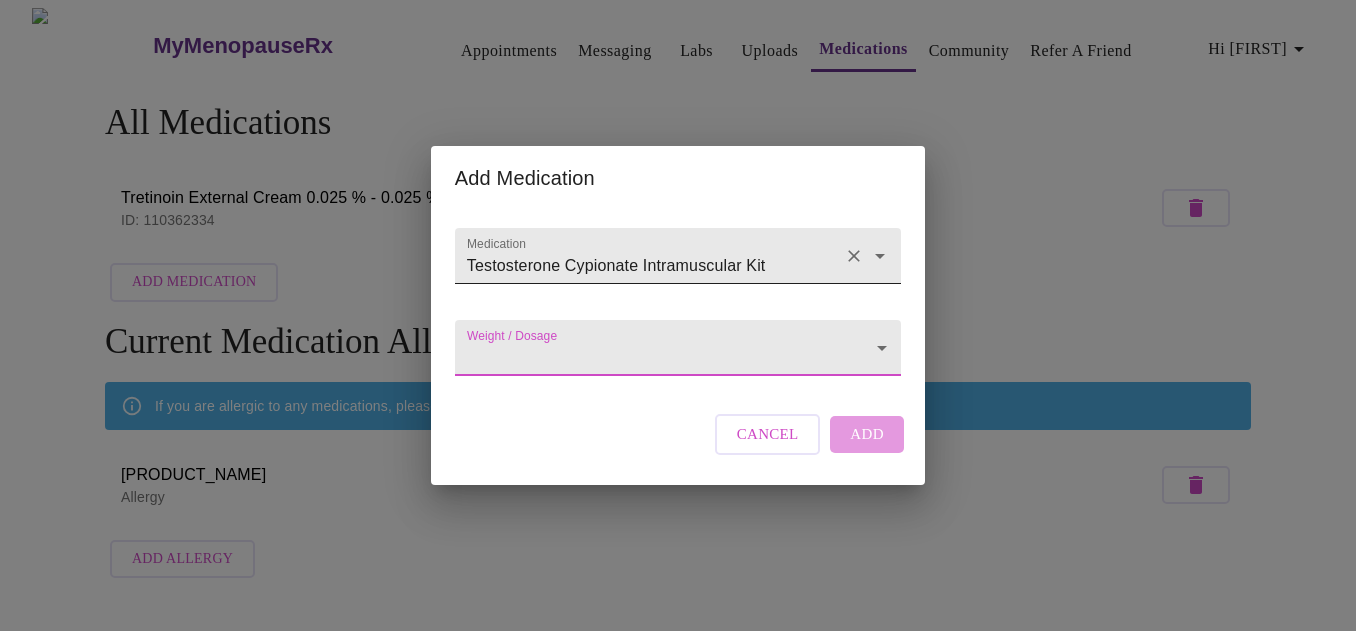 click on "Testosterone Cypionate Intramuscular Kit" at bounding box center [649, 265] 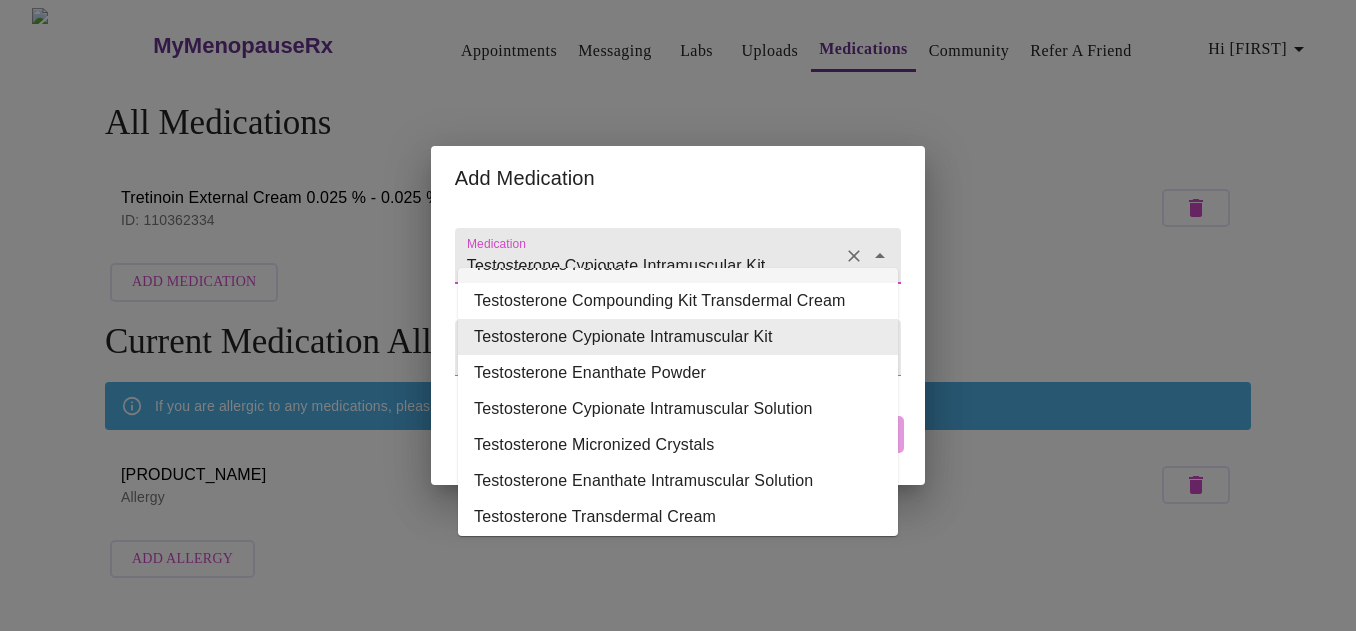 scroll, scrollTop: 236, scrollLeft: 0, axis: vertical 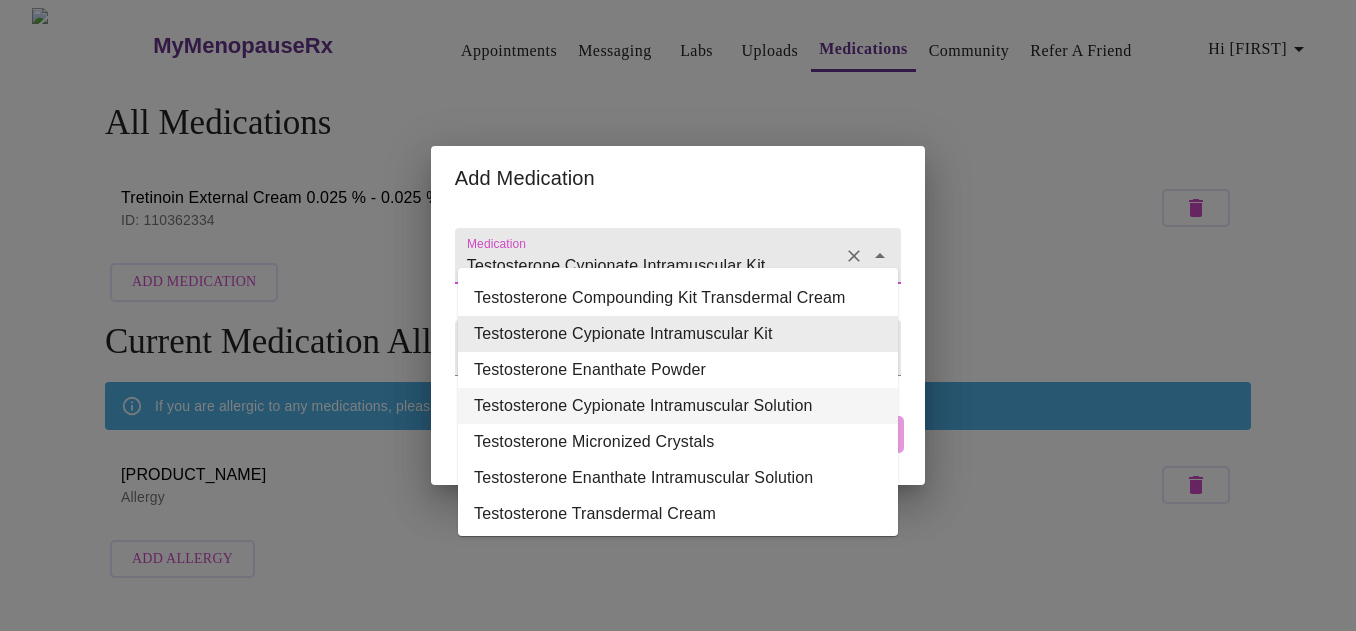 click on "Testosterone Cypionate Intramuscular Solution" at bounding box center [678, 406] 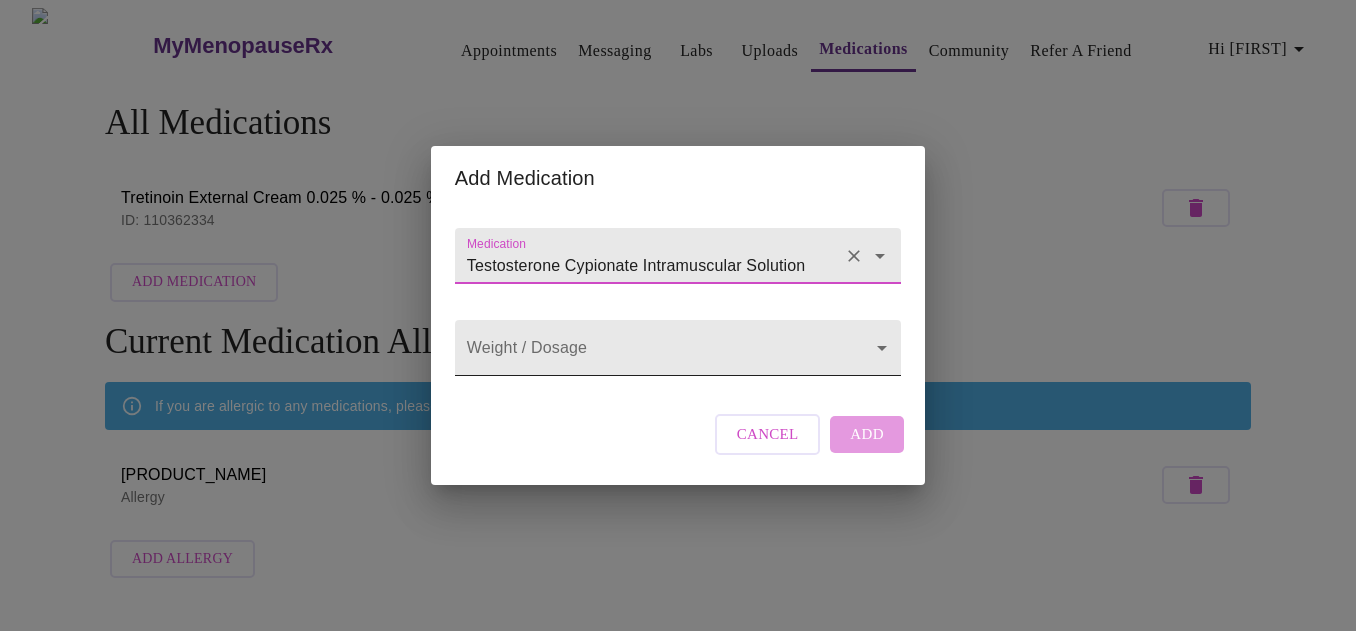 click on "MyMenopauseRx Appointments Messaging Labs Uploads Medications Community Refer a Friend Hi [FIRST] All Medications Tretinoin External Cream 0.025 % - 0.025 % ID: 110362334 Add Medication Current Medication Allergies If you are allergic to any medications, please add them here. Infed Injection Solution Allergy Add Allergy Settings Billing Invoices Log out Add Medication Medication Testosterone Cypionate Intramuscular Solution Weight / Dosage Cancel Add" at bounding box center [678, 298] 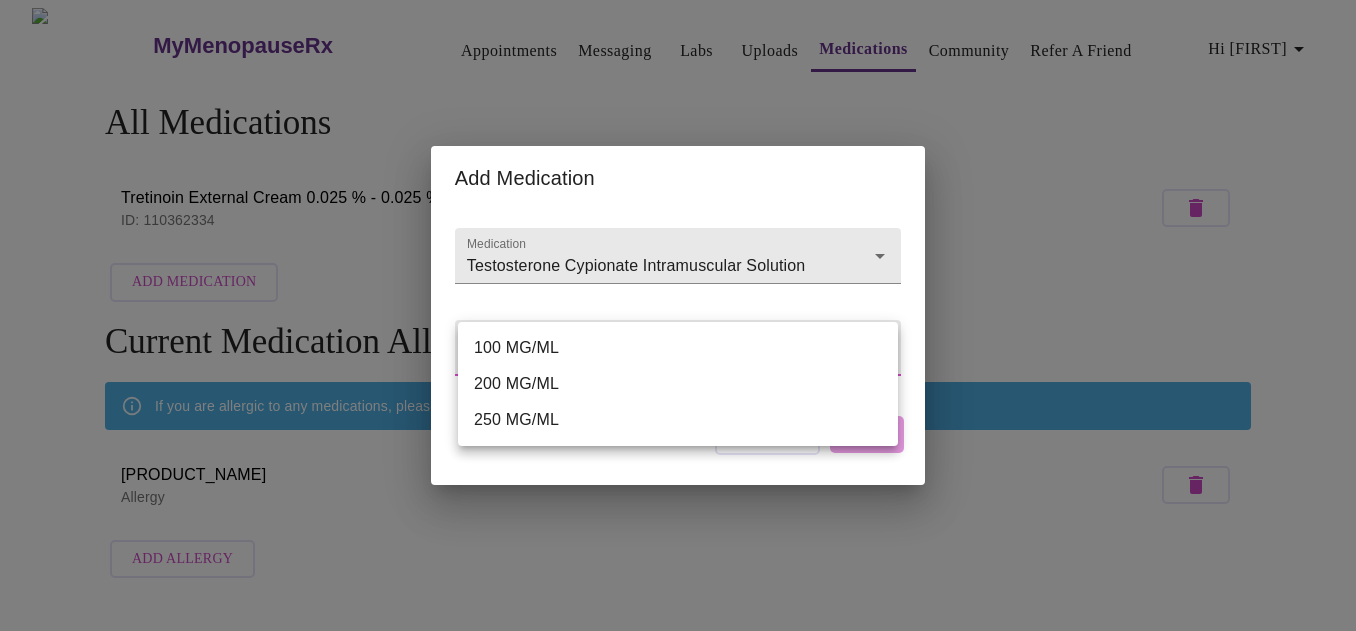 click at bounding box center [678, 315] 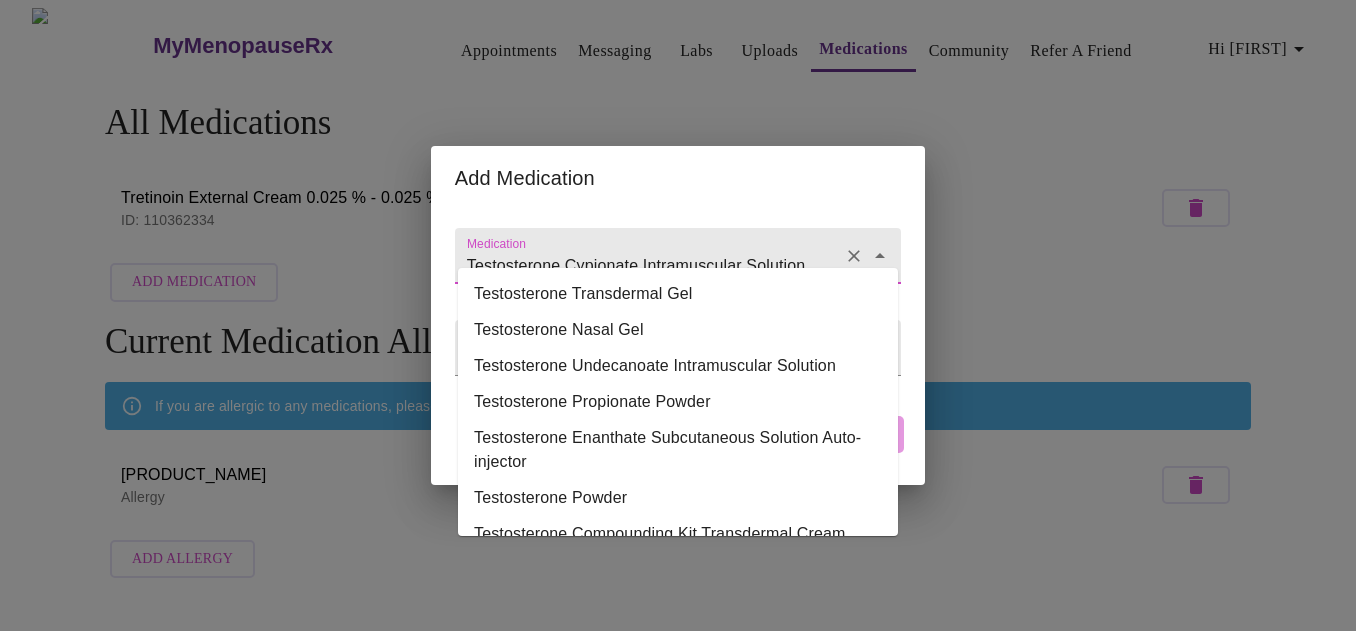 click on "Testosterone Cypionate Intramuscular Solution" at bounding box center [649, 265] 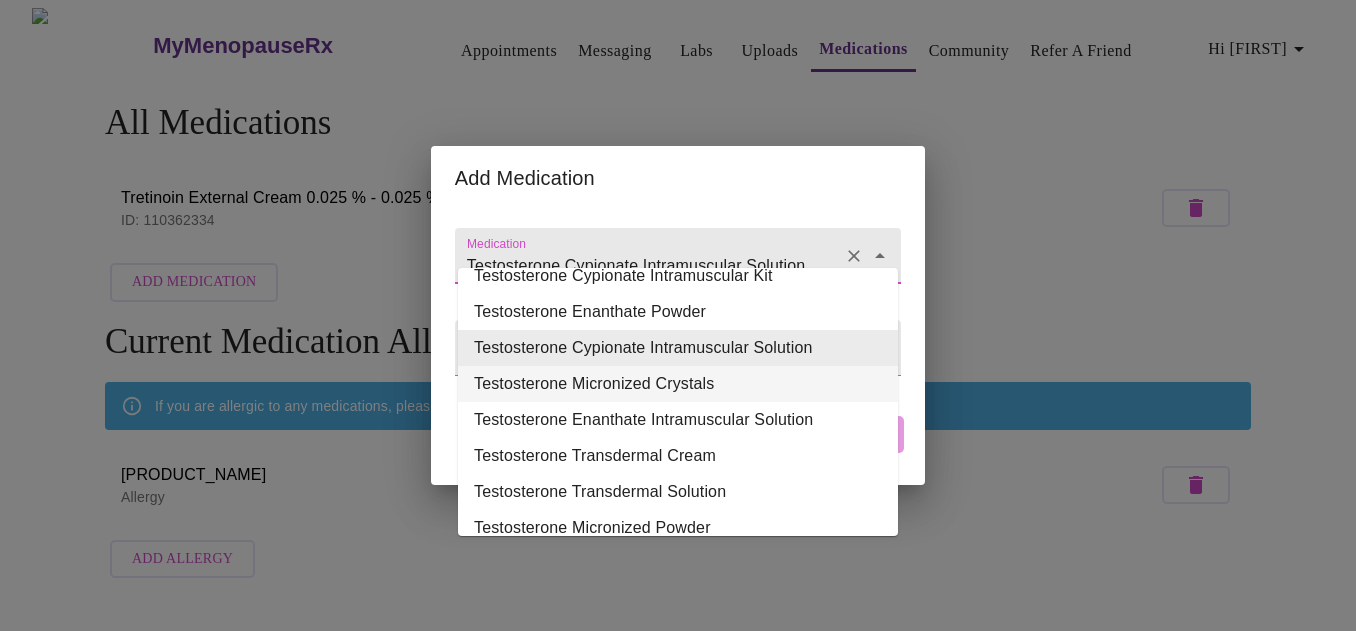 scroll, scrollTop: 308, scrollLeft: 0, axis: vertical 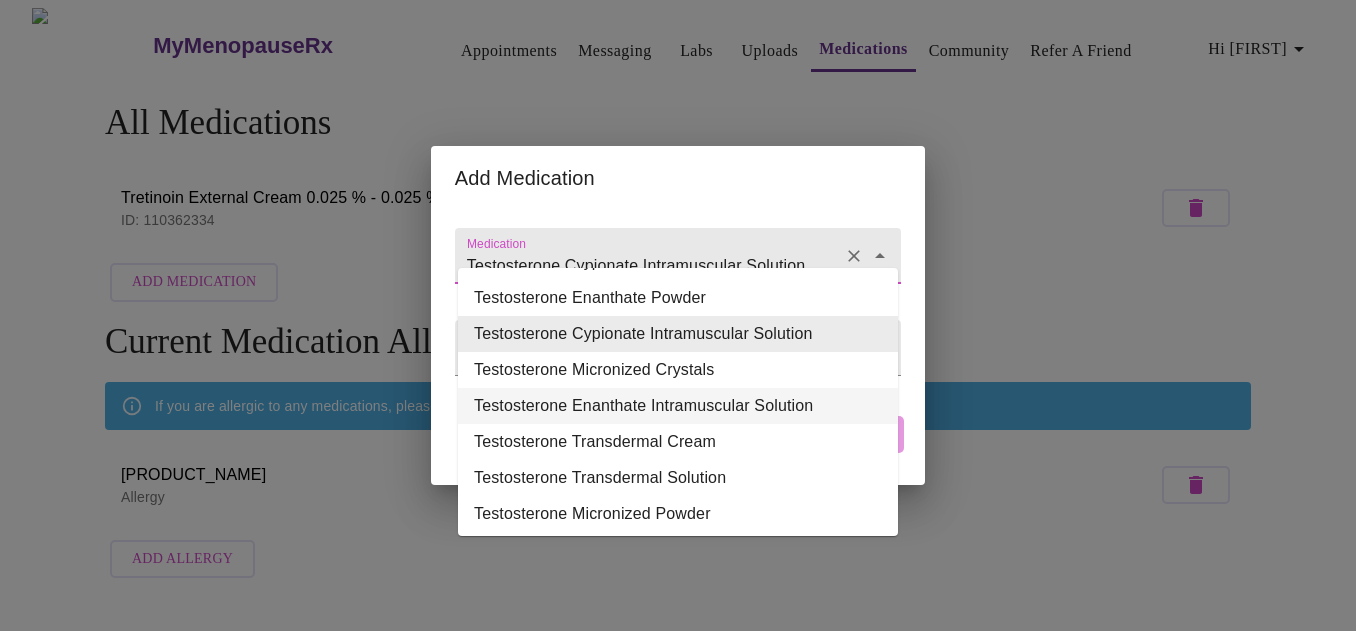 click on "Testosterone Enanthate Intramuscular Solution" at bounding box center (678, 406) 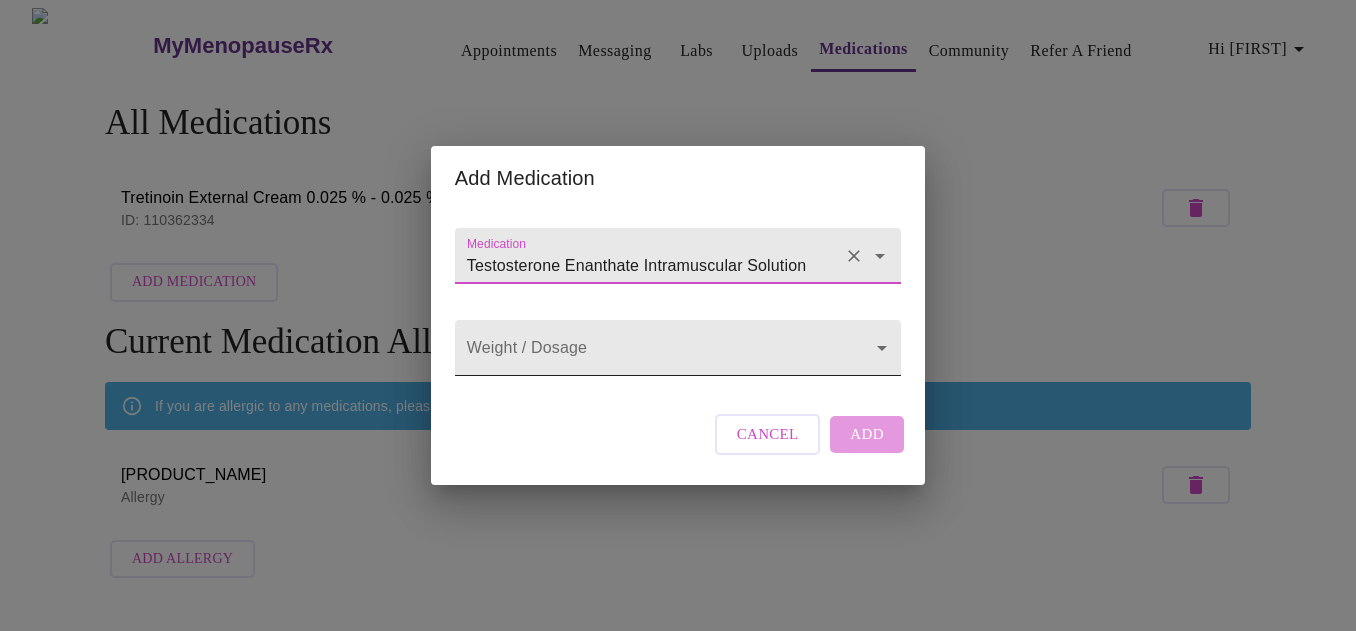 click on "Hi [FIRST]   All Medications Tretinoin External Cream 0.025 % - 0.025 % ID: 110362334 Add Medication Current Medication Allergies If you are allergic to any medications, please add them here. Infed Injection Solution Allergy Add Allergy Settings Billing Invoices Log out Add Medication Medication Testosterone Enanthate Intramuscular Solution Weight / Dosage ​ Cancel Add" at bounding box center (678, 298) 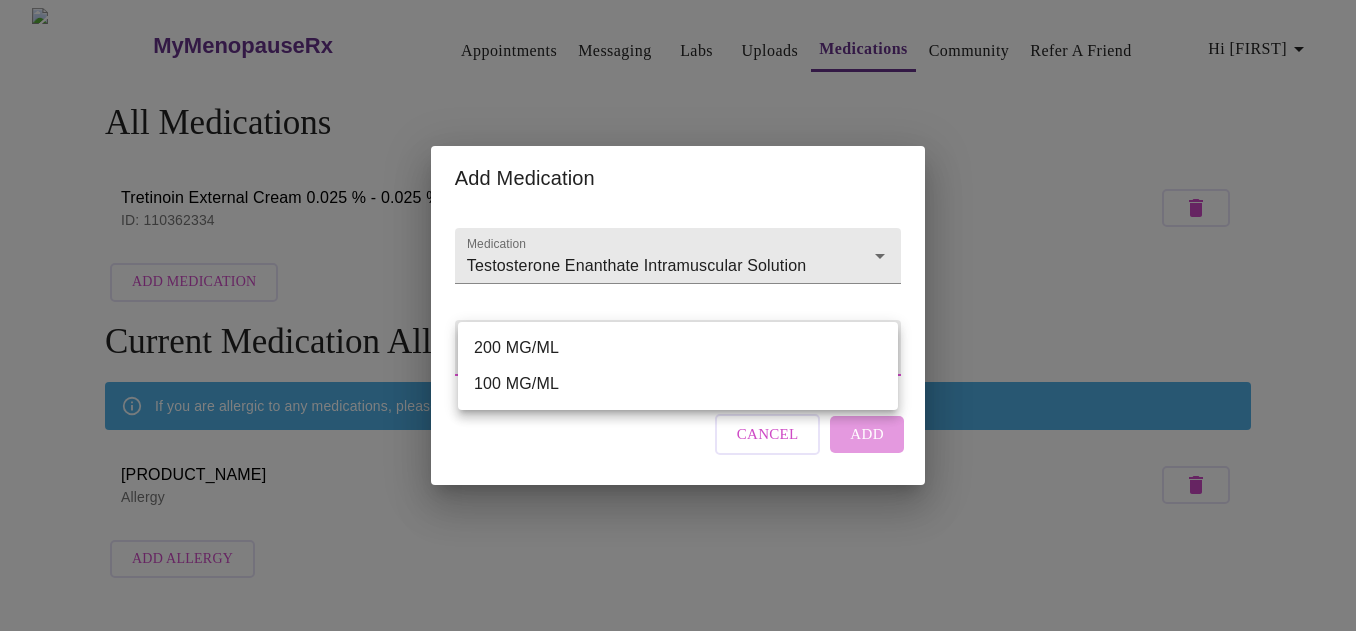 click at bounding box center [678, 315] 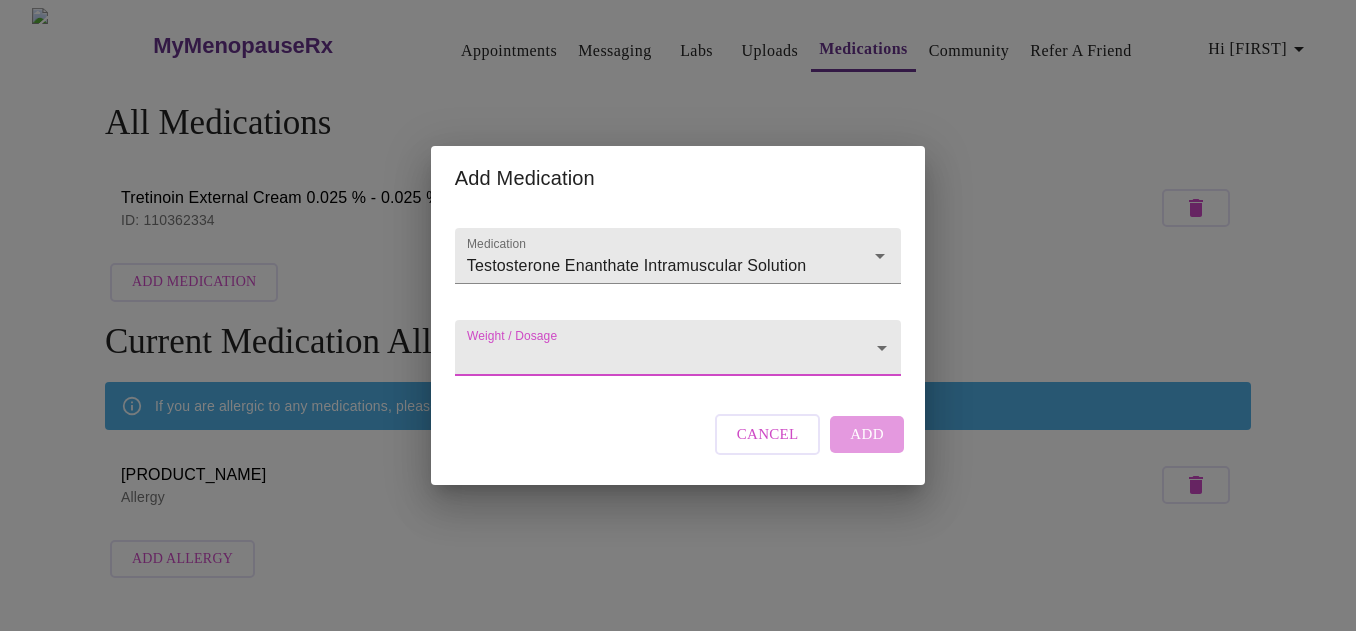 click on "Testosterone Enanthate Intramuscular Solution" at bounding box center [649, 265] 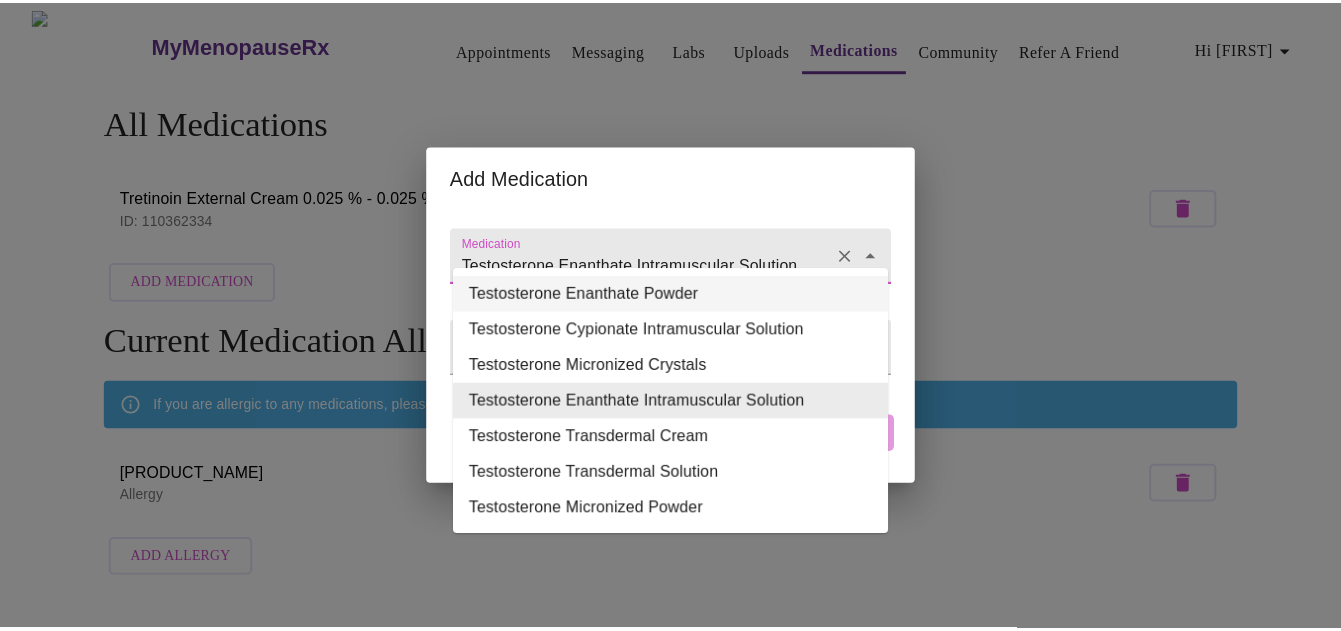 scroll, scrollTop: 327, scrollLeft: 0, axis: vertical 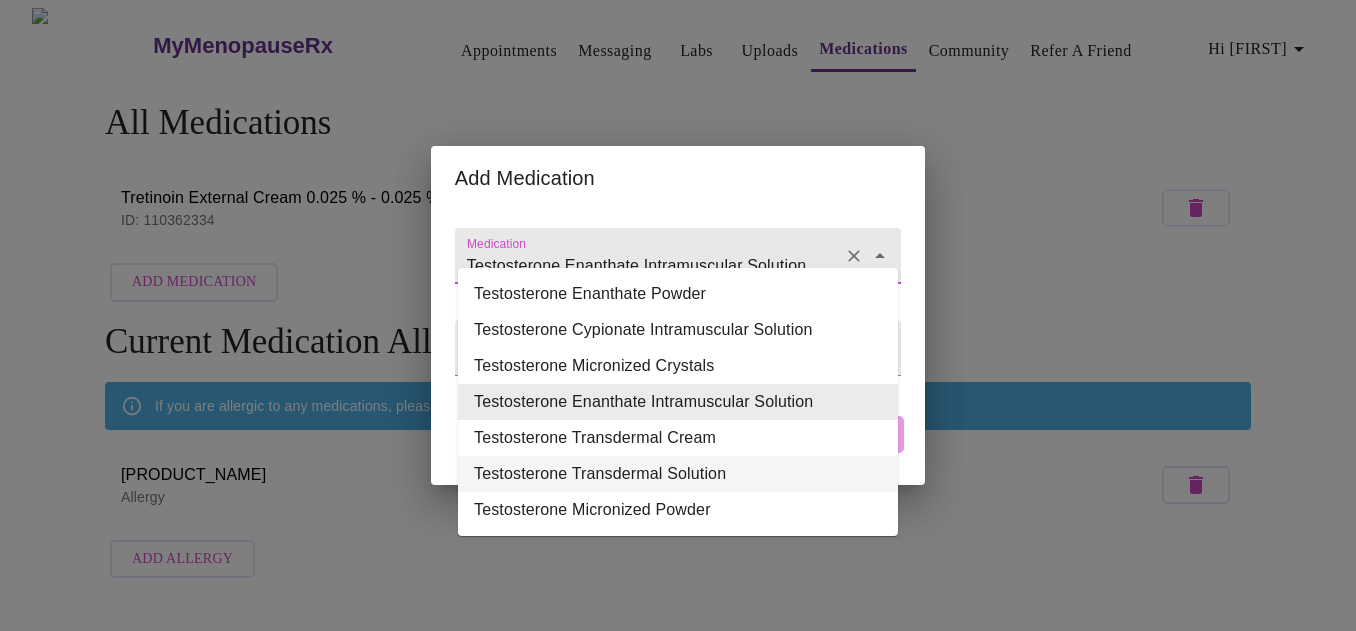 click on "Testosterone Transdermal Solution" at bounding box center [678, 474] 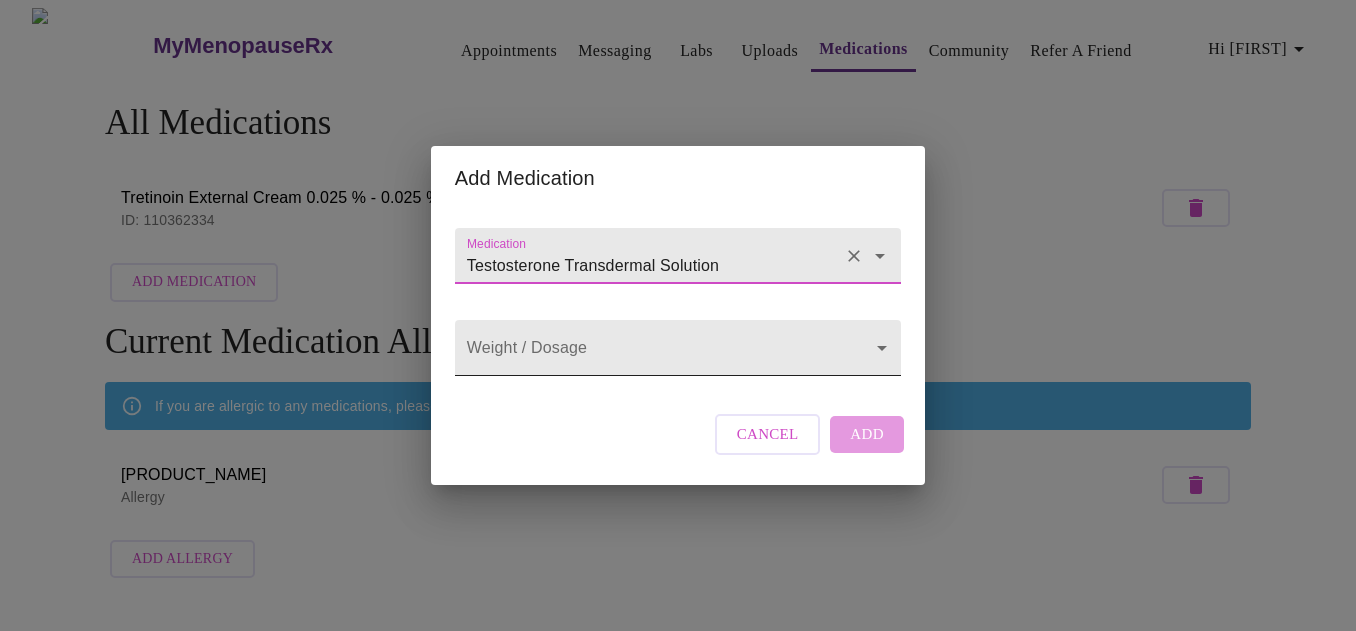 click on "MyMenopauseRx Appointments Messaging Labs Uploads Medications Community Refer a Friend Hi [FIRST] All Medications Tretinoin External Cream 0.025 % - 0.025 % ID: 110362334 Add Medication Current Medication Allergies If you are allergic to any medications, please add them here. Infed Injection Solution Allergy Add Allergy Settings Billing Invoices Log out Add Medication Medication Testosterone Transdermal Solution Weight / Dosage Cancel Add" at bounding box center [678, 298] 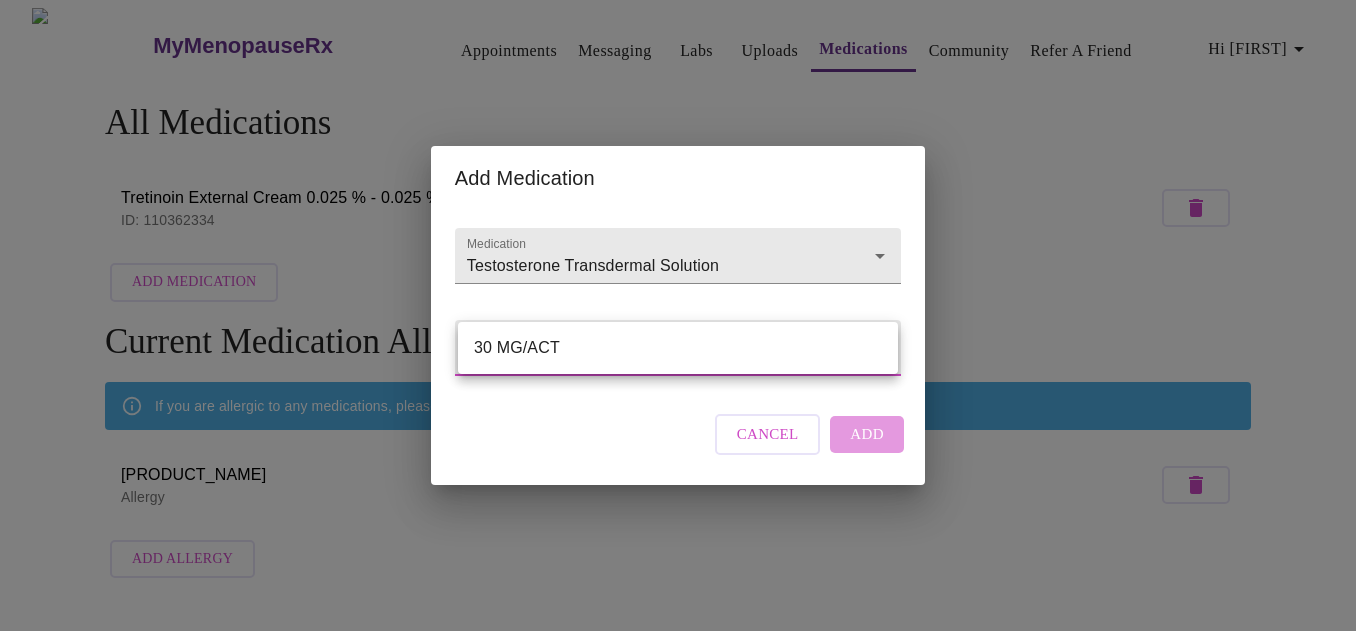 click at bounding box center (678, 315) 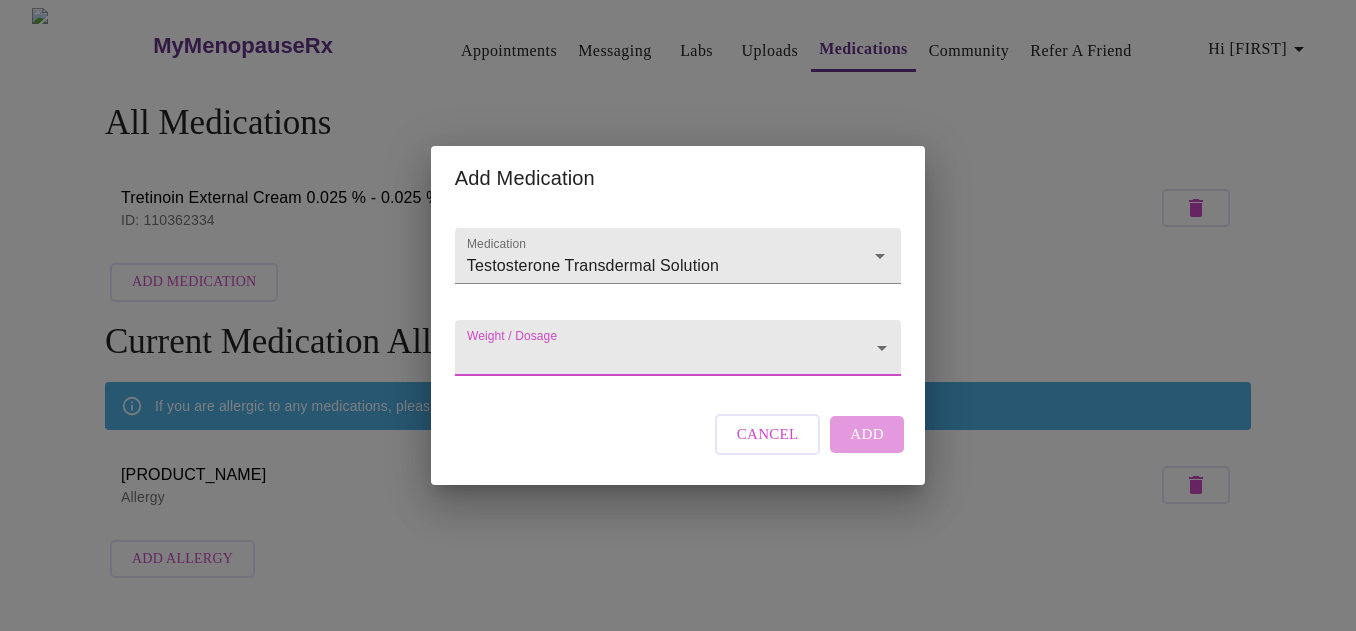 click on "Cancel" at bounding box center [768, 434] 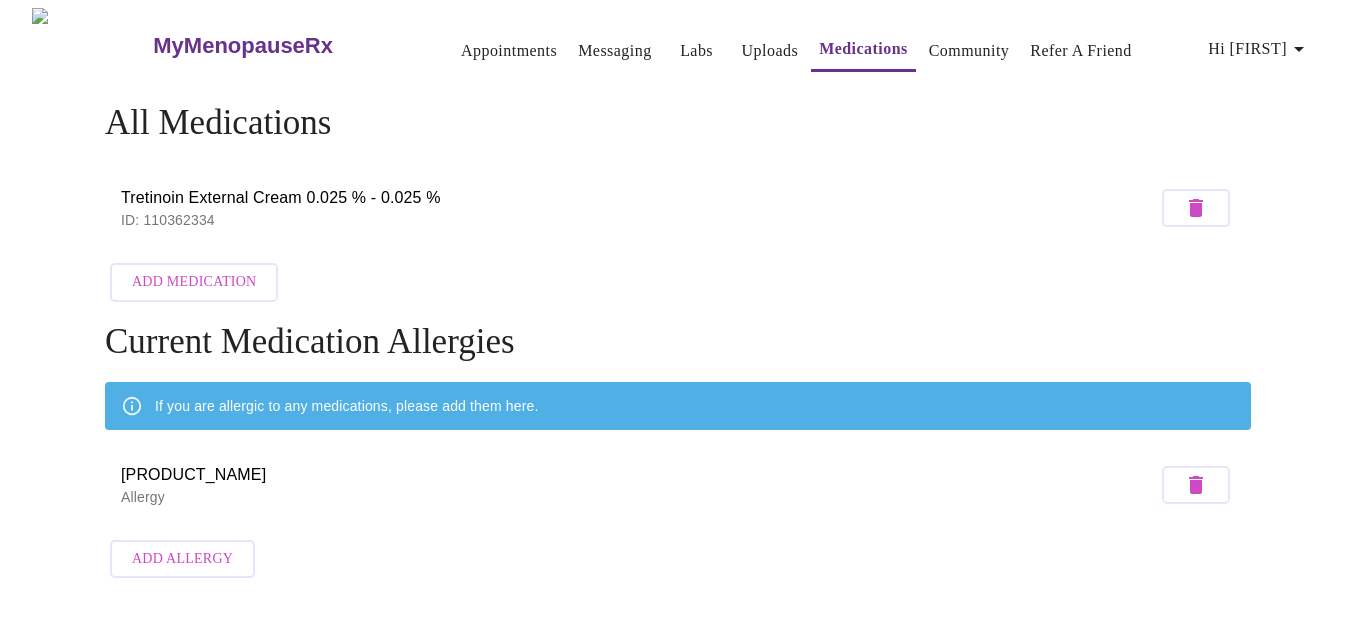 click on "Add Medication" at bounding box center (194, 282) 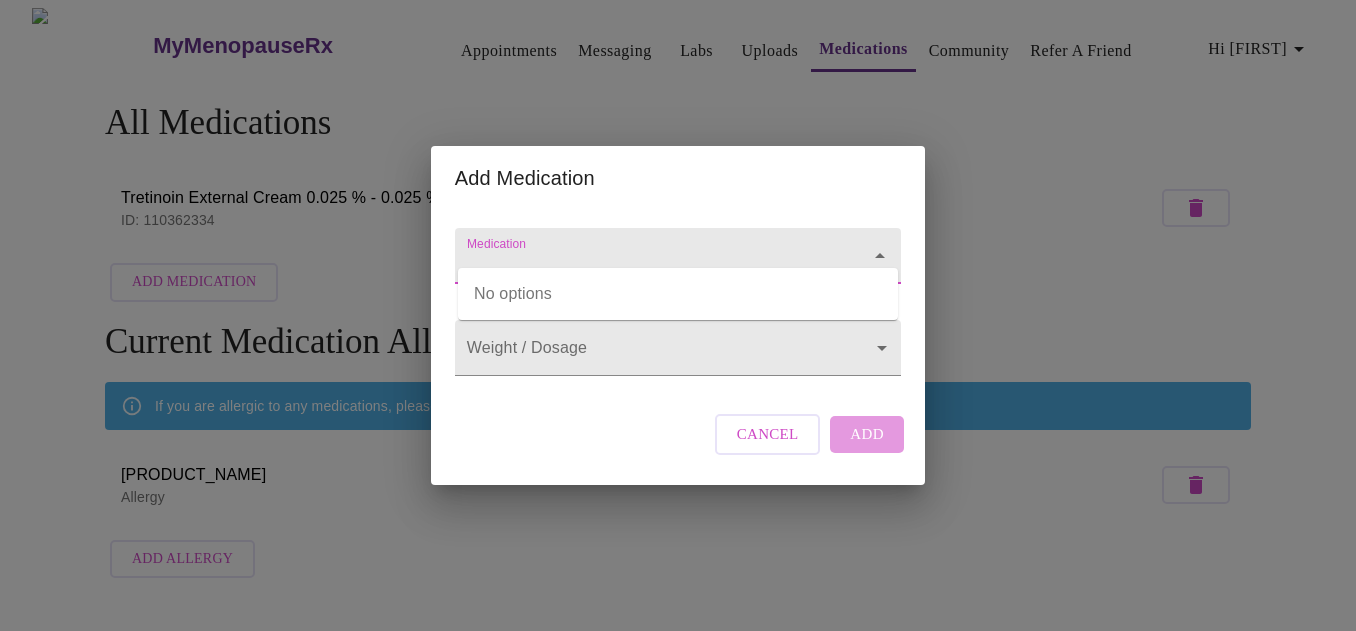 click on "Medication" at bounding box center (649, 265) 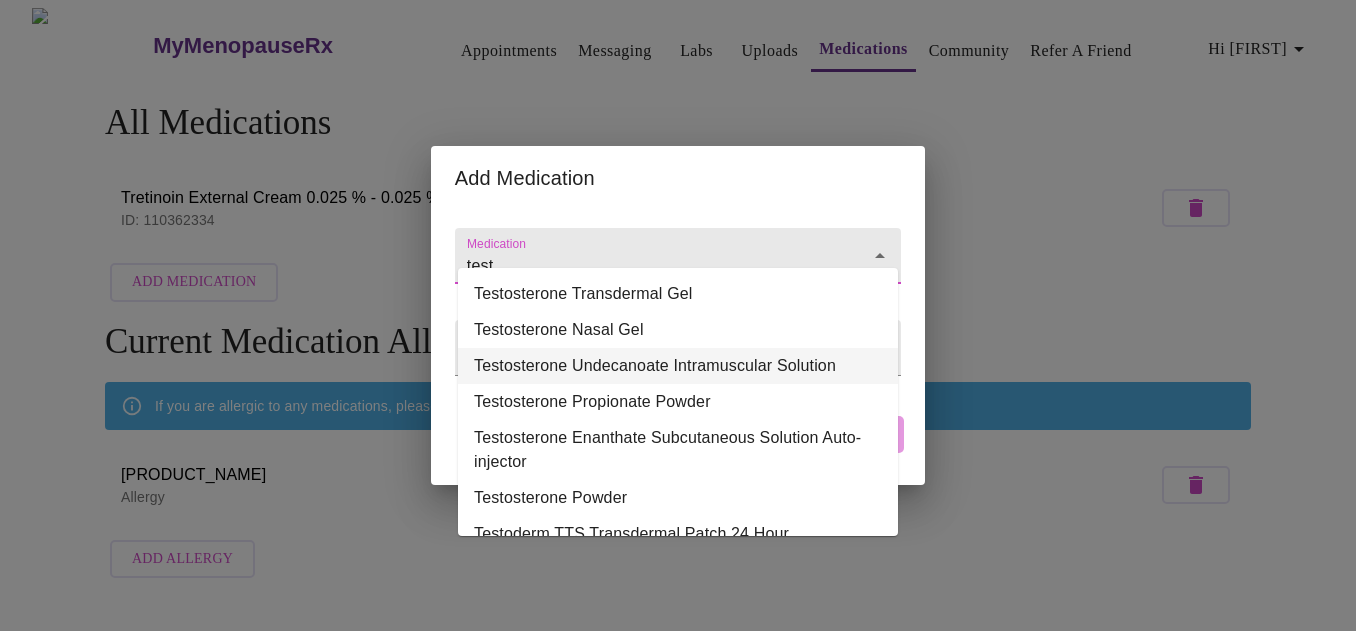 click on "Testosterone Undecanoate Intramuscular Solution" at bounding box center [678, 366] 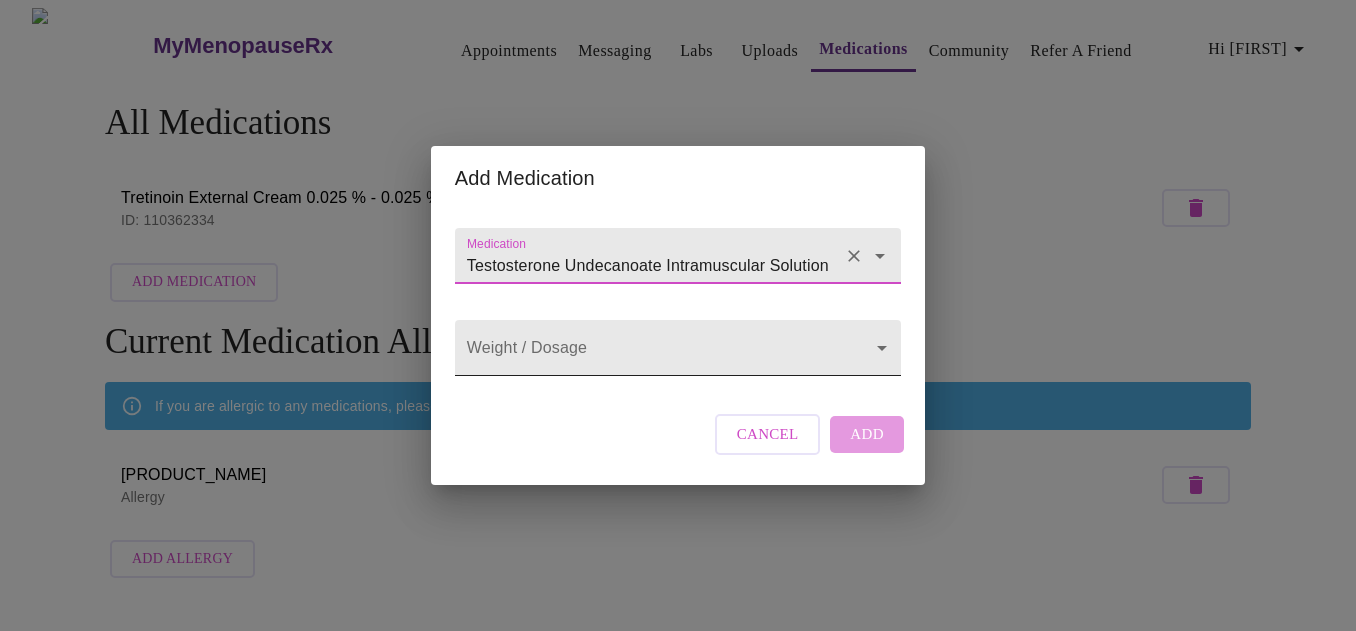 type on "Testosterone Undecanoate Intramuscular Solution" 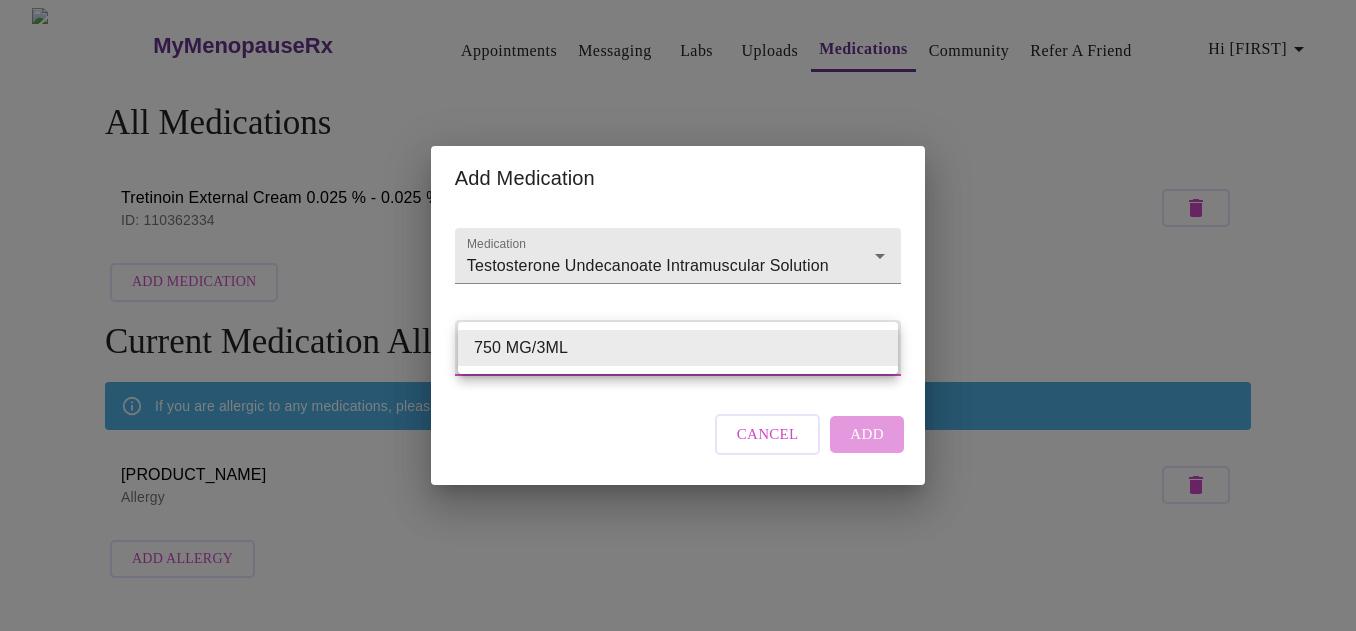 click on "Hi [FIRST]   All Medications Tretinoin External Cream 0.025 % - 0.025 % ID: 110362334 Add Medication Current Medication Allergies If you are allergic to any medications, please add them here. Infed Injection Solution Allergy Add Allergy Settings Billing Invoices Log out Add Medication Medication Testosterone Undecanoate Intramuscular Solution Weight / Dosage ​ Cancel Add 750 MG/3ML" at bounding box center (678, 298) 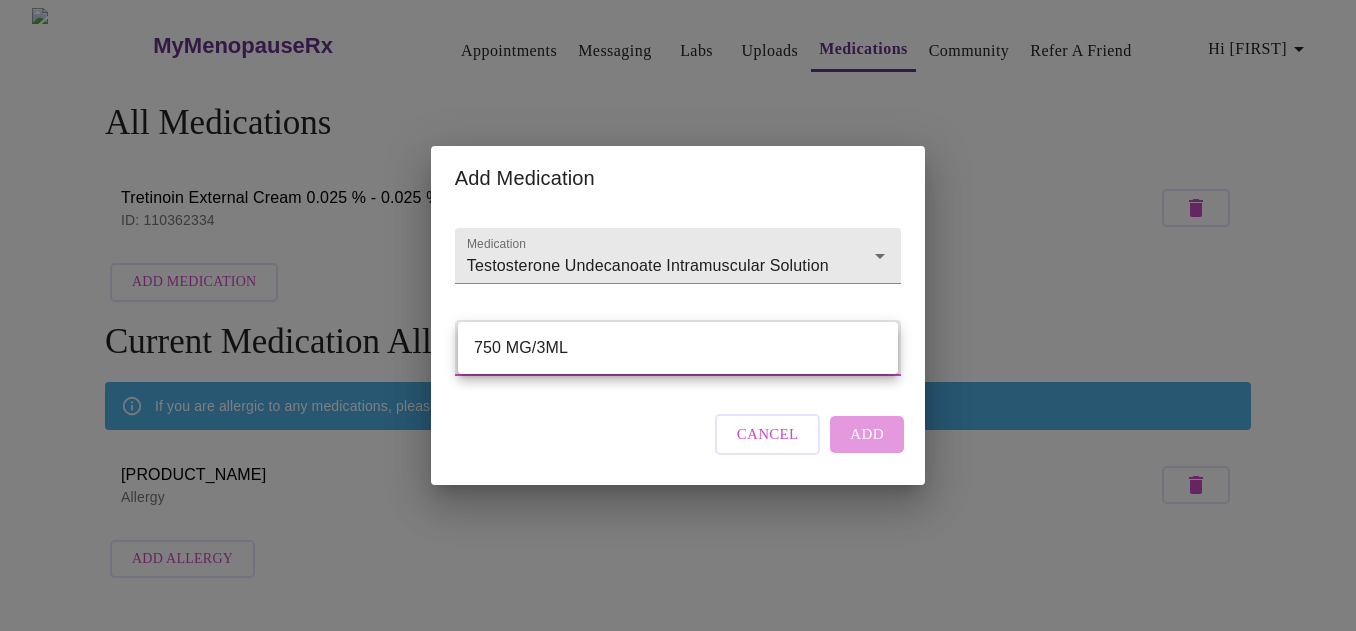 click at bounding box center [678, 315] 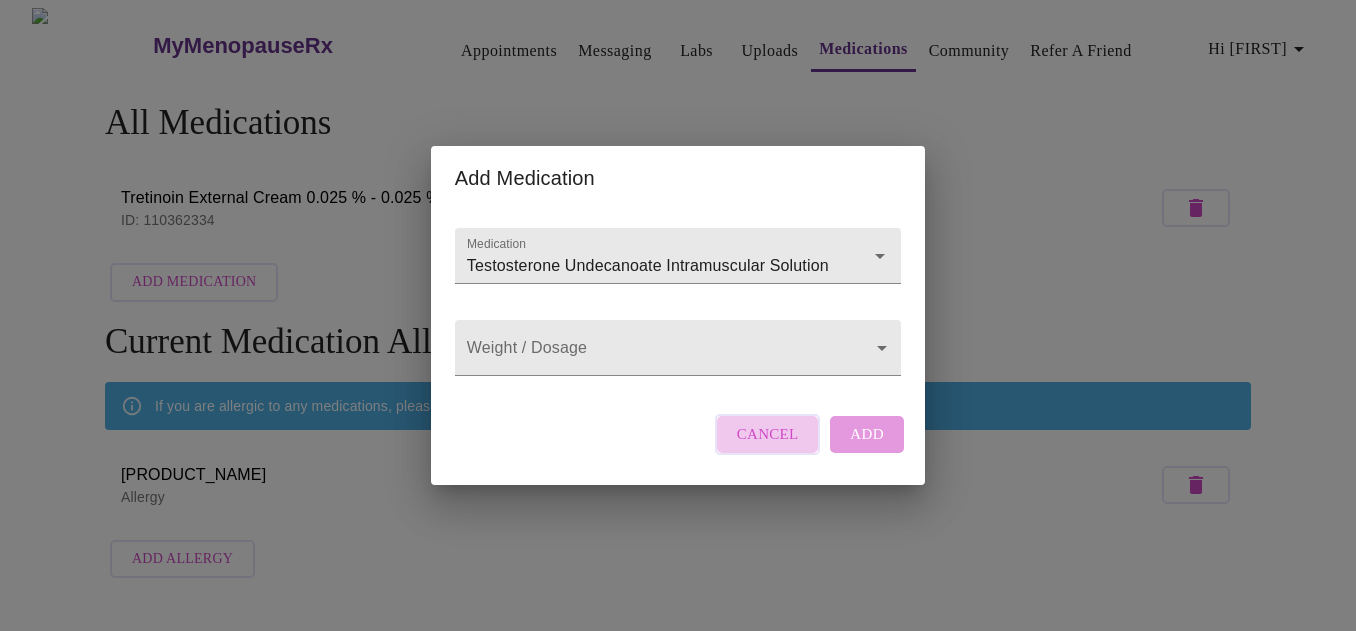 click on "Cancel" at bounding box center (768, 434) 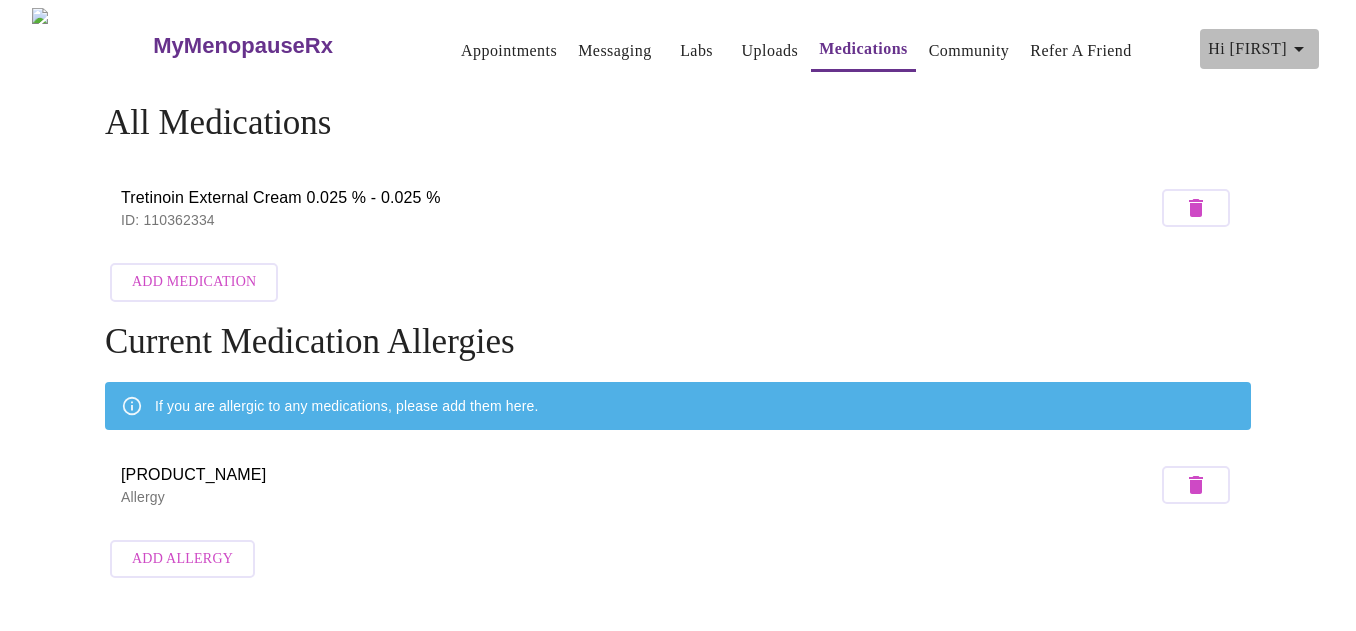 click on "Hi [FIRST]" at bounding box center [1259, 49] 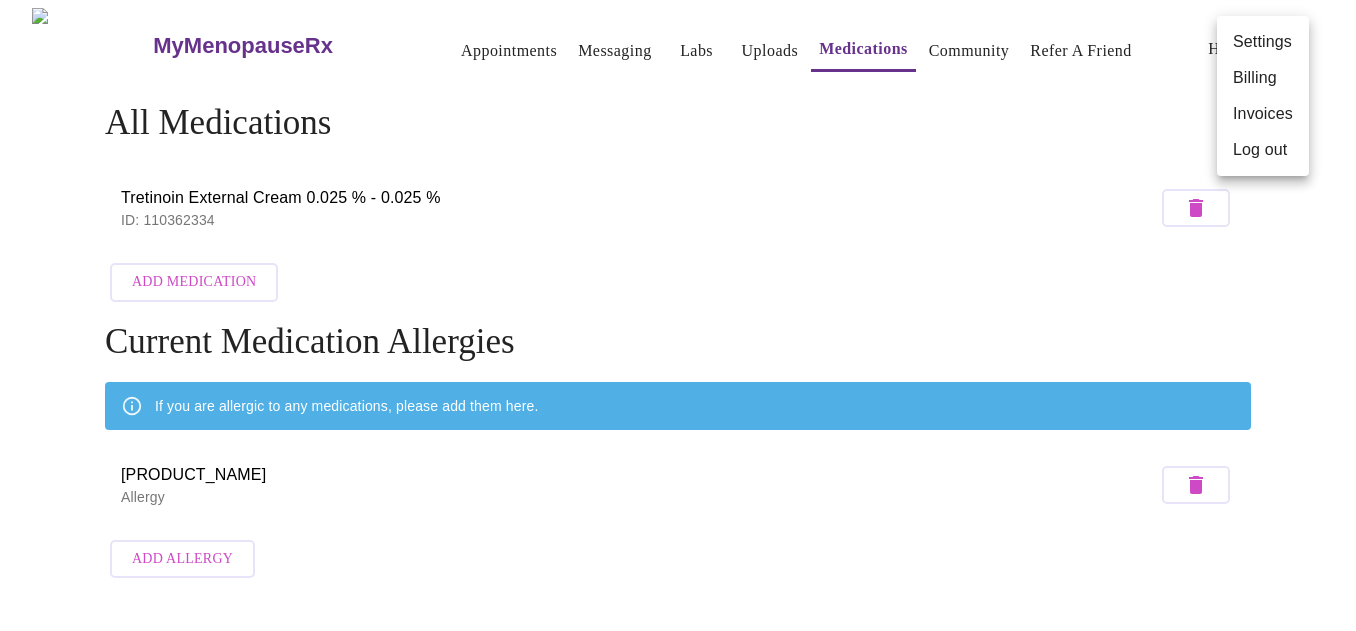 click on "Log out" at bounding box center [1263, 150] 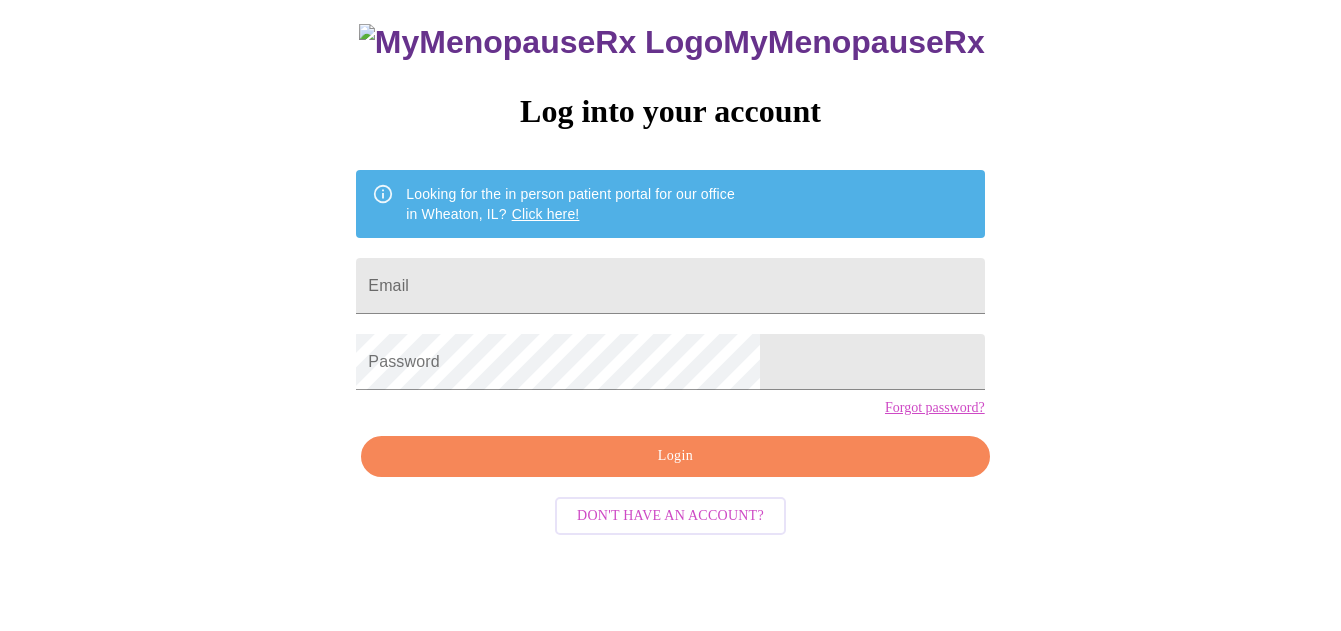 scroll, scrollTop: 278, scrollLeft: 0, axis: vertical 